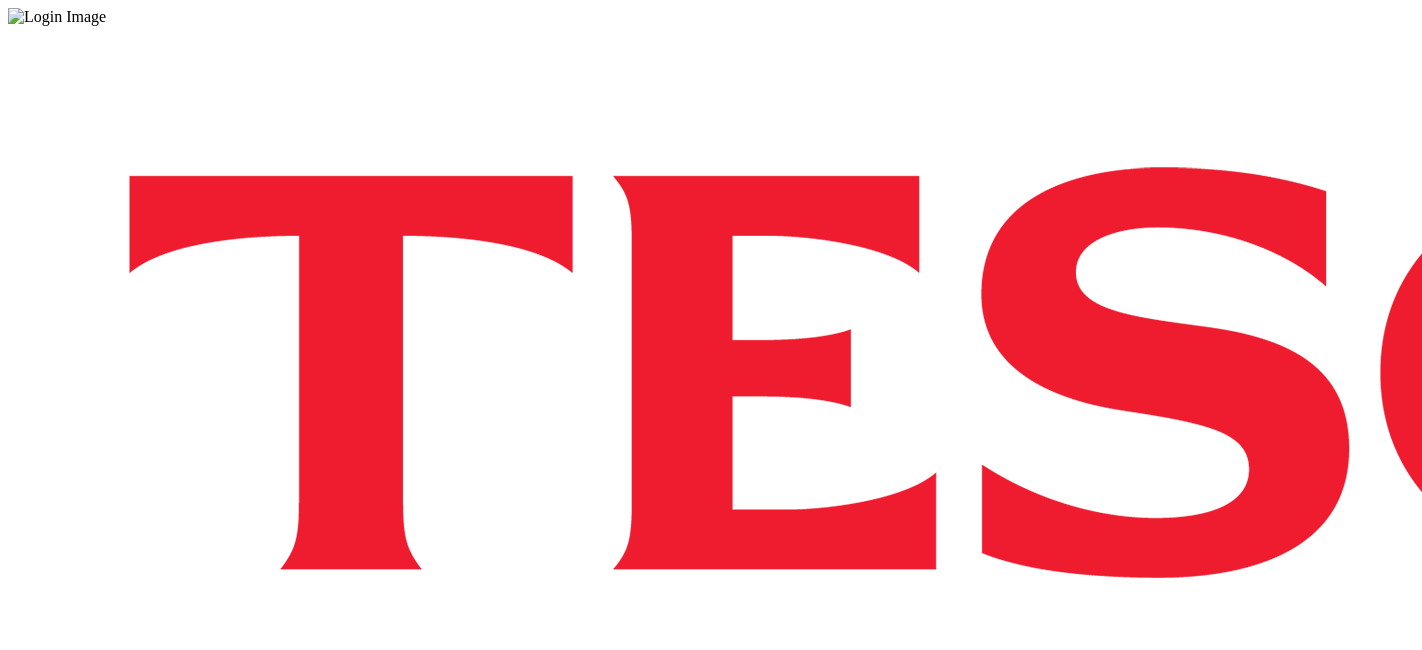 scroll, scrollTop: 0, scrollLeft: 0, axis: both 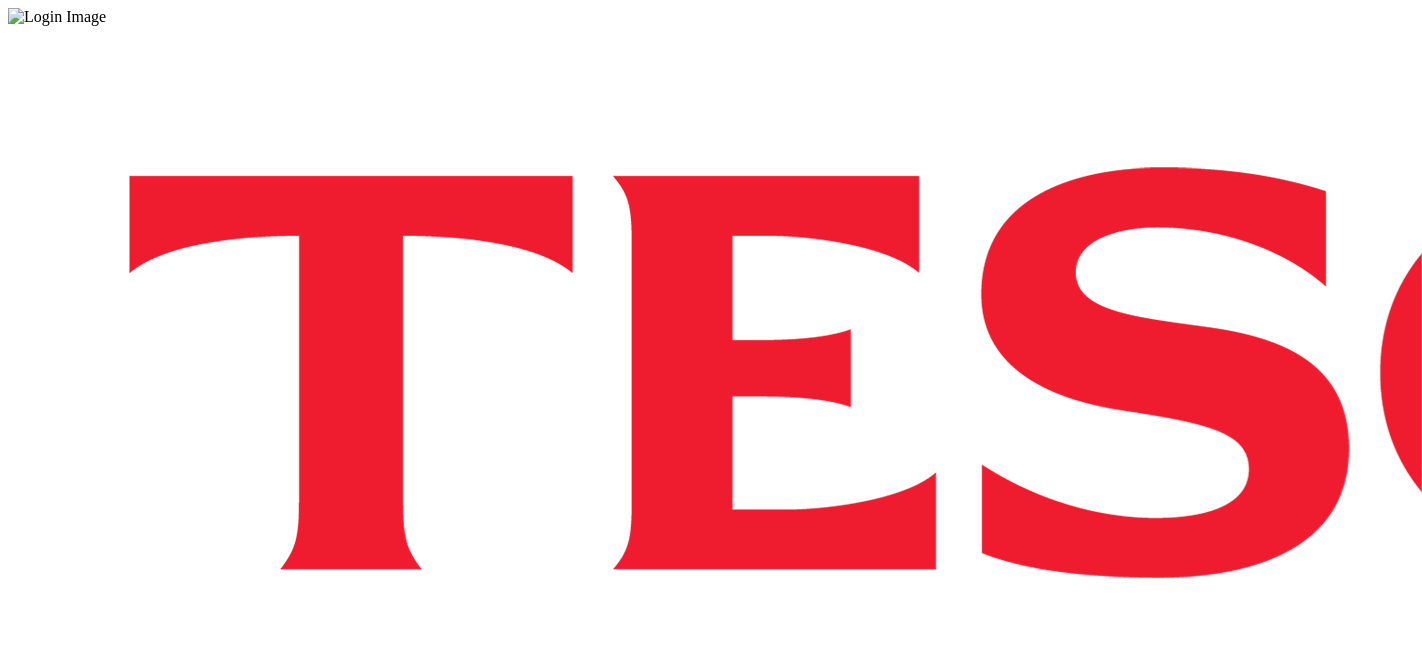 click on "Login" at bounding box center (711, 1000) 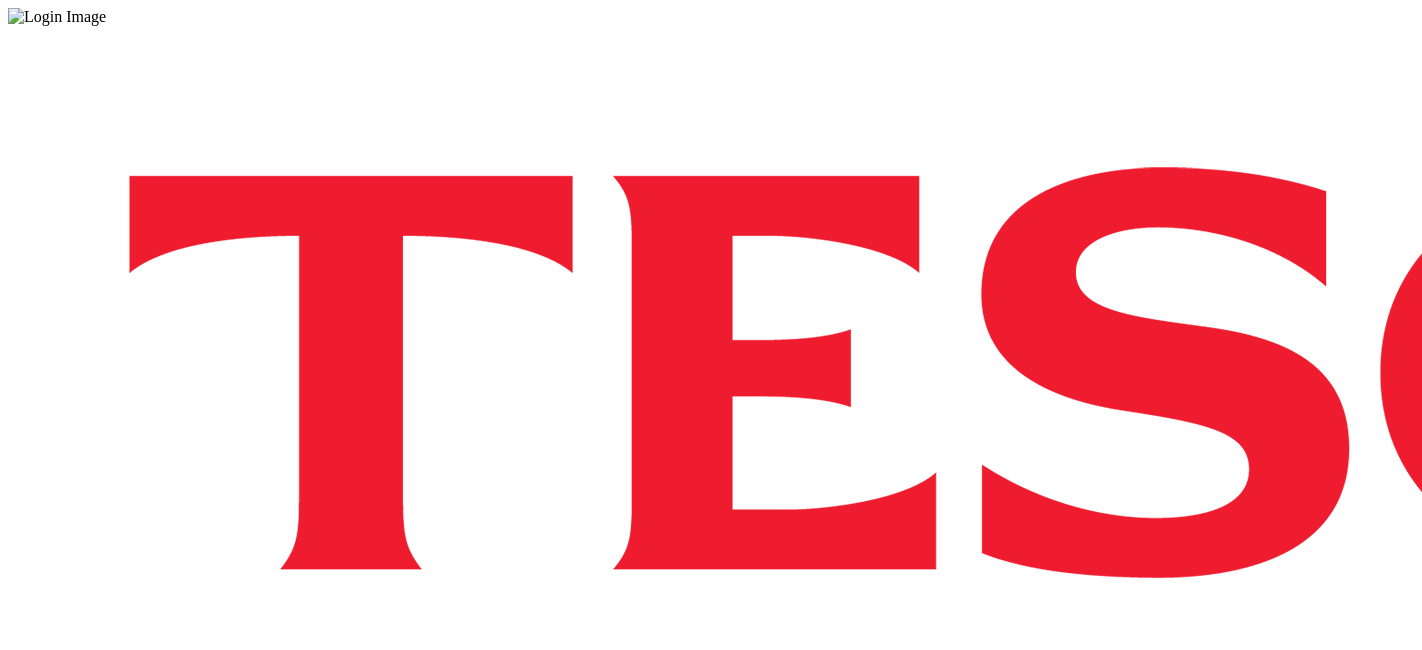 scroll, scrollTop: 0, scrollLeft: 0, axis: both 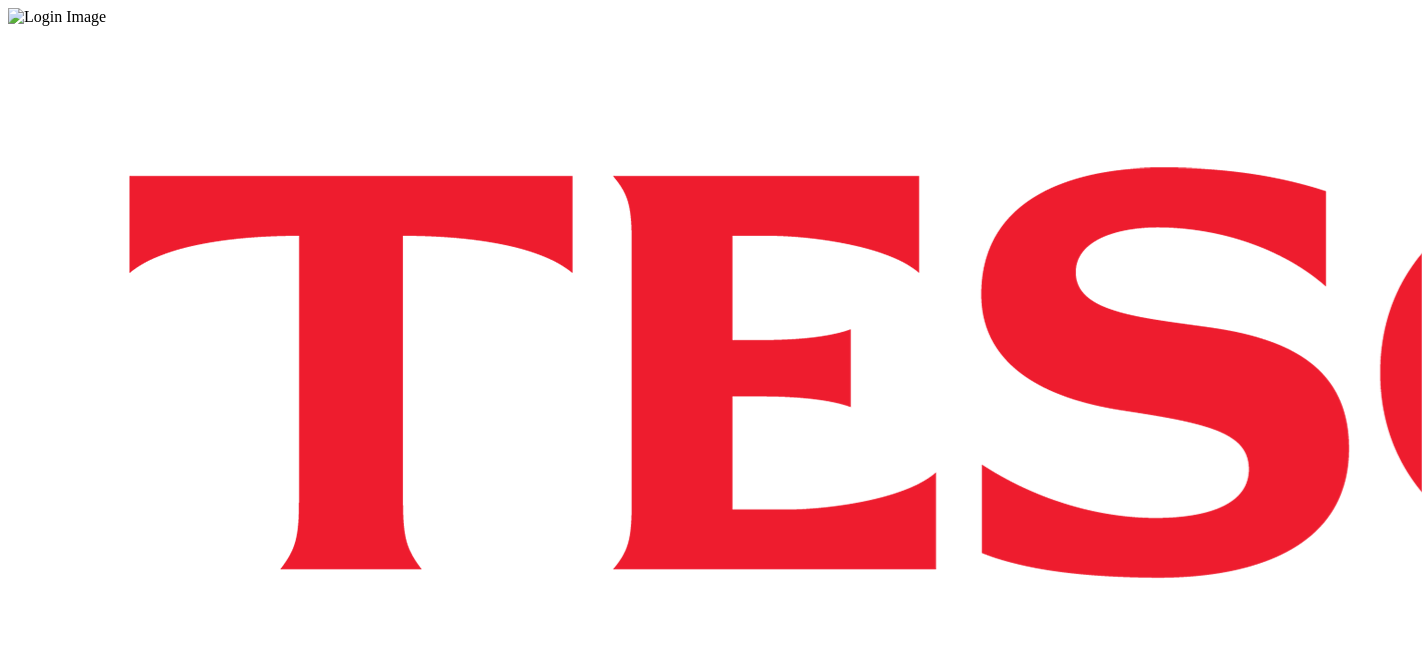 click on "Login" at bounding box center [711, 1000] 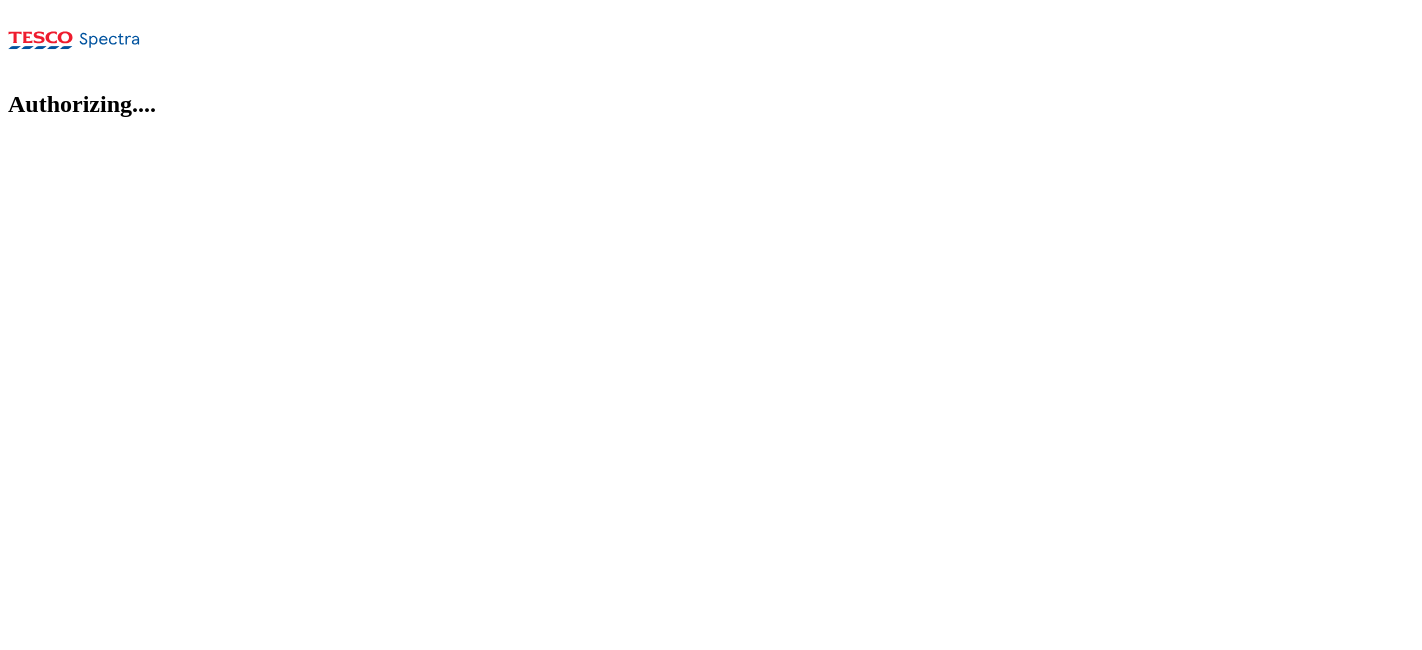 scroll, scrollTop: 0, scrollLeft: 0, axis: both 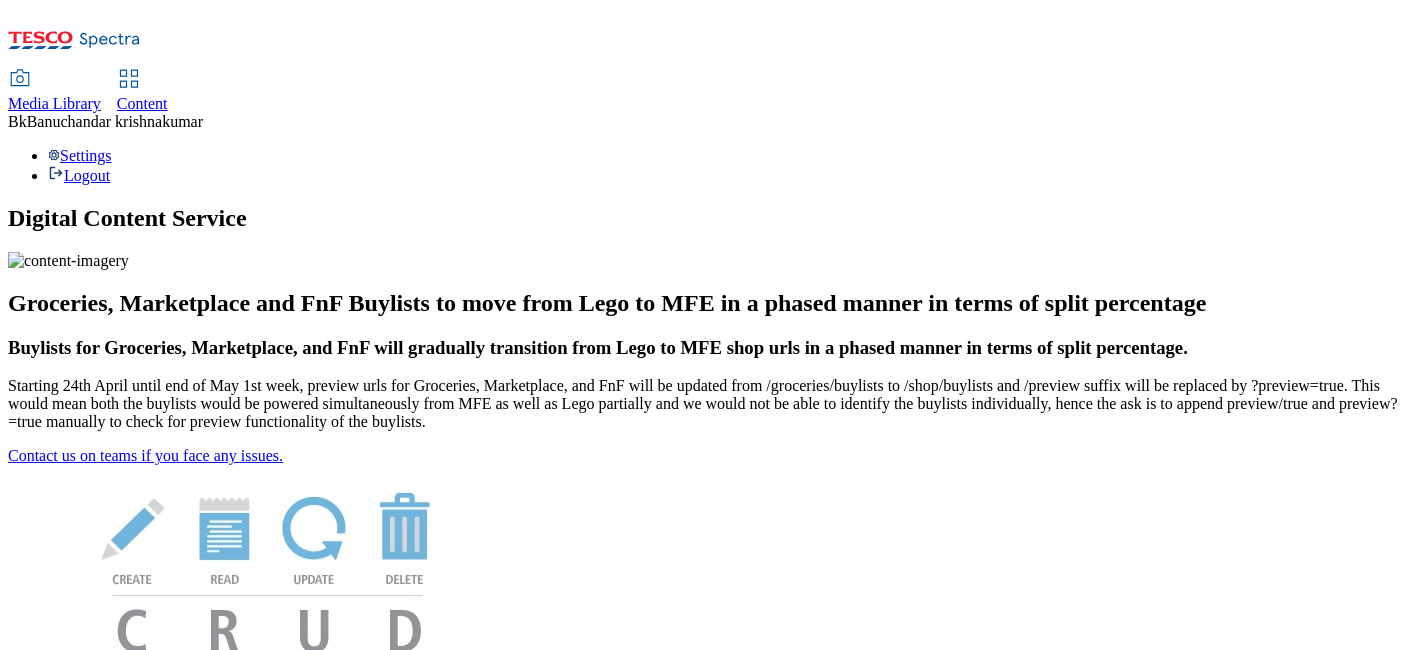 click on "Media Library" at bounding box center (54, 103) 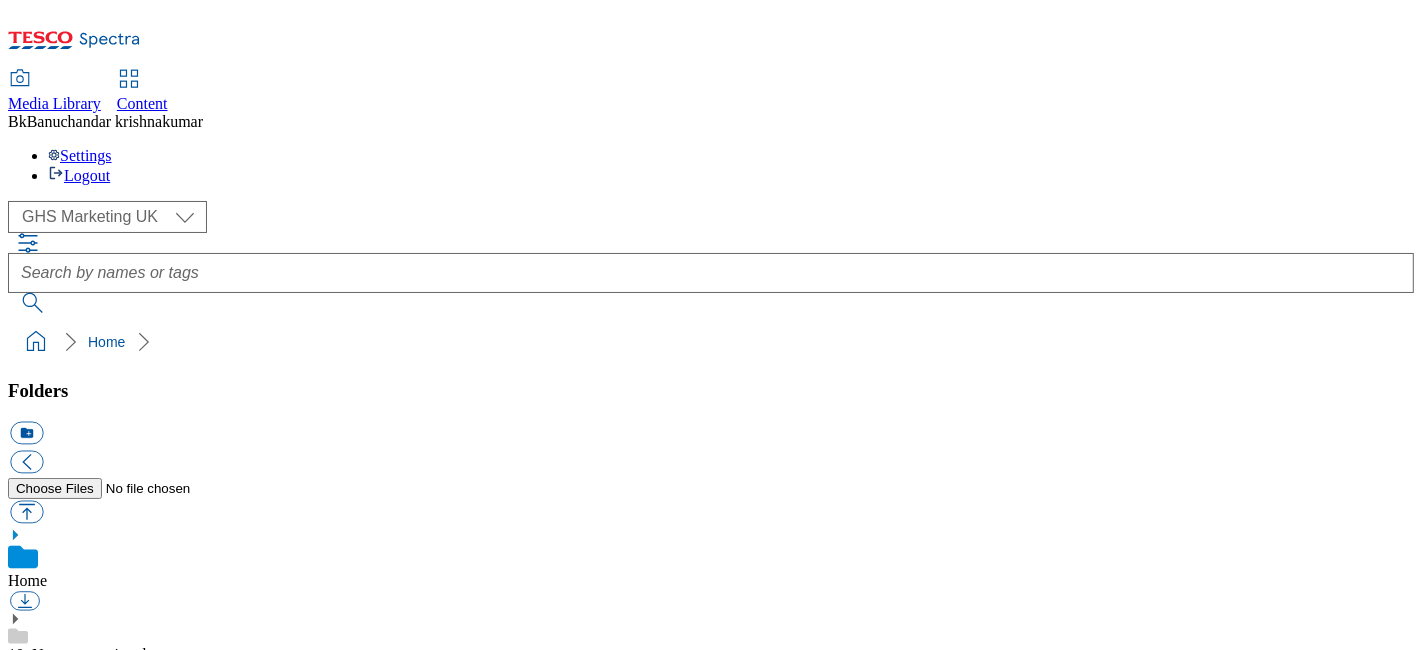 scroll, scrollTop: 0, scrollLeft: 0, axis: both 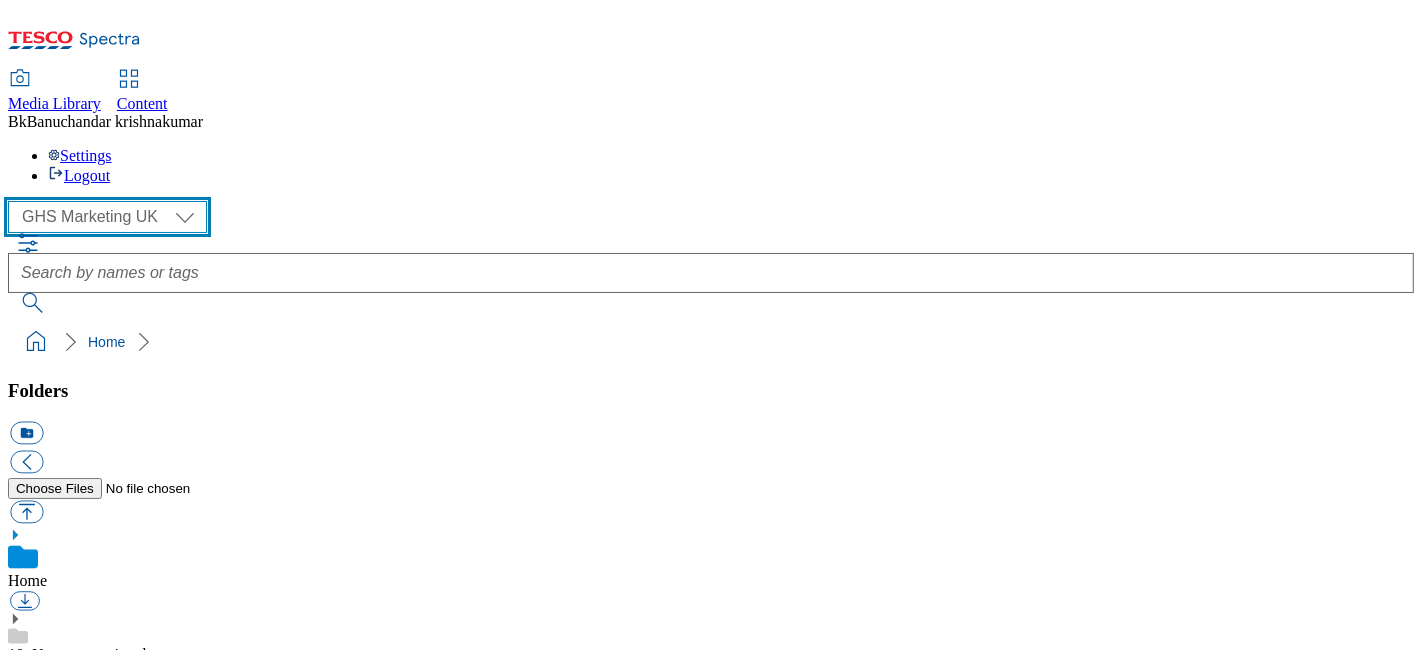 click on "GHS Marketing UK iGHS Marketing CE MCA CZ MCA HU MCA SK" at bounding box center (107, 217) 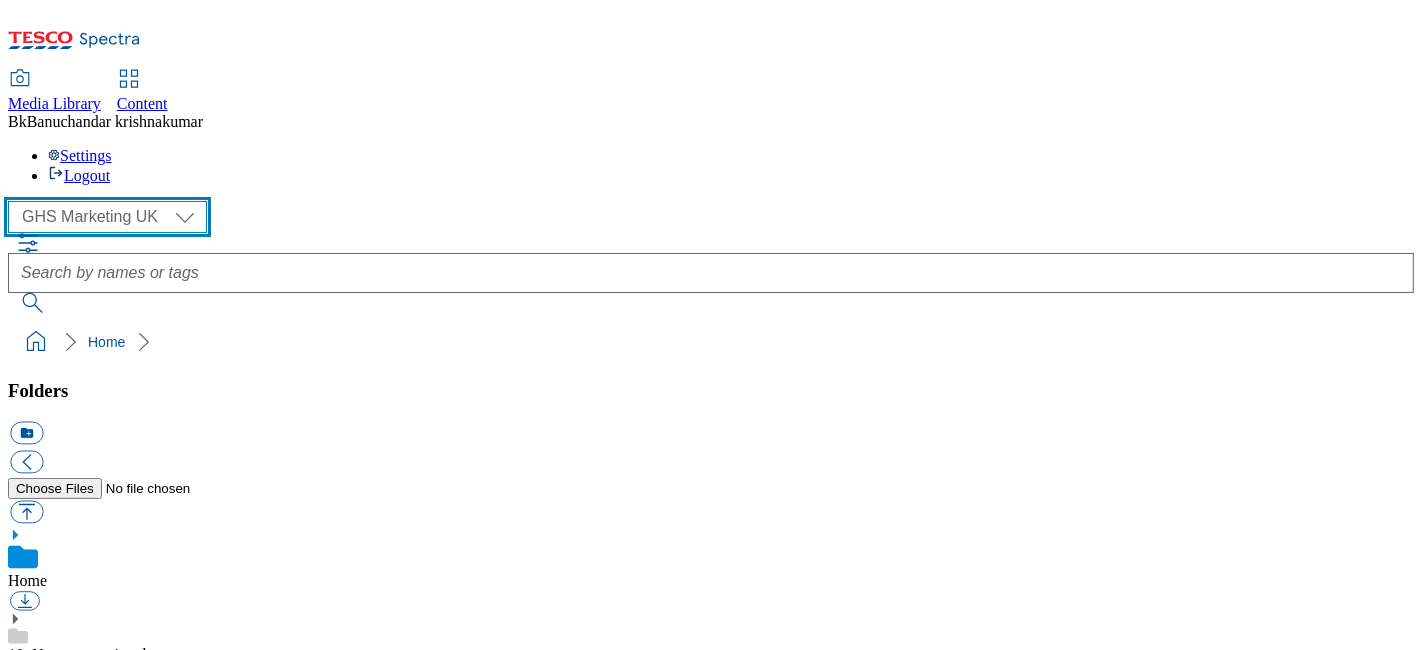 select on "flare-ighs-ce-mktg" 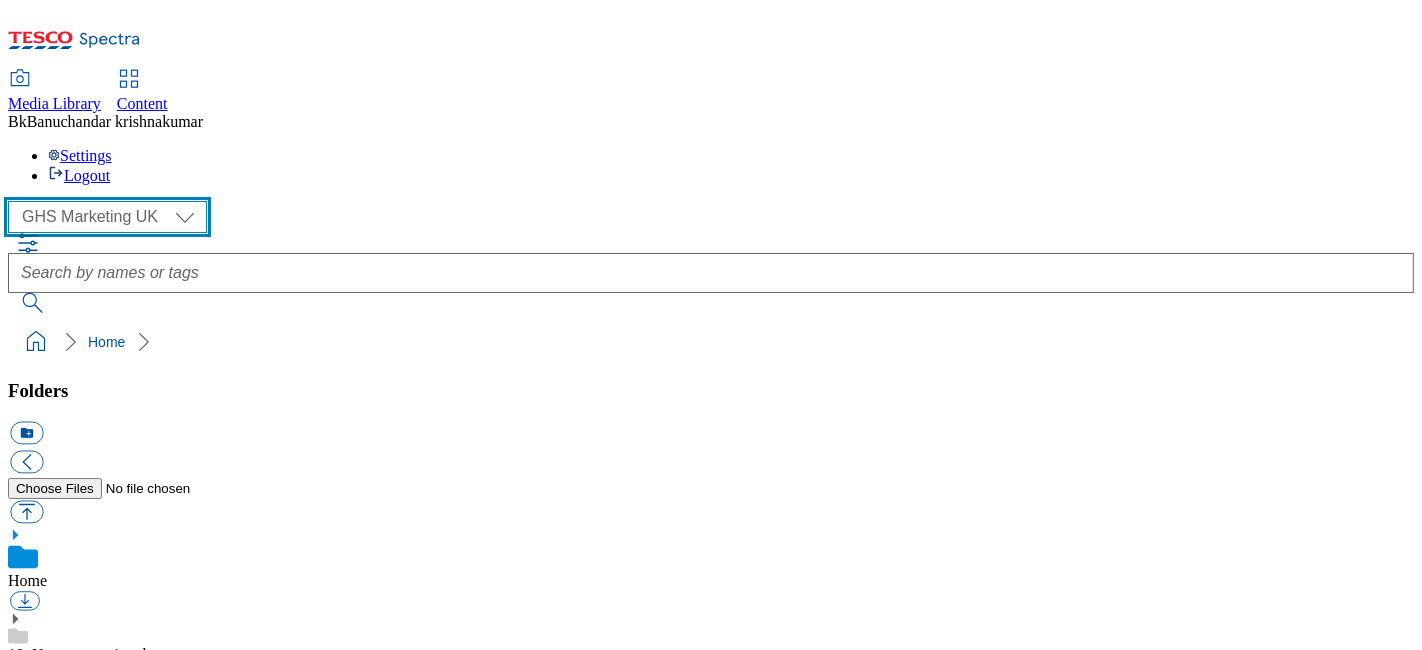 click on "GHS Marketing UK iGHS Marketing CE MCA CZ MCA HU MCA SK" at bounding box center [107, 217] 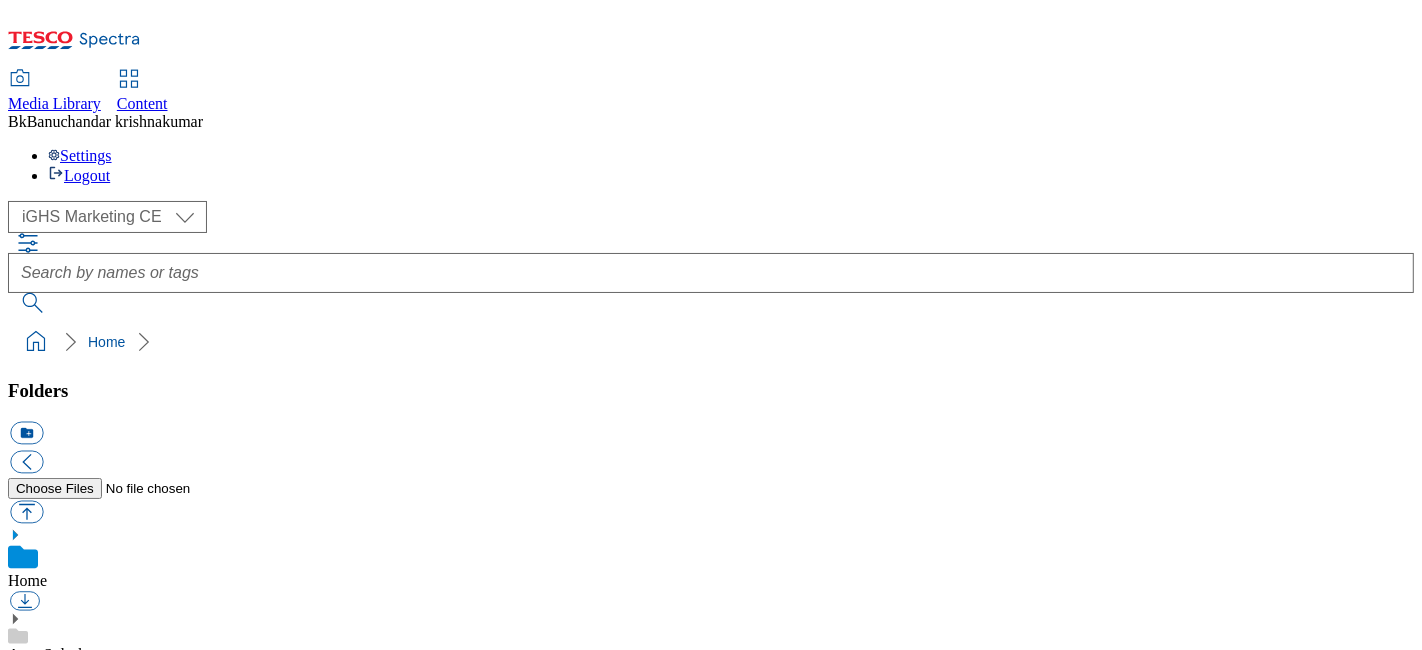 click 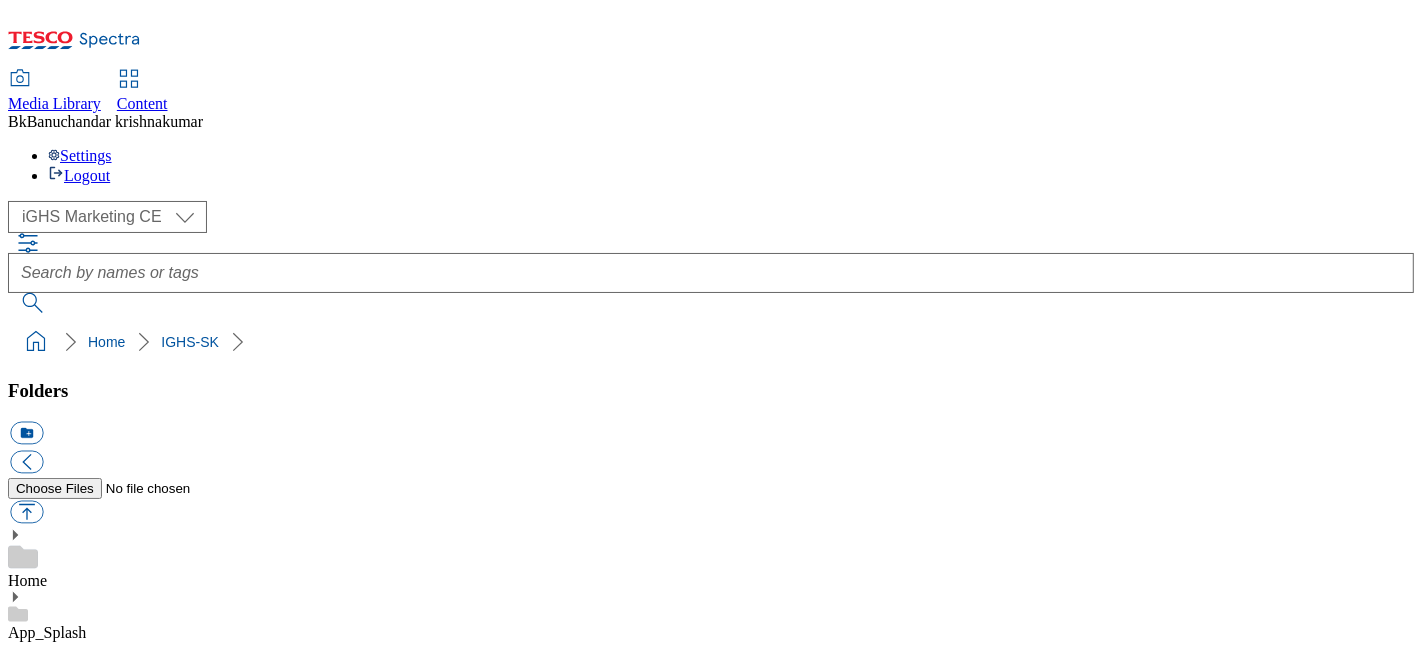 click 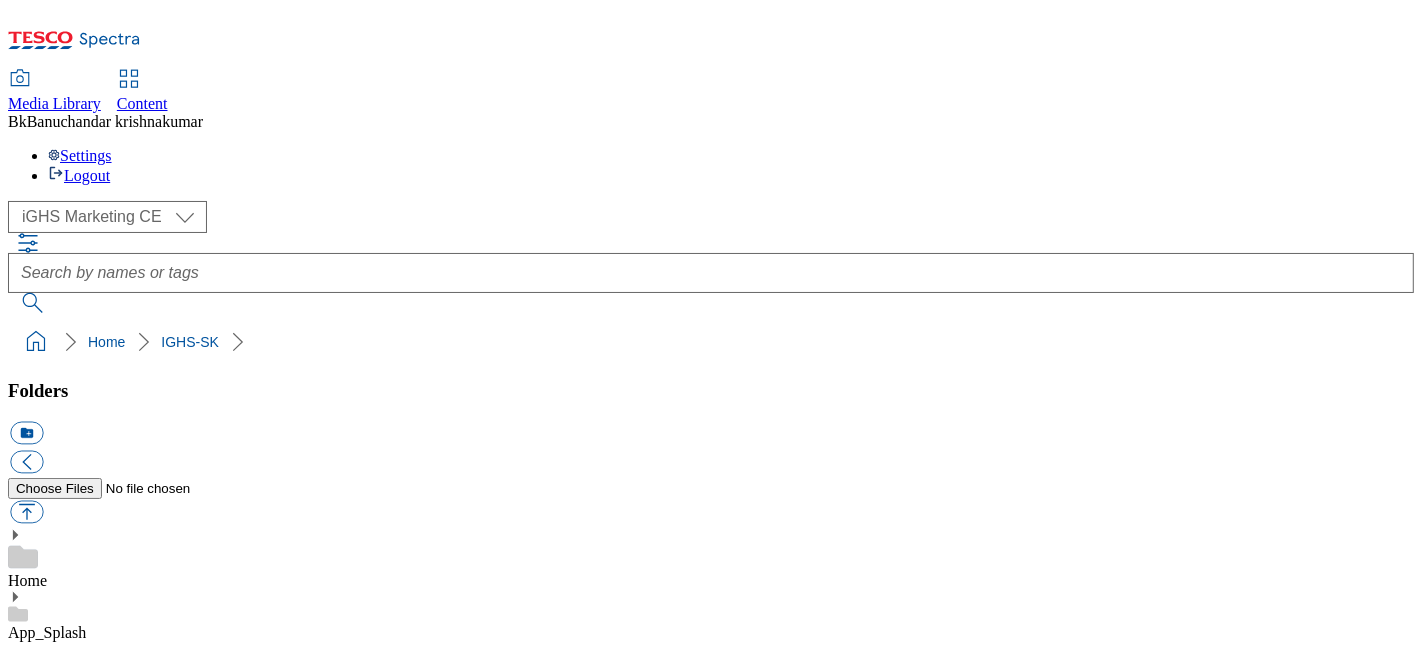 scroll, scrollTop: 222, scrollLeft: 0, axis: vertical 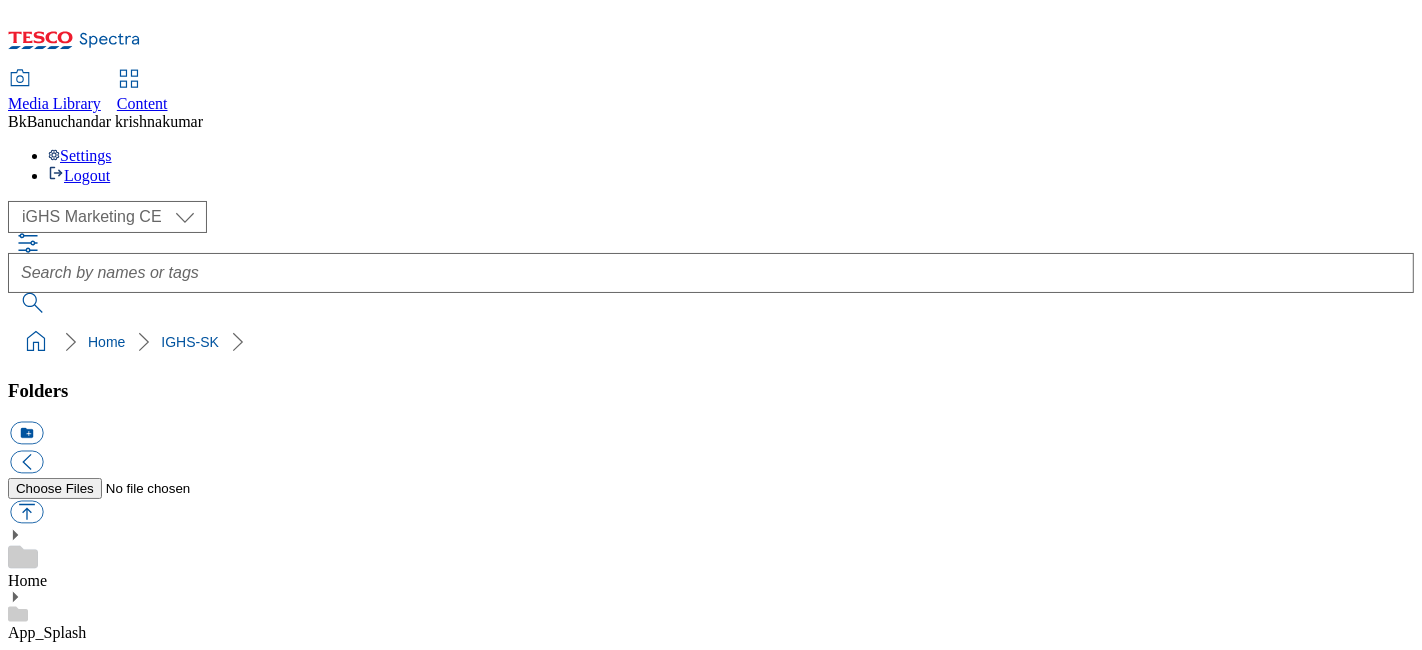 click on "IGHS-SK" at bounding box center [39, 1004] 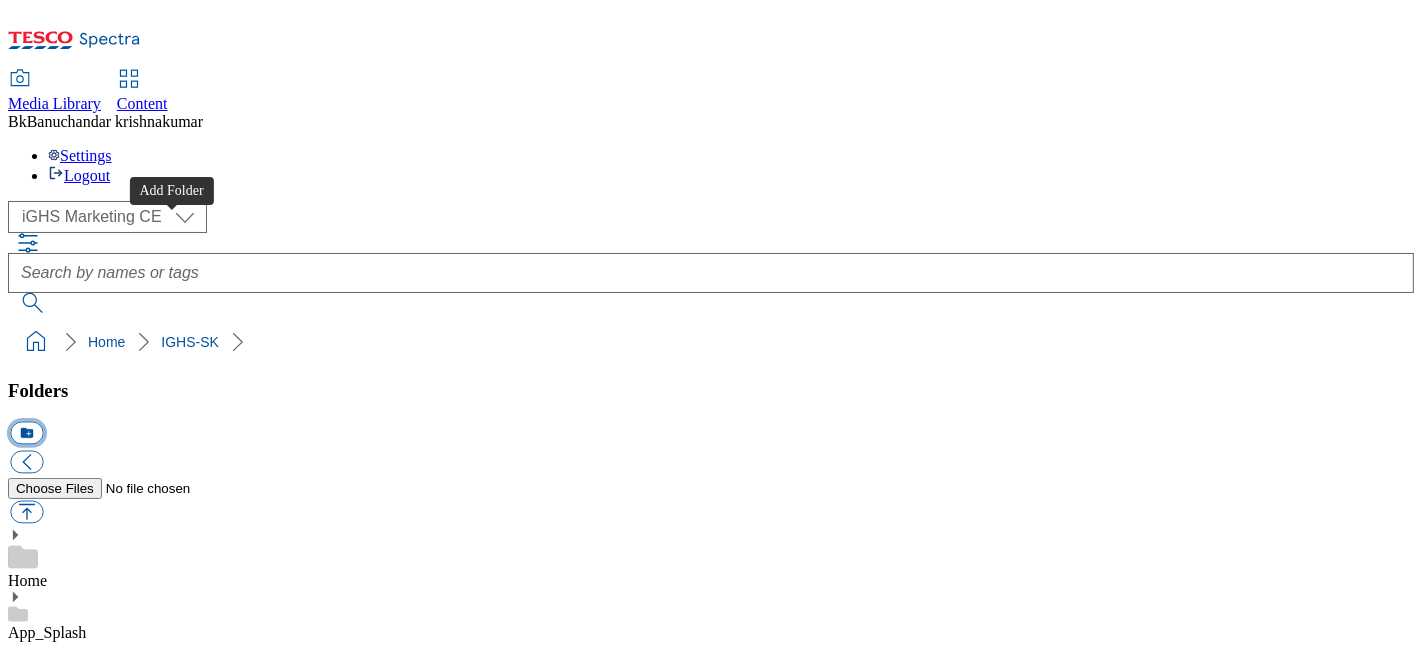 click on "icon_new_folder" at bounding box center (26, 433) 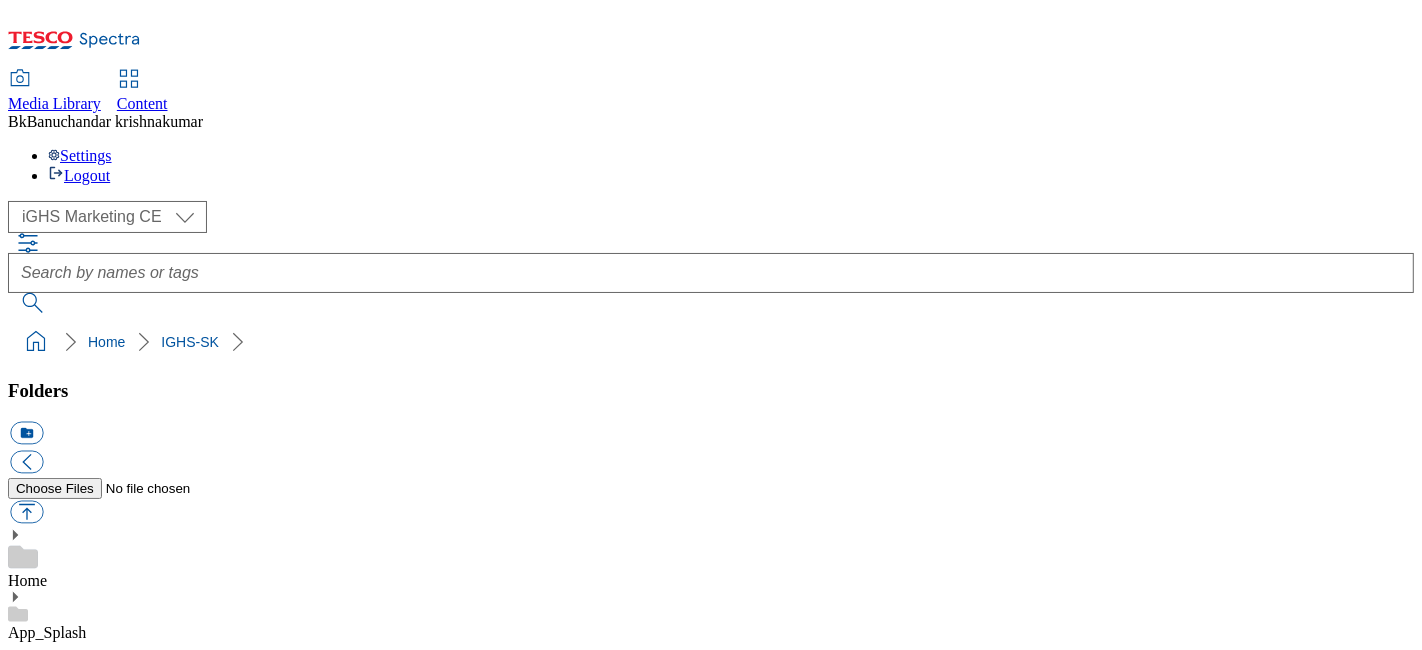 click at bounding box center (711, 1056) 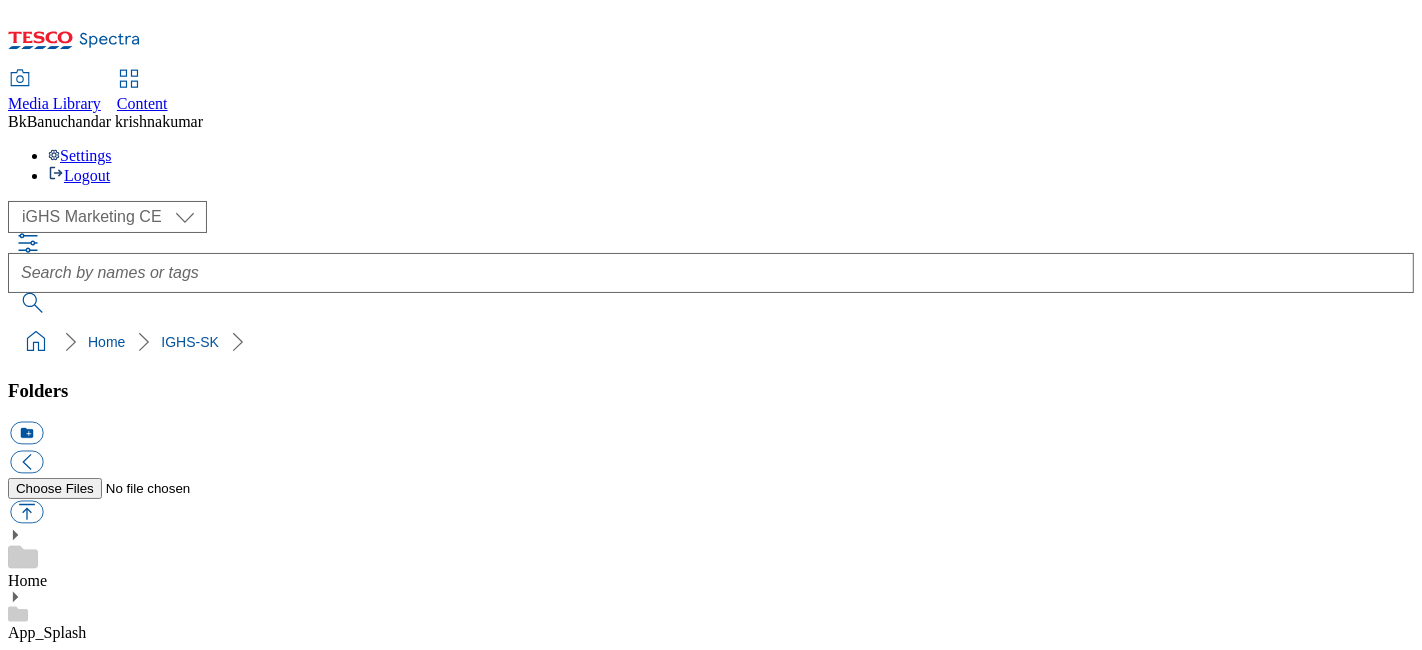 type on "W24_25" 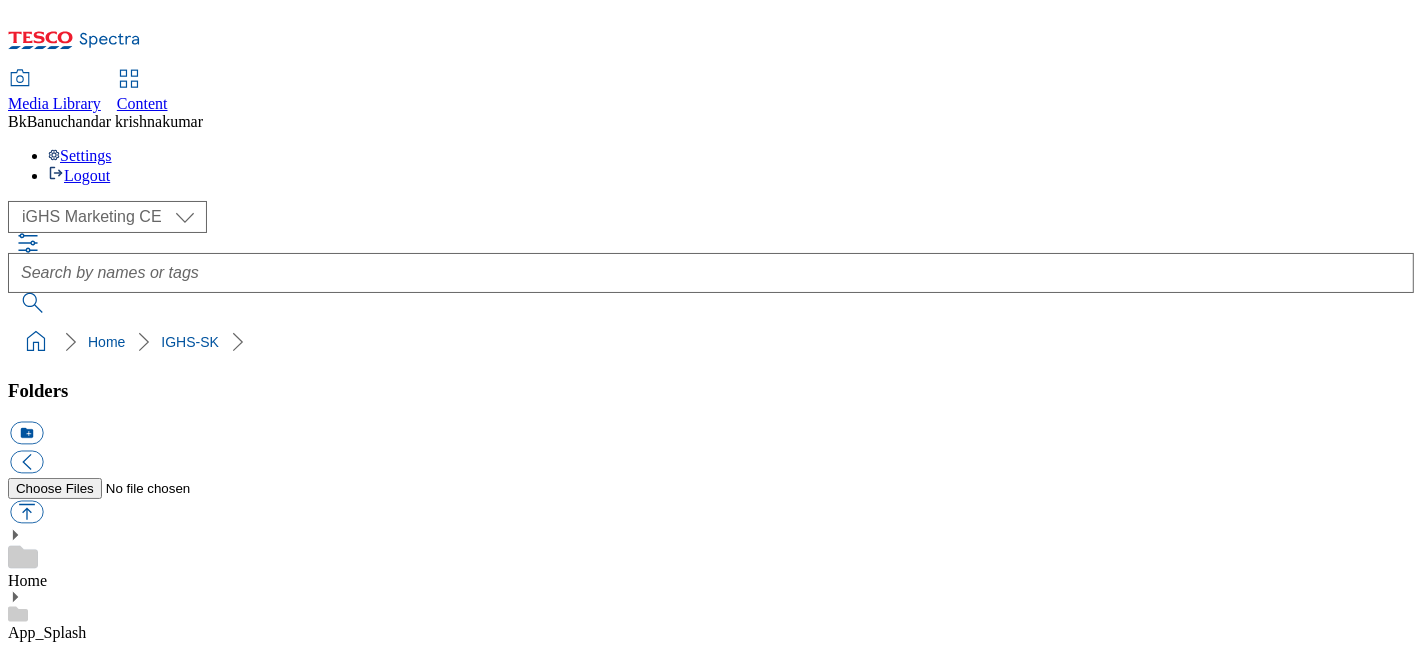 click on "W24_25" at bounding box center (35, 16166) 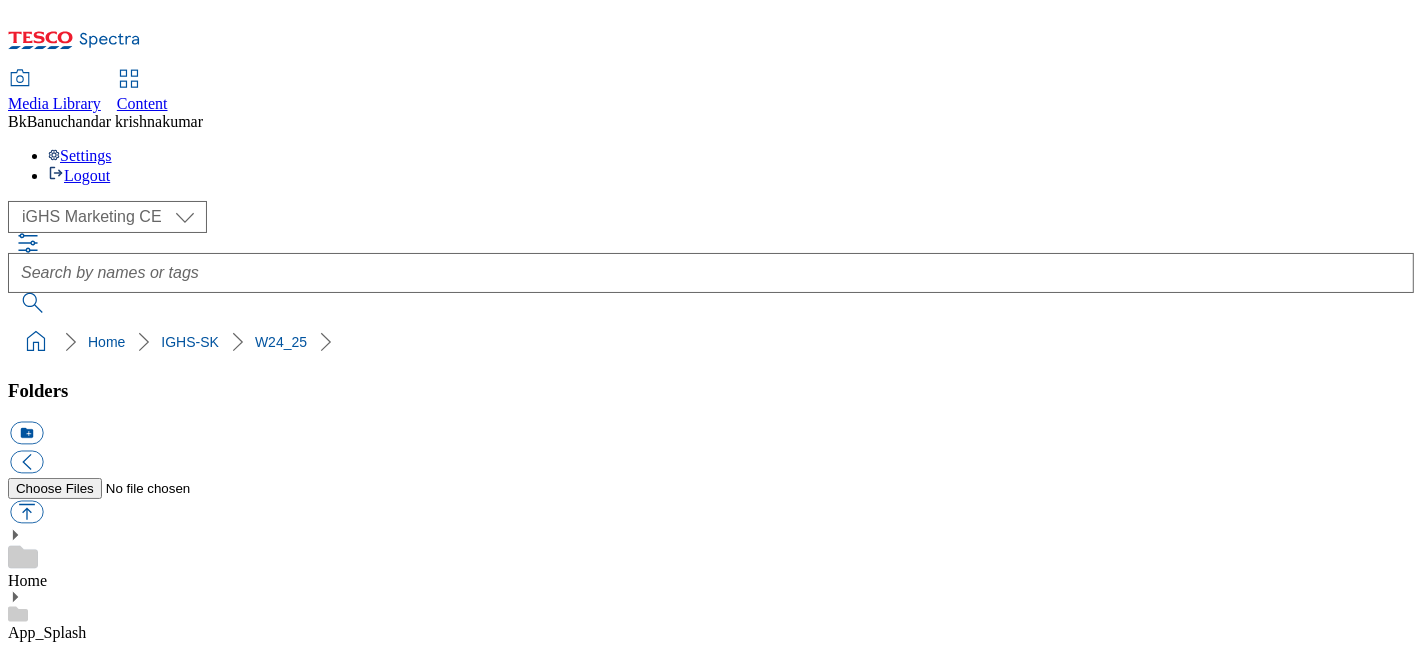 click on "W24_25" at bounding box center (35, 16144) 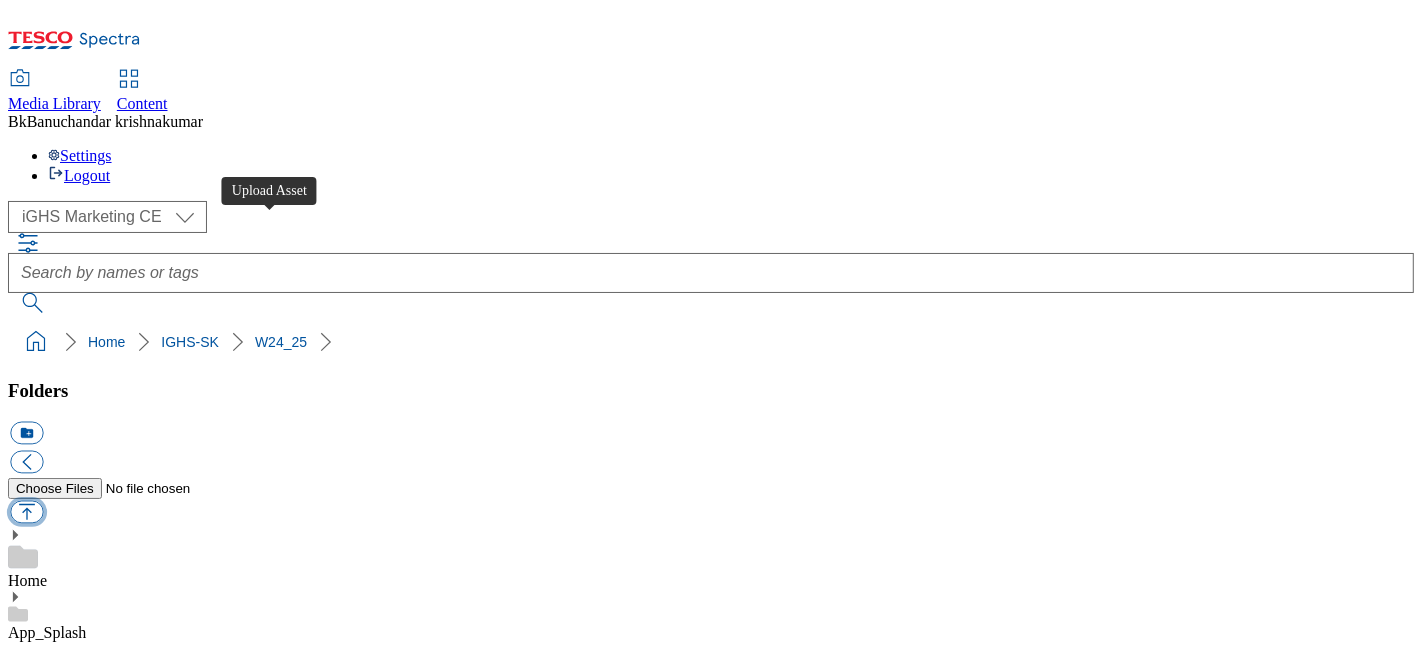 click at bounding box center (26, 512) 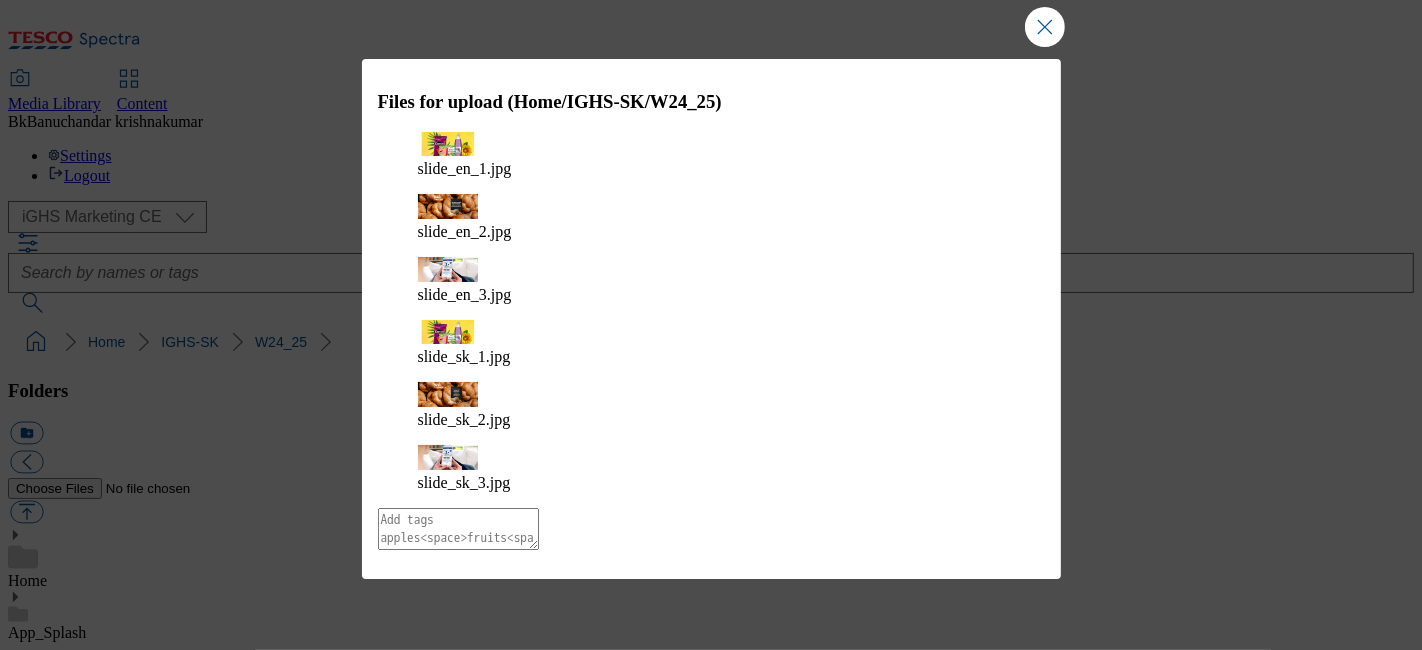 click on "Upload" at bounding box center [990, 699] 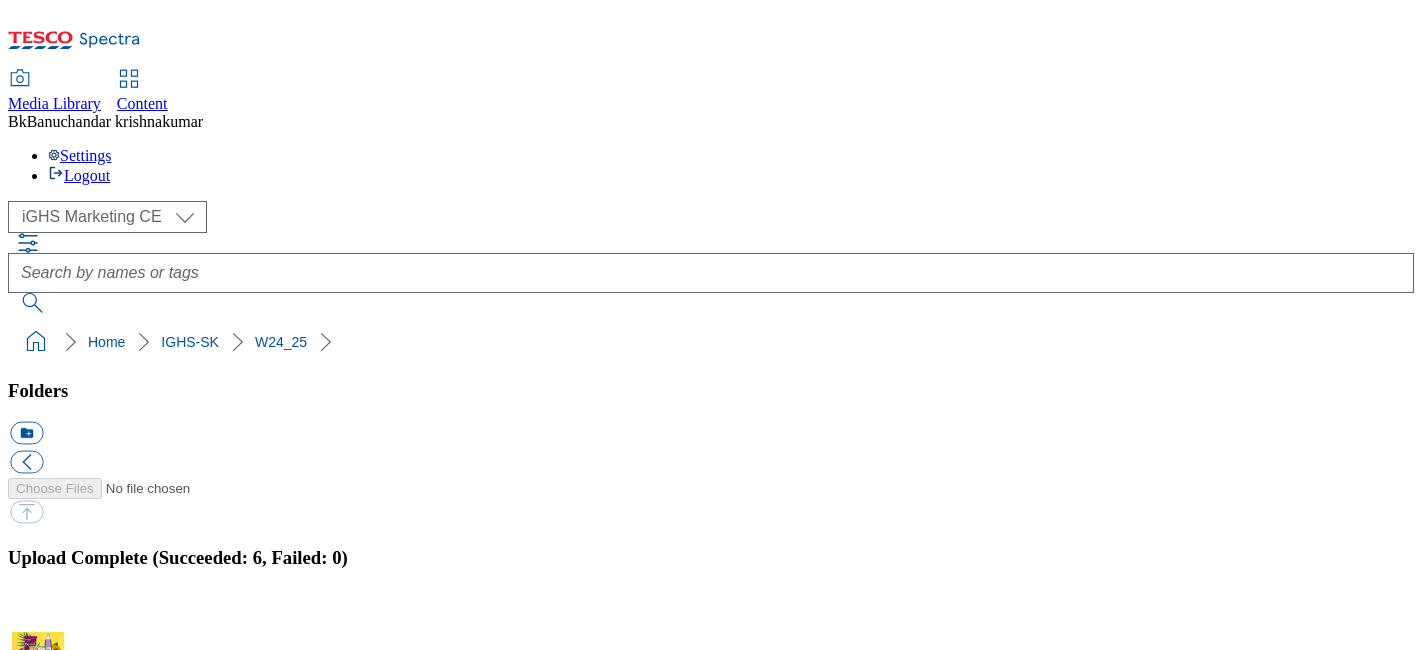 select on "flare-ighs-ce-mktg" 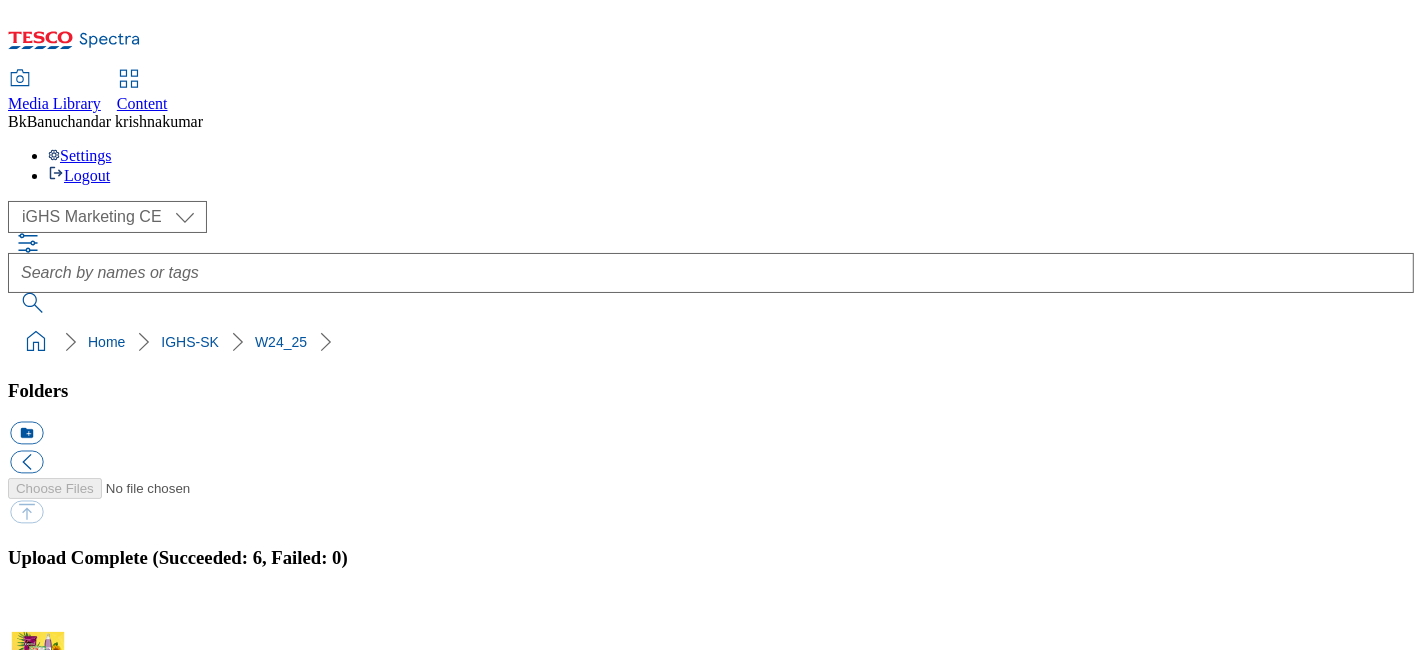 scroll, scrollTop: 145, scrollLeft: 0, axis: vertical 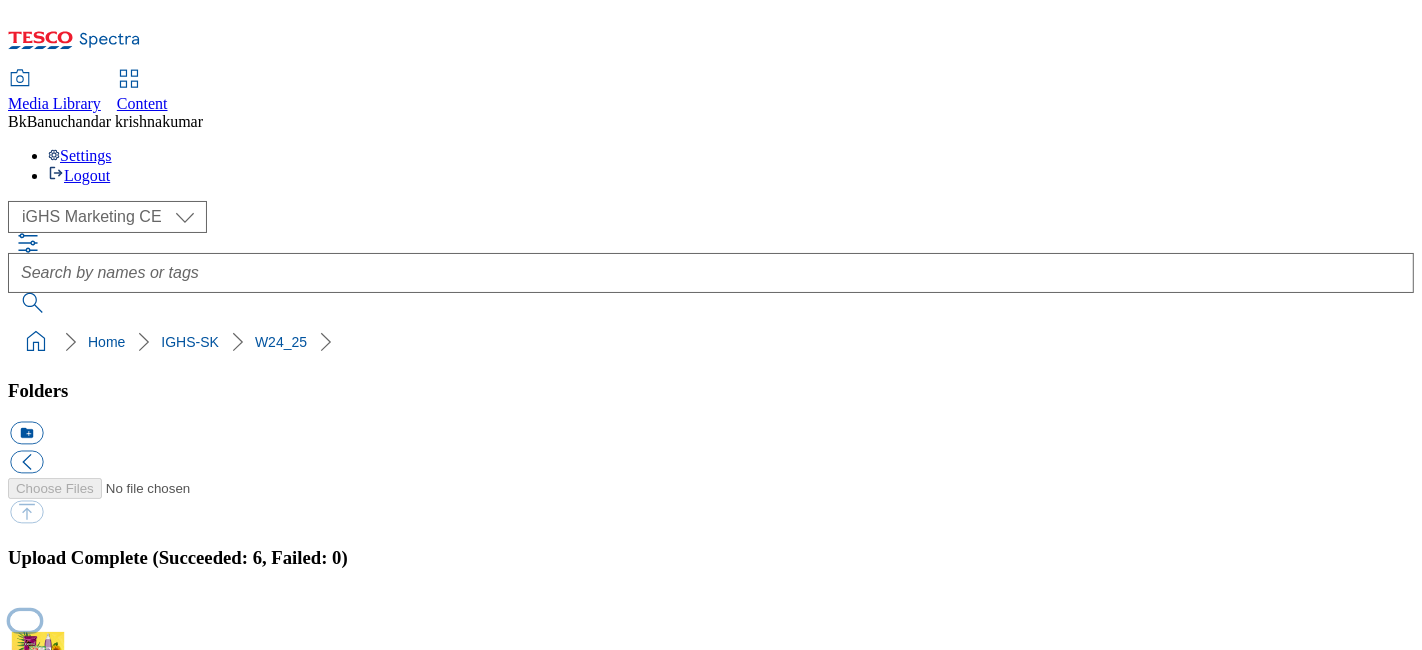 click at bounding box center (25, 620) 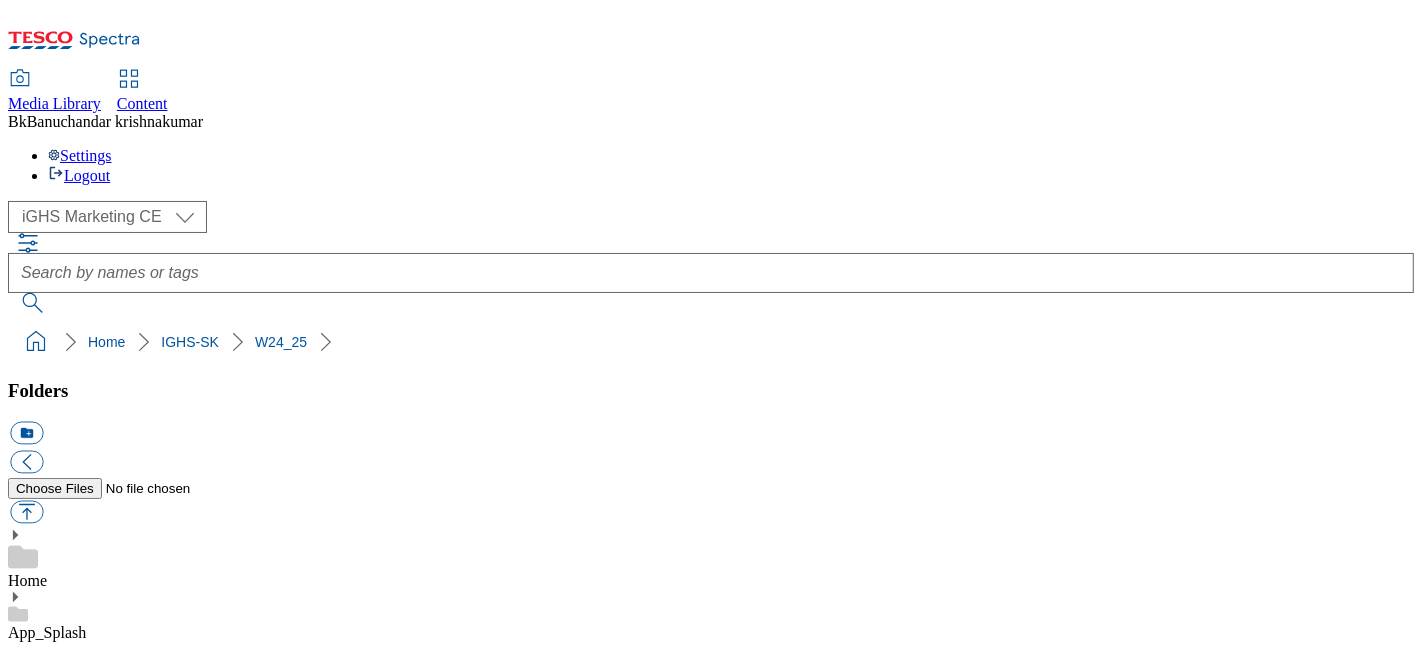 click on "W24_25" at bounding box center [35, 16144] 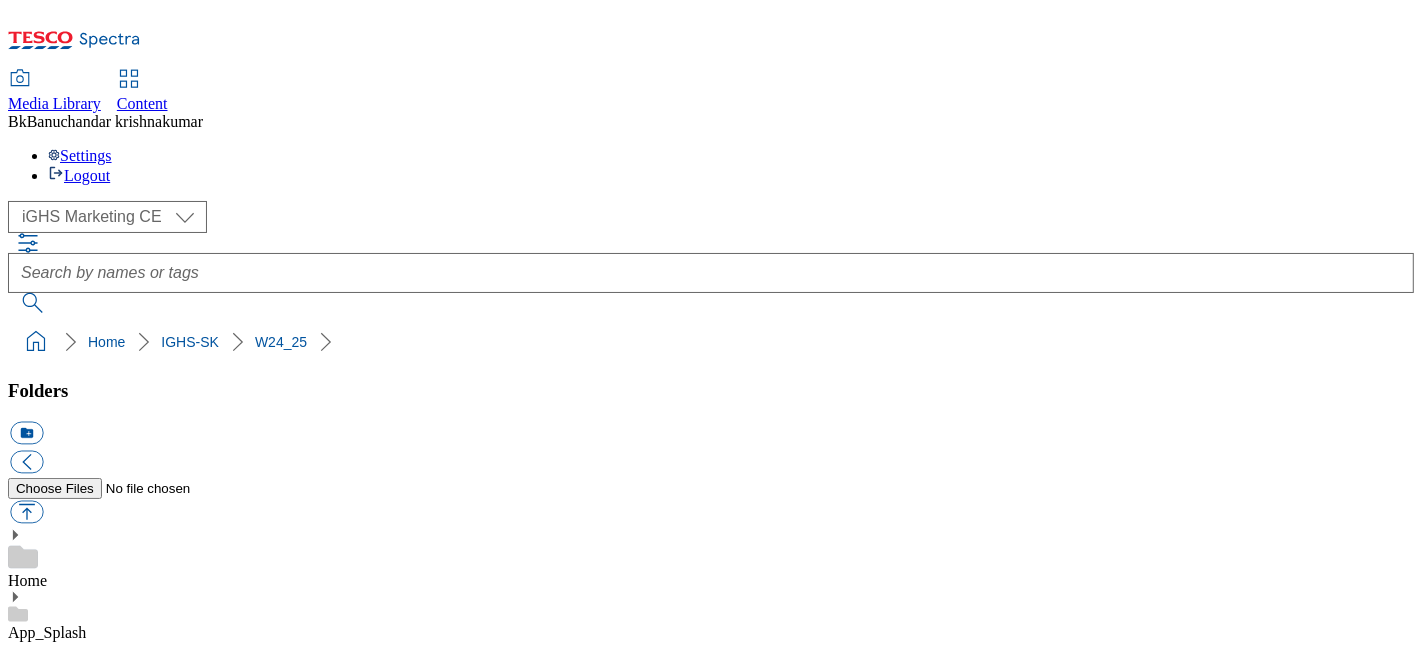 scroll, scrollTop: 222, scrollLeft: 0, axis: vertical 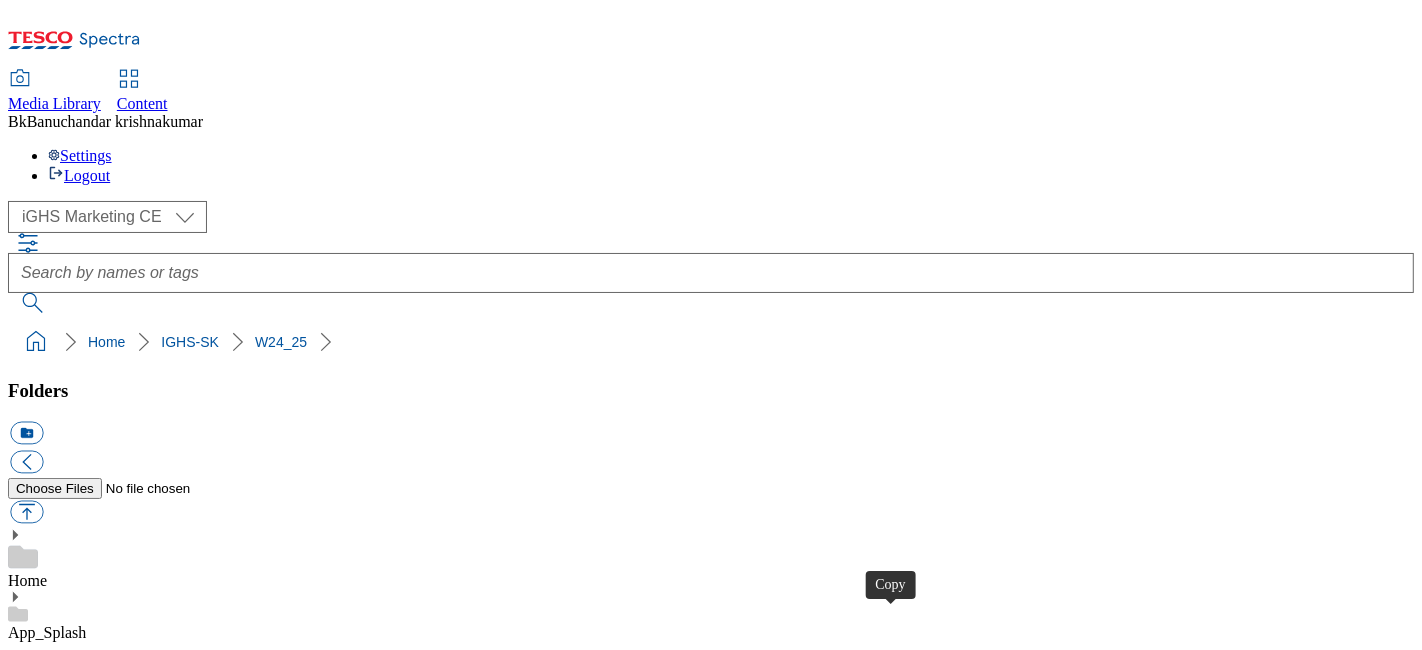 click at bounding box center [26, 27198] 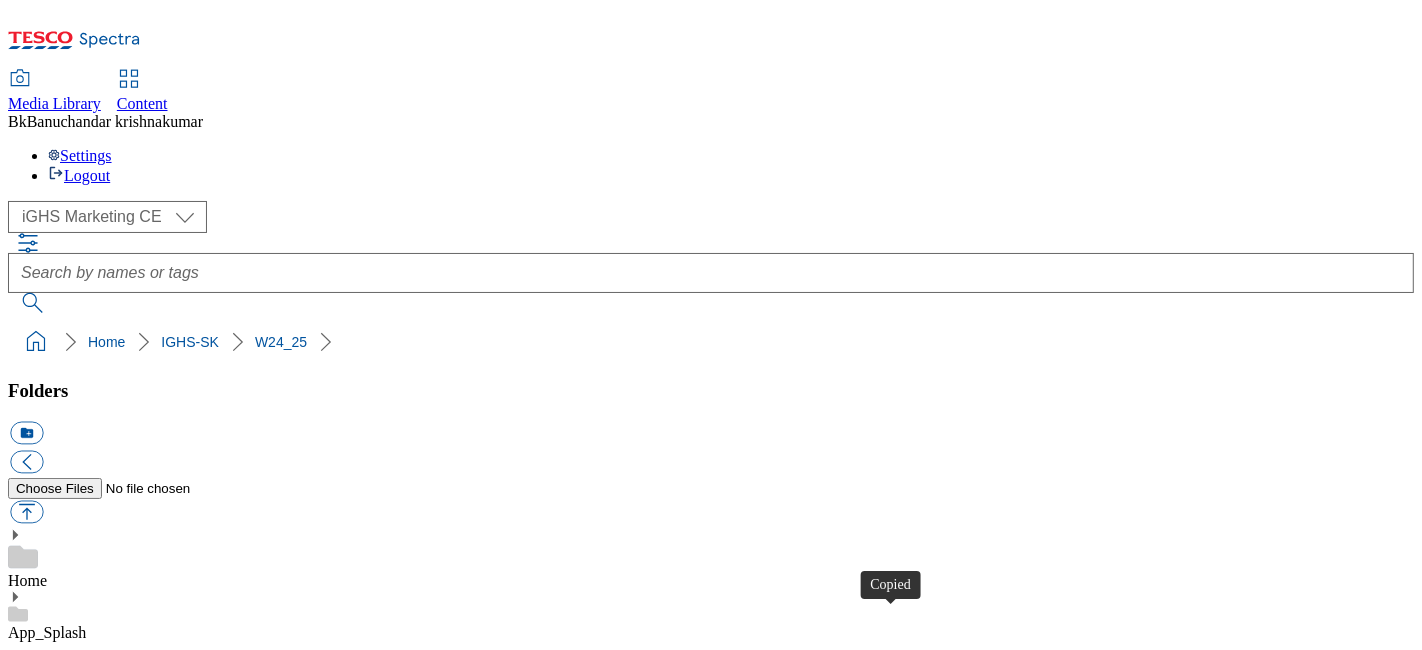 type 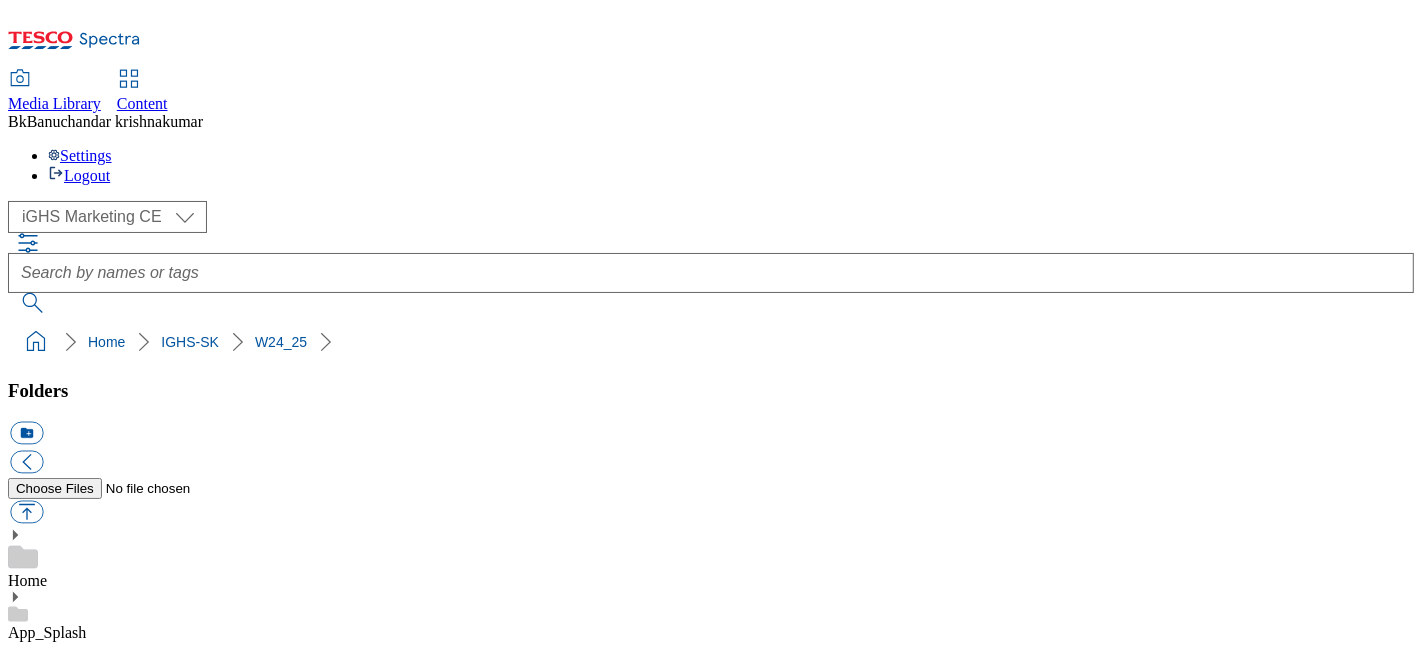 scroll, scrollTop: 111, scrollLeft: 0, axis: vertical 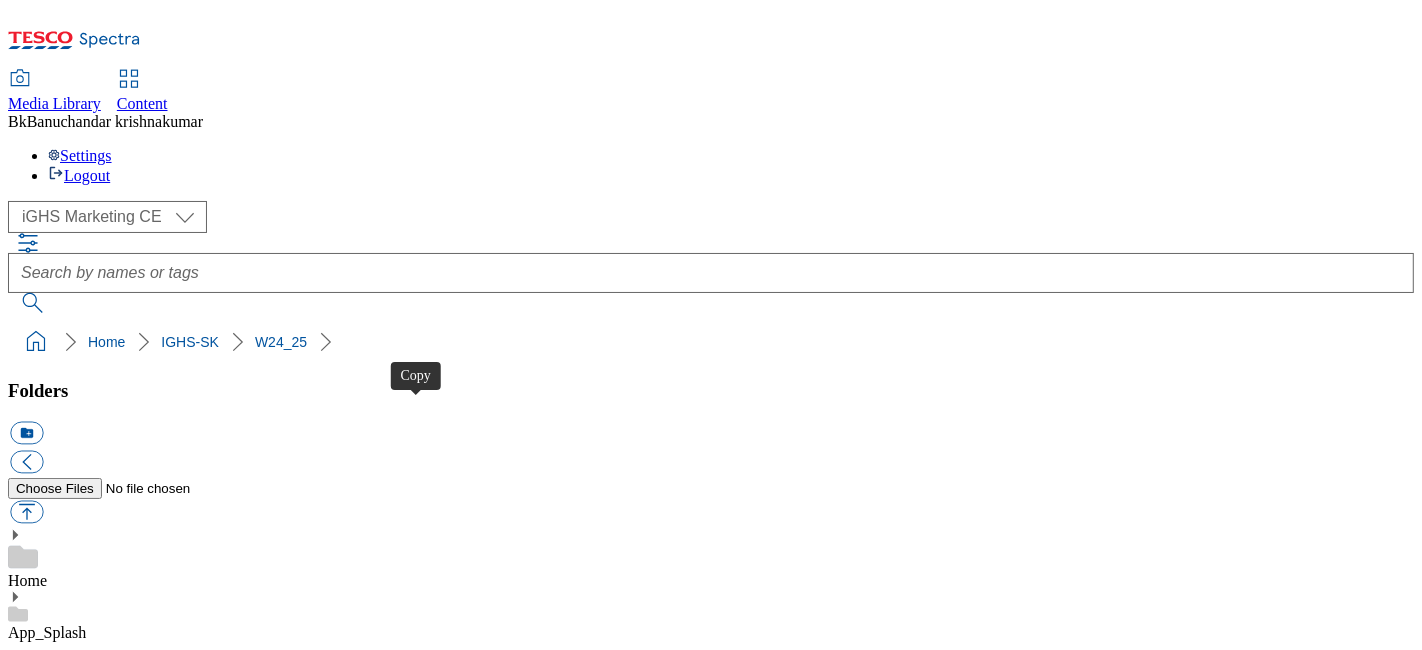 click at bounding box center [26, 25048] 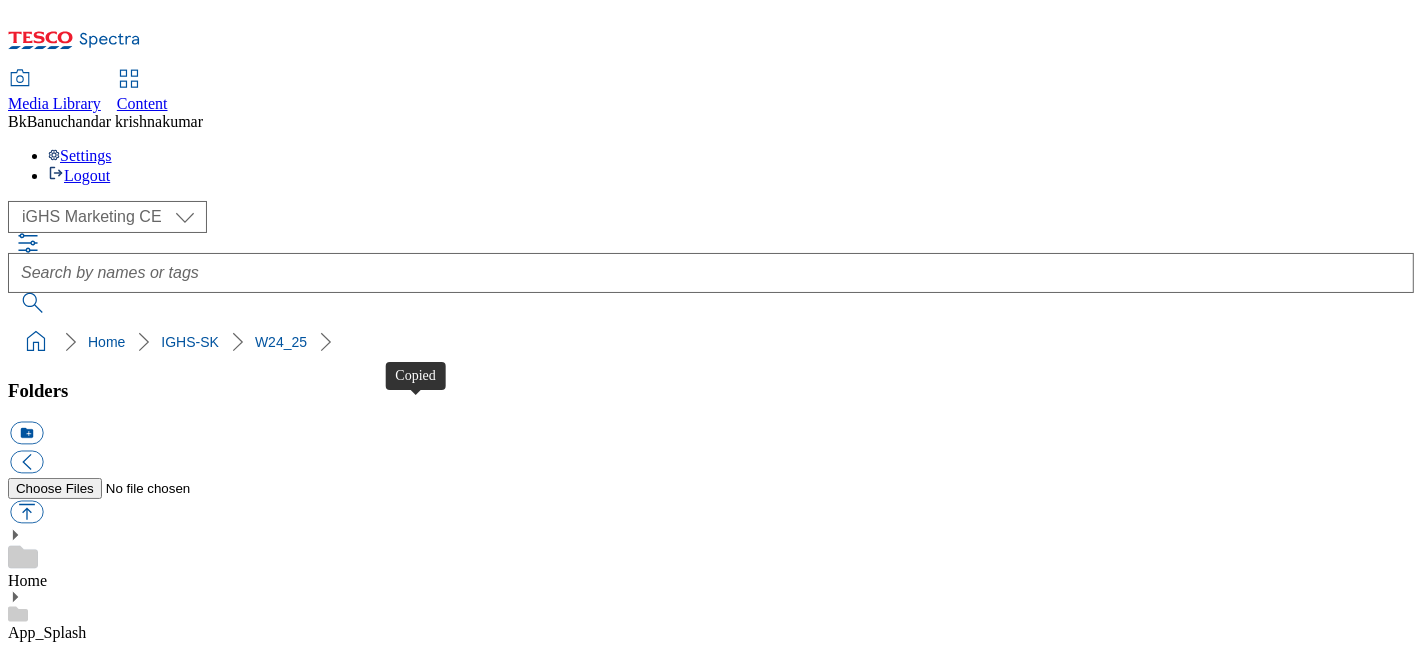 type 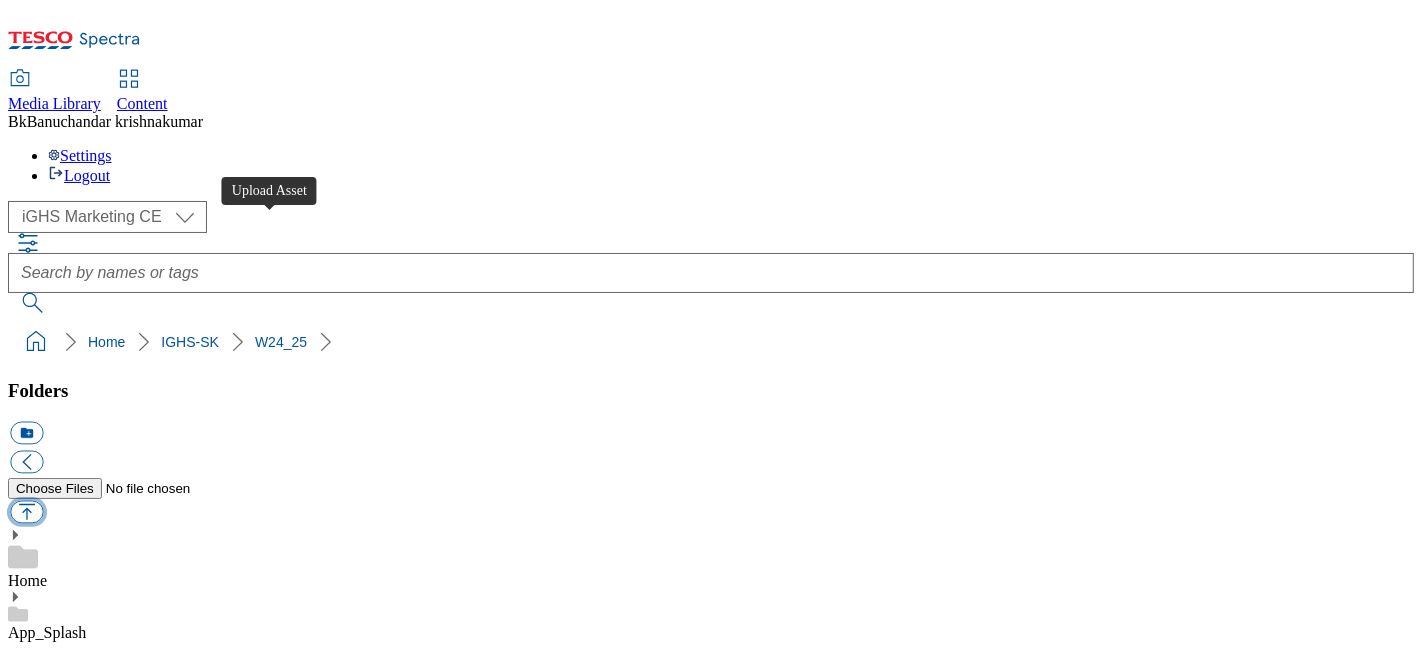 click at bounding box center [26, 512] 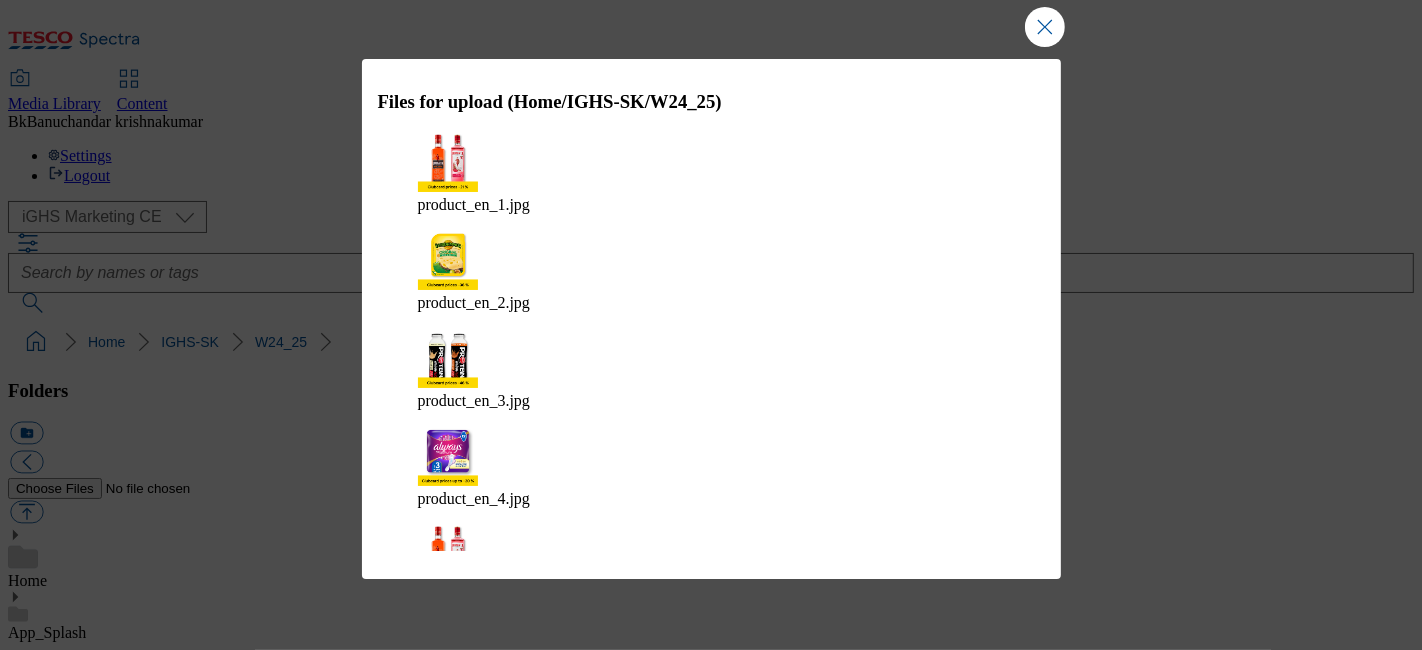scroll, scrollTop: 89, scrollLeft: 0, axis: vertical 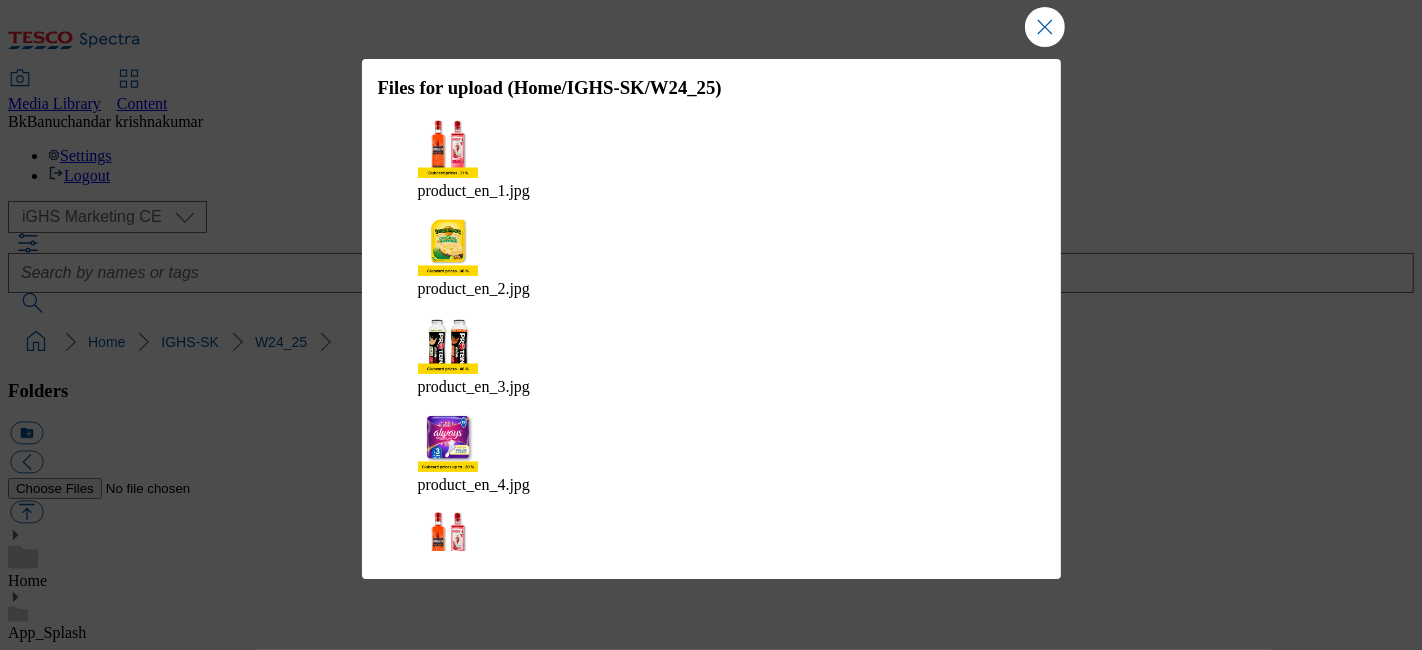 click on "Upload" at bounding box center [990, 1093] 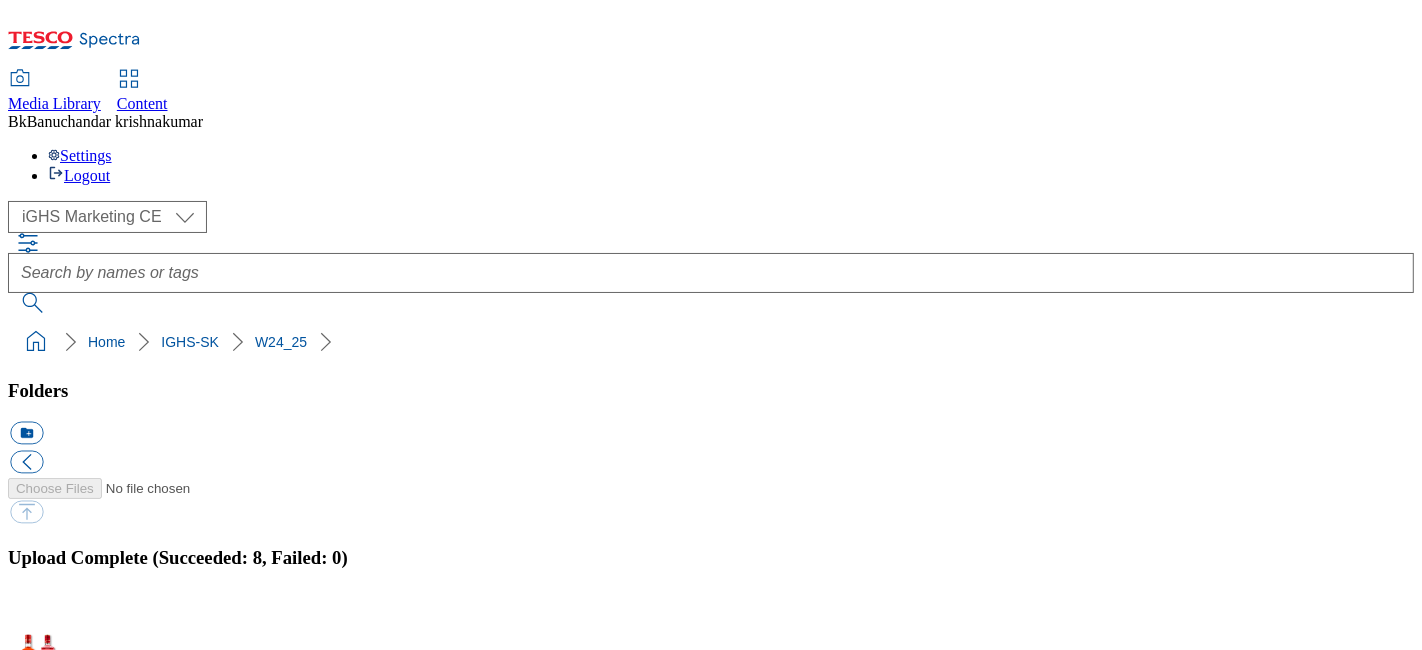 scroll, scrollTop: 318, scrollLeft: 0, axis: vertical 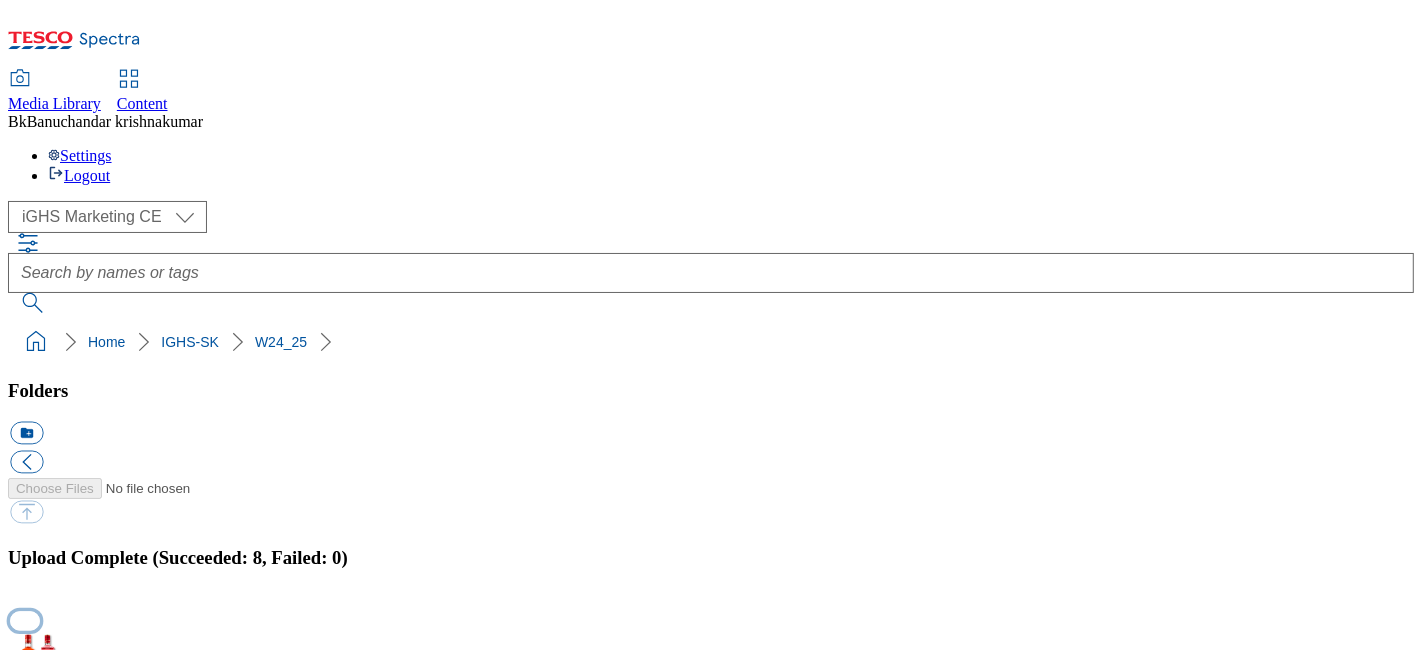 click at bounding box center (25, 620) 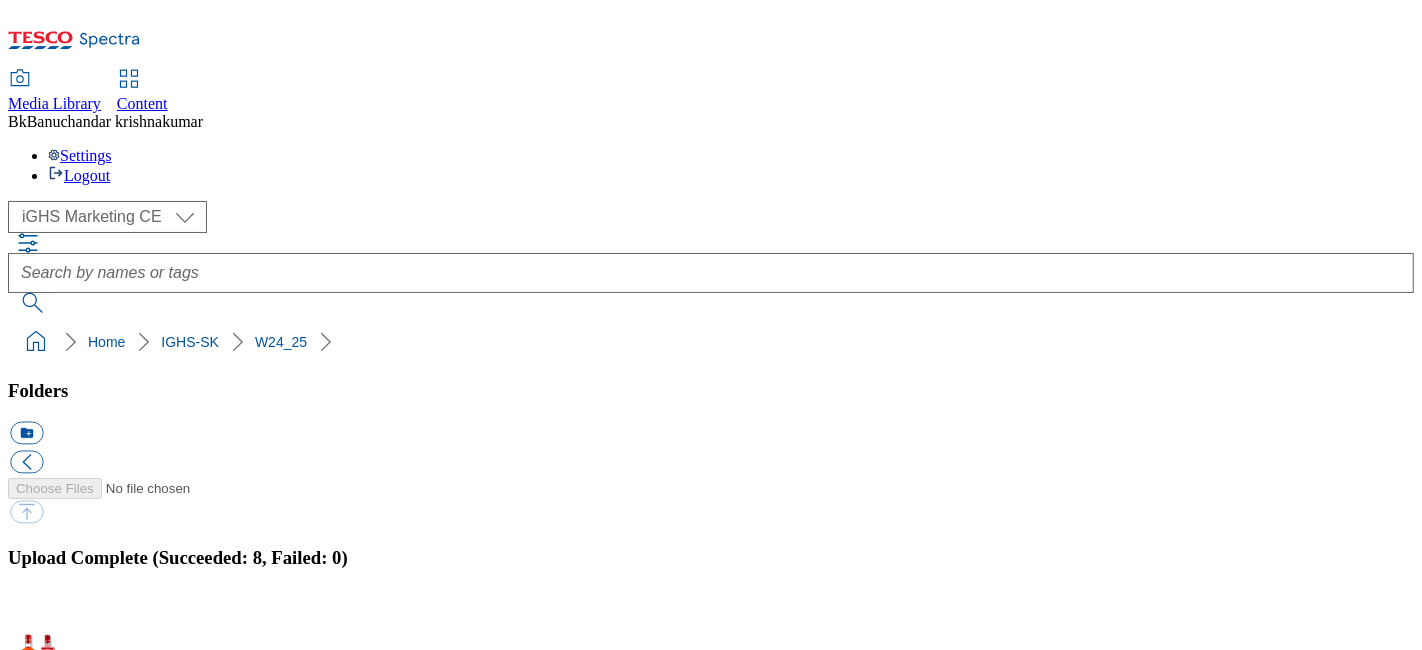 type 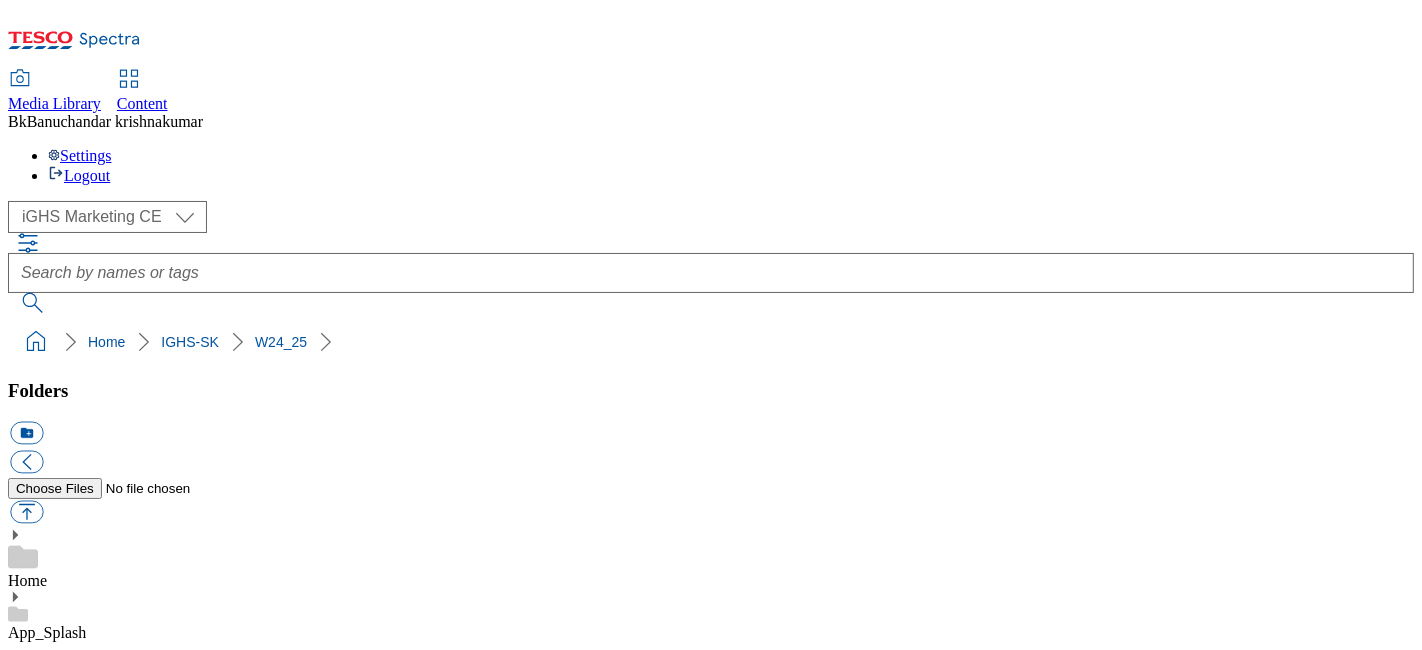 scroll, scrollTop: 777, scrollLeft: 0, axis: vertical 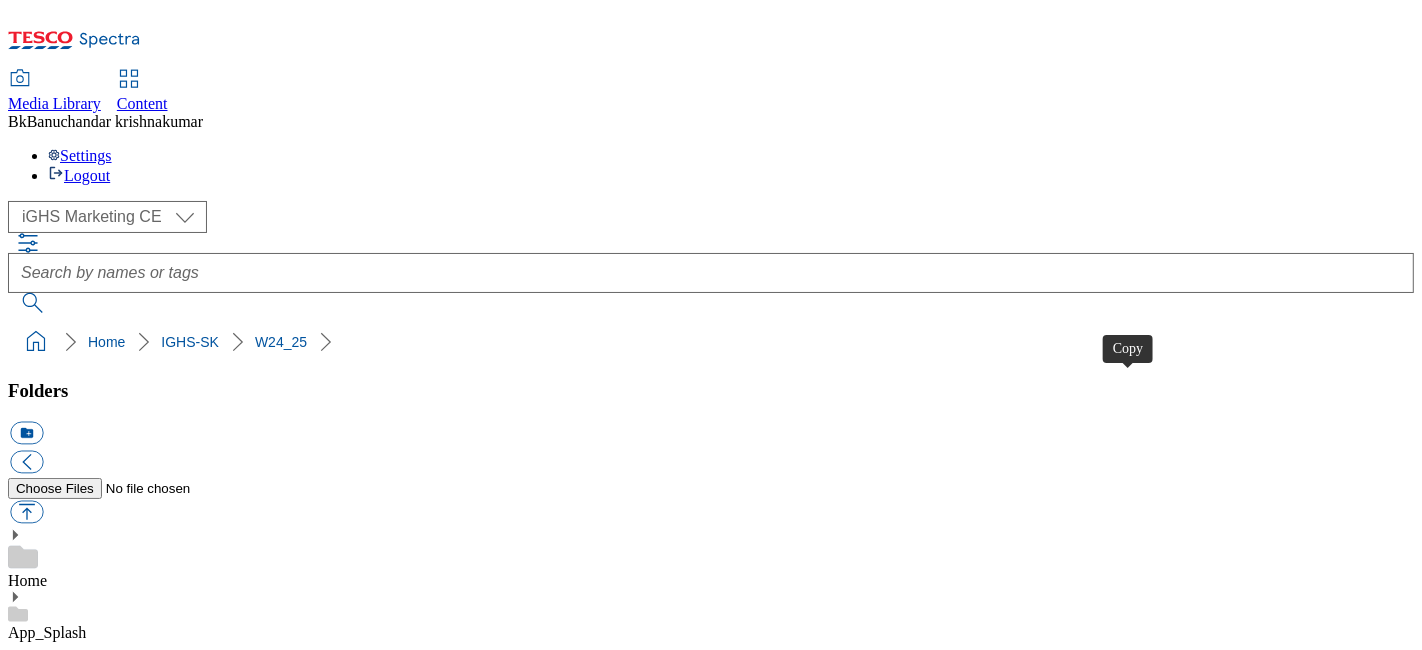 click at bounding box center (26, 29778) 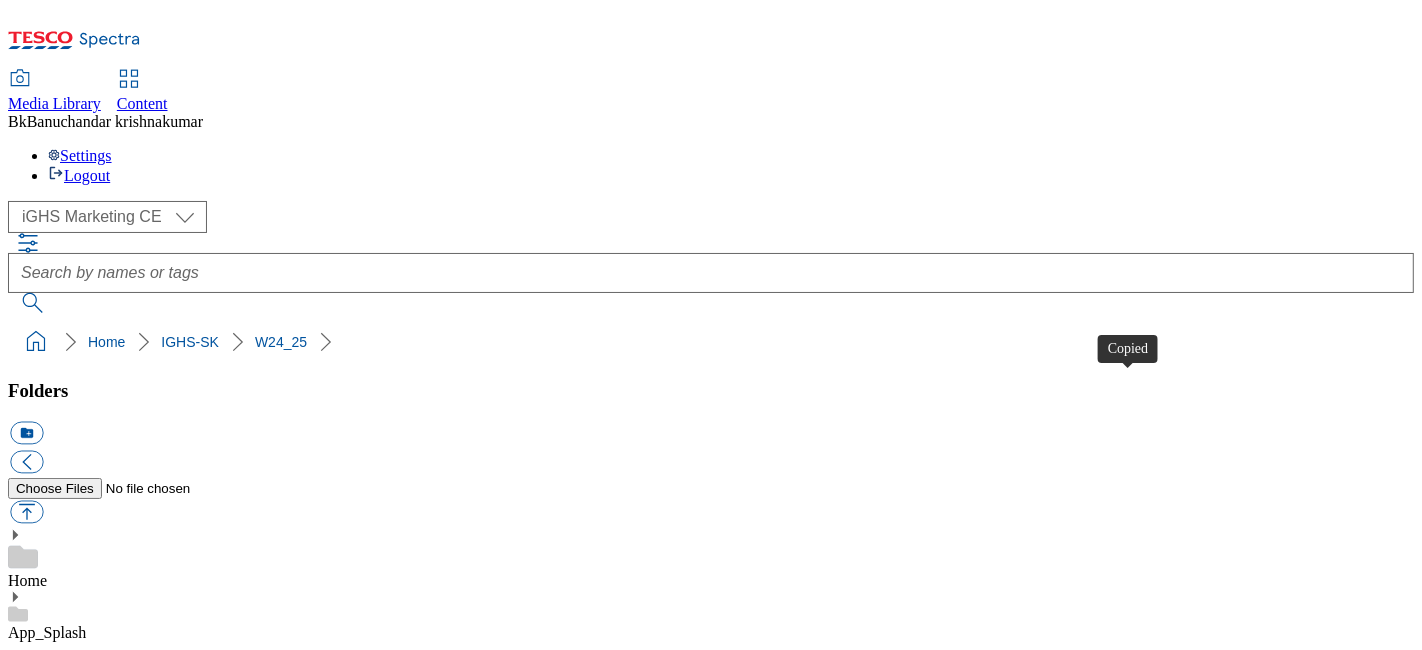 type 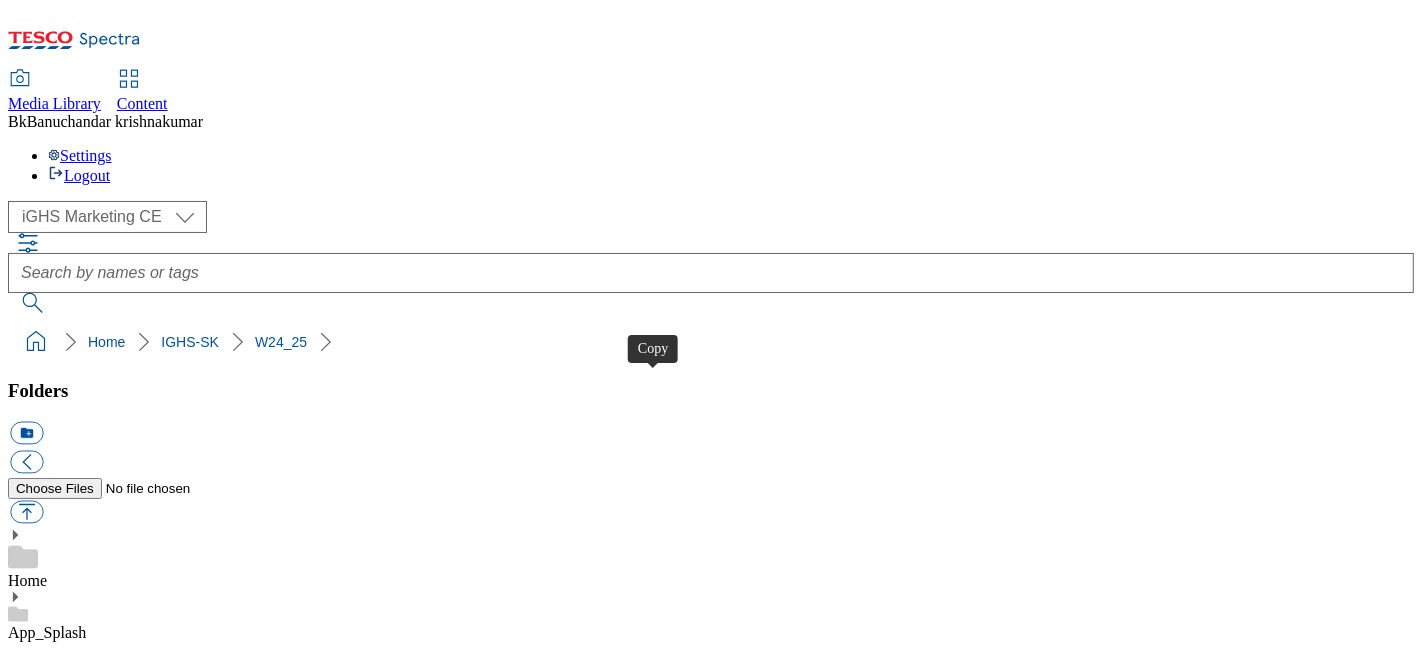 click at bounding box center (26, 28918) 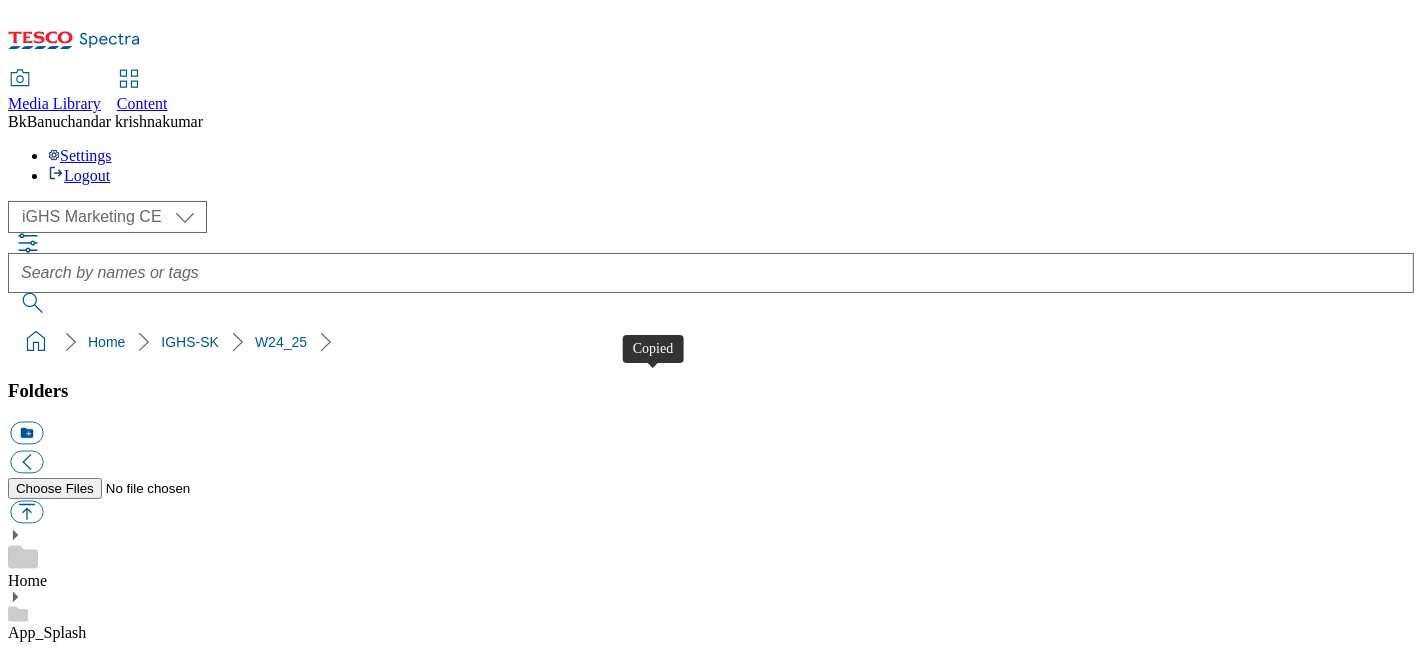type 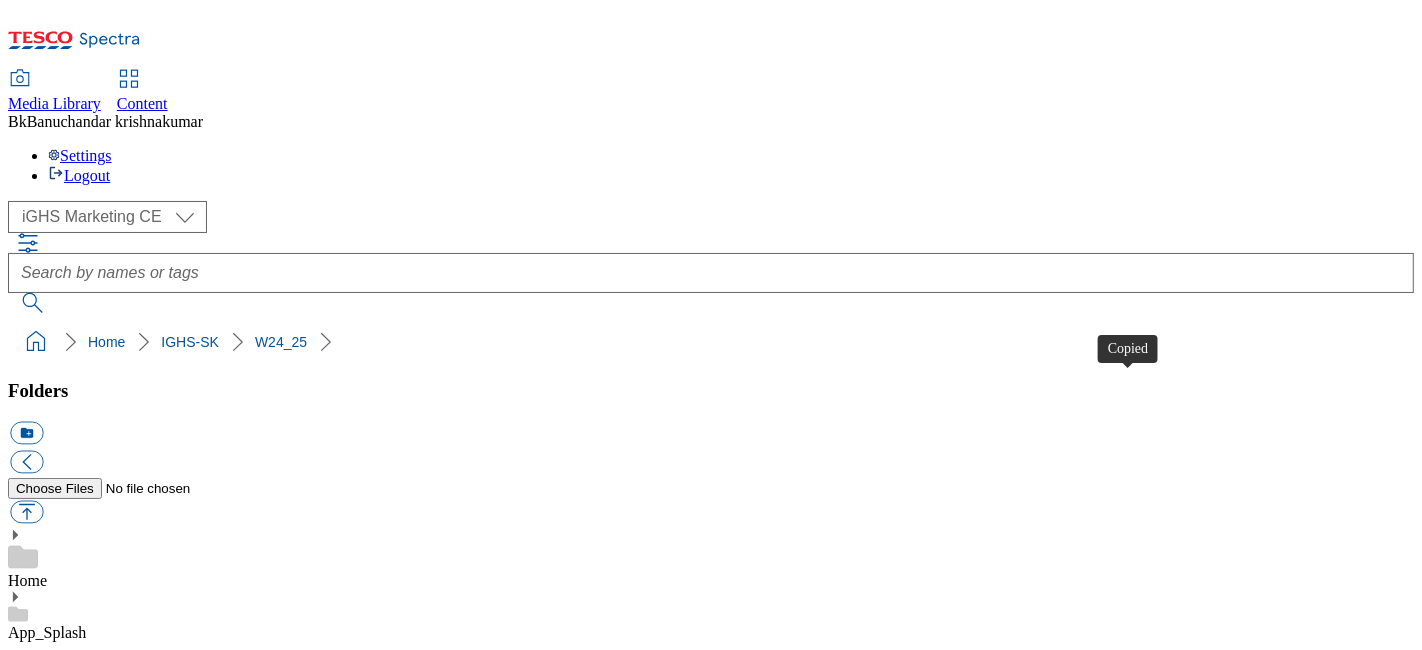 click at bounding box center (26, 29778) 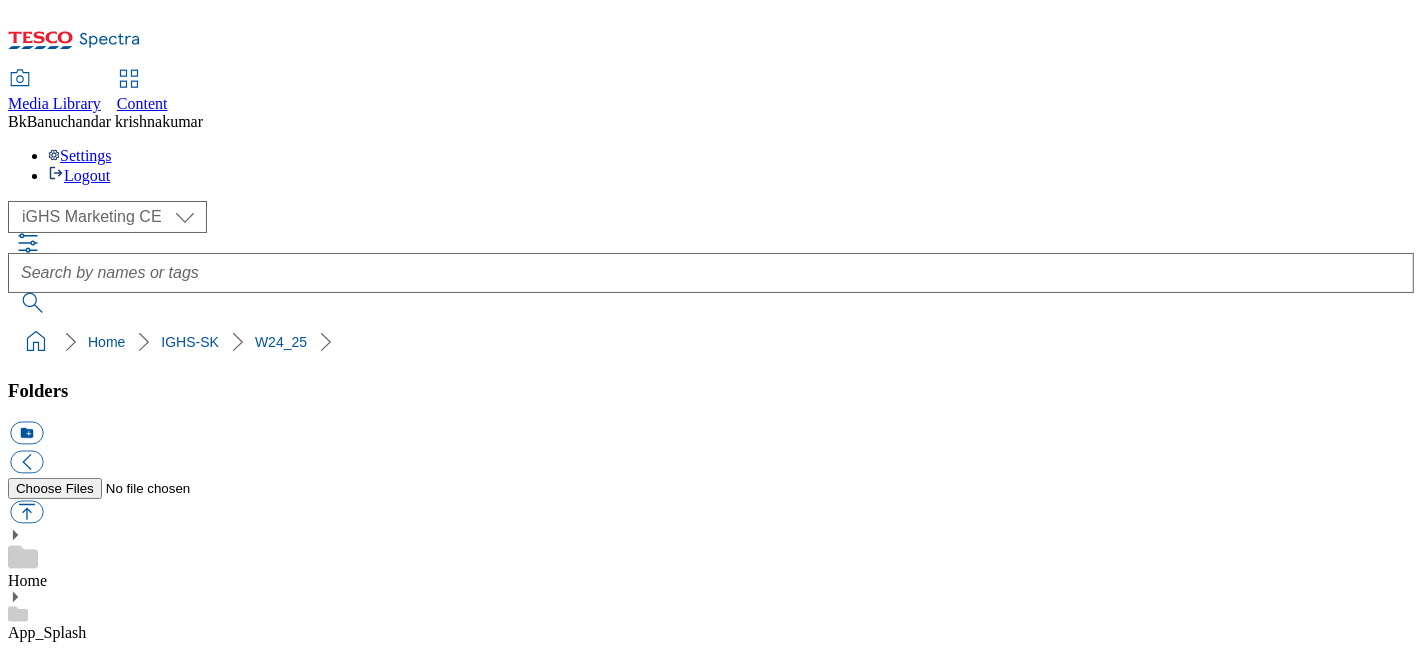 scroll, scrollTop: 870, scrollLeft: 0, axis: vertical 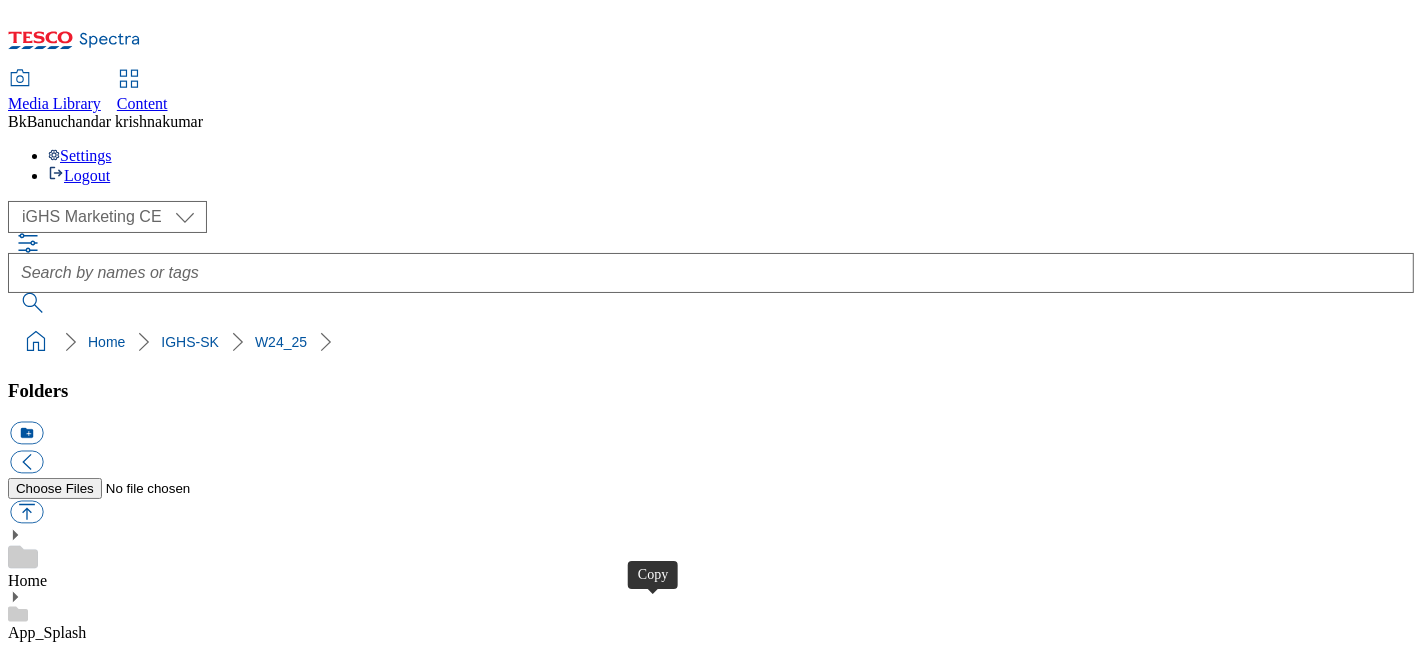 click at bounding box center [26, 30208] 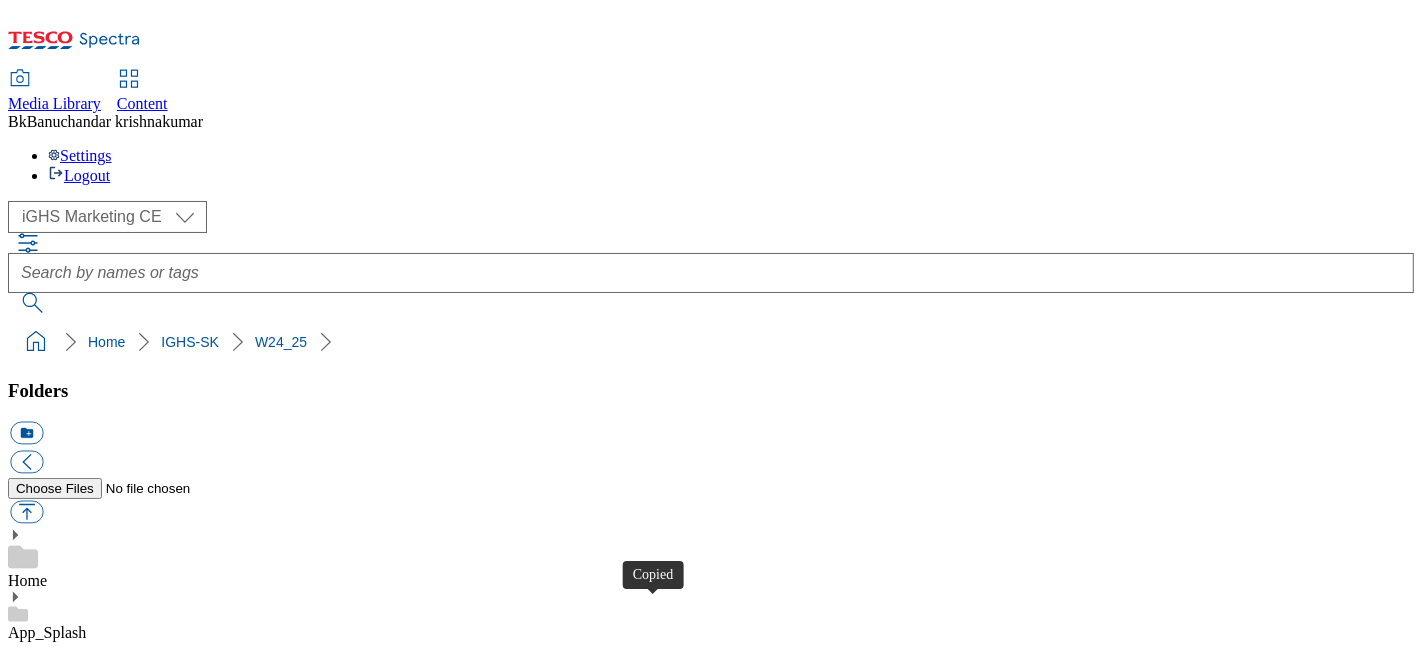type 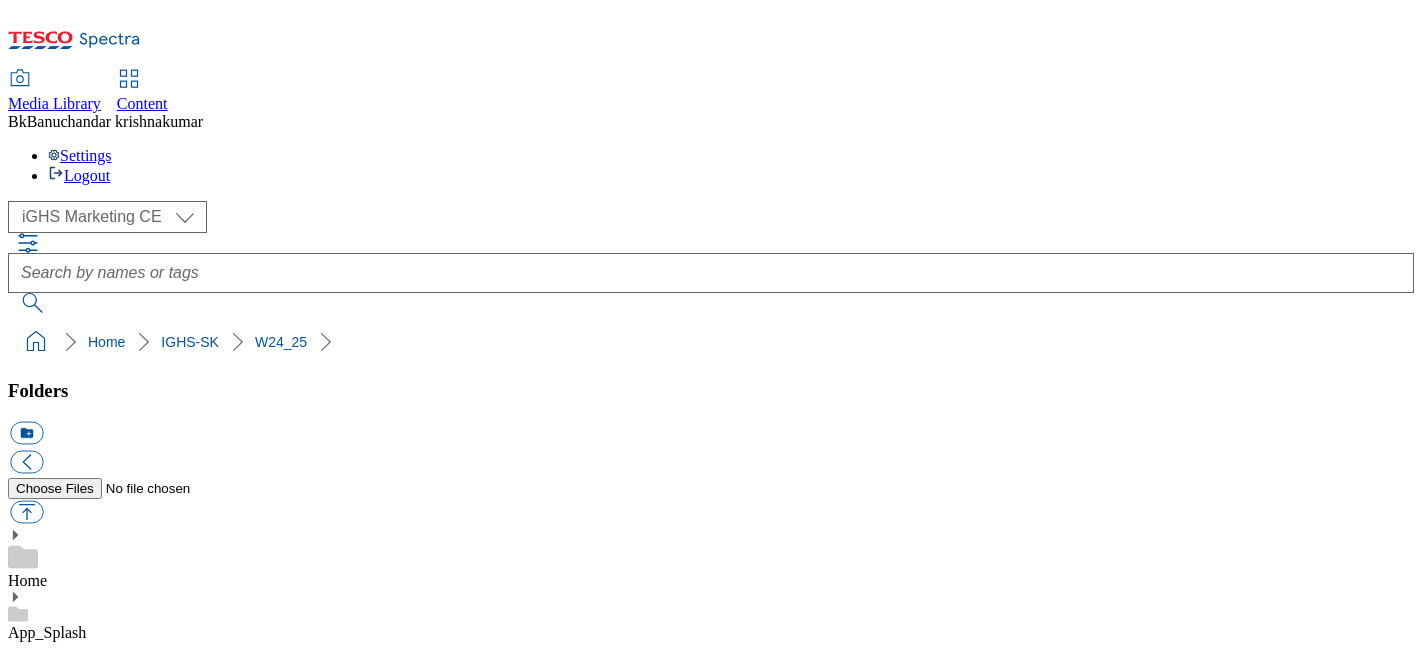 select on "flare-ighs-ce-mktg" 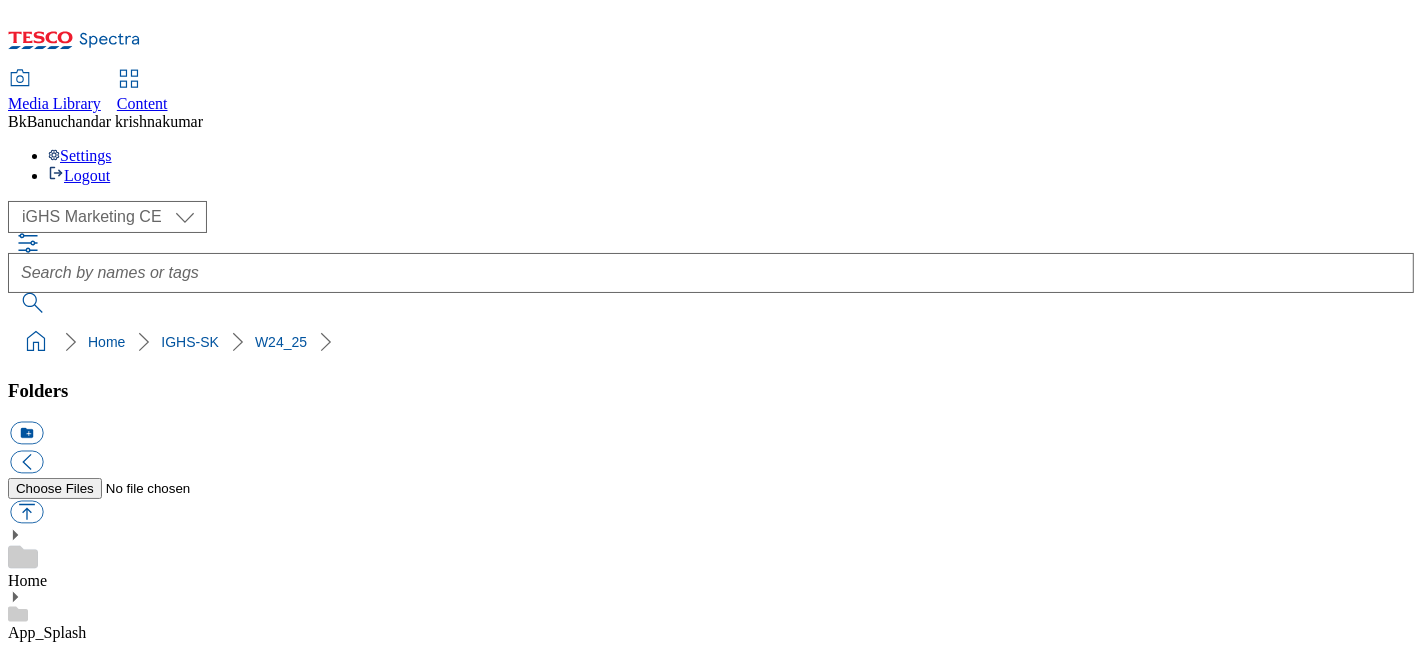 scroll, scrollTop: 8783, scrollLeft: 0, axis: vertical 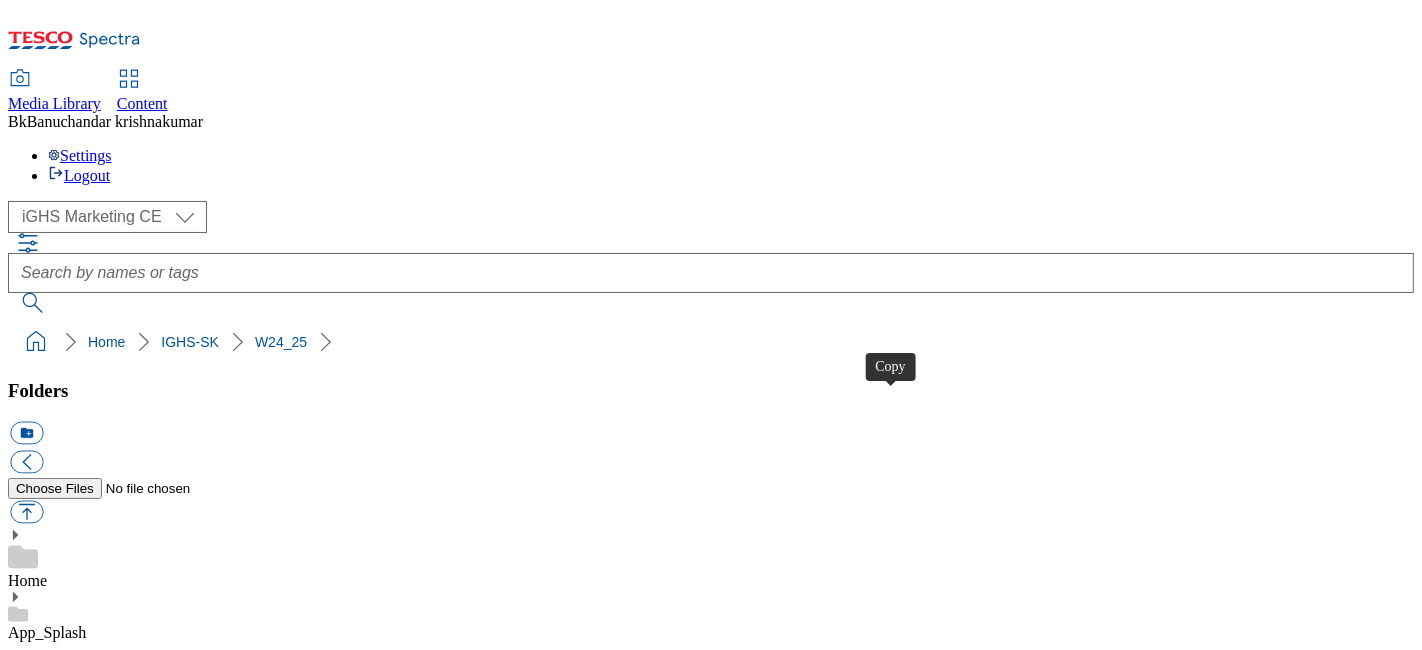 click at bounding box center (26, 29348) 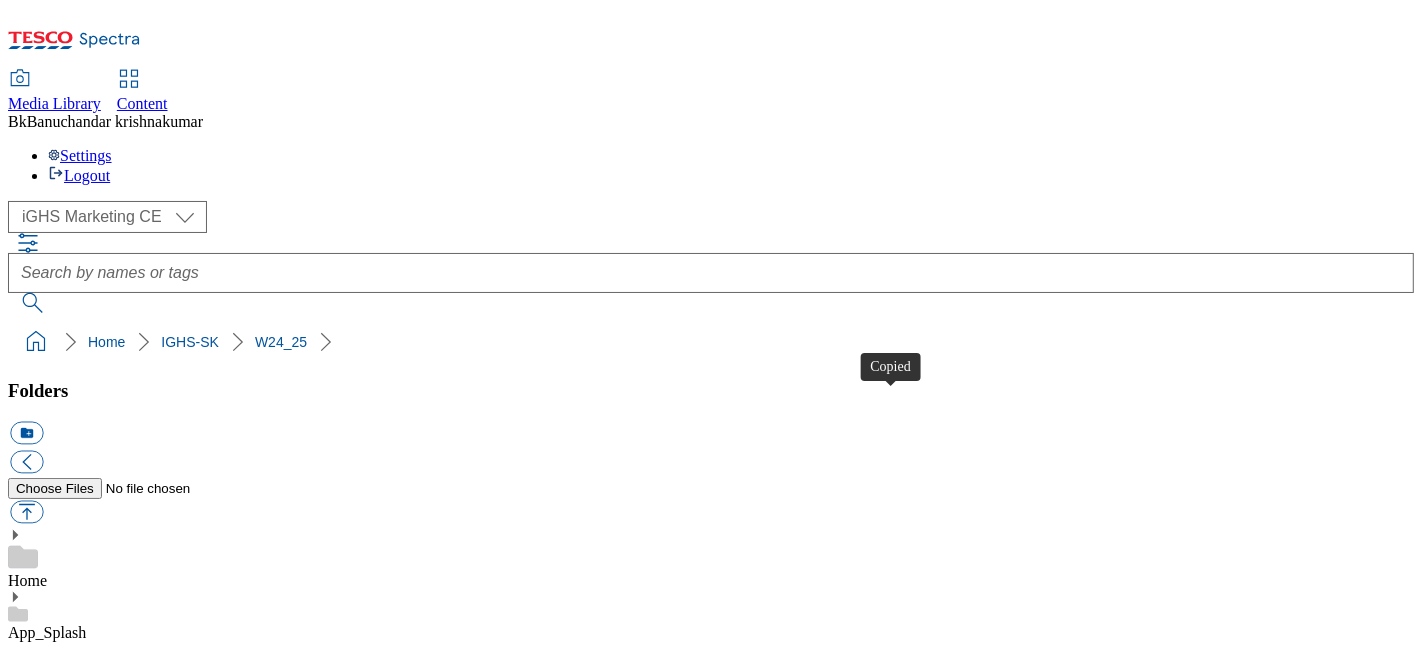 type 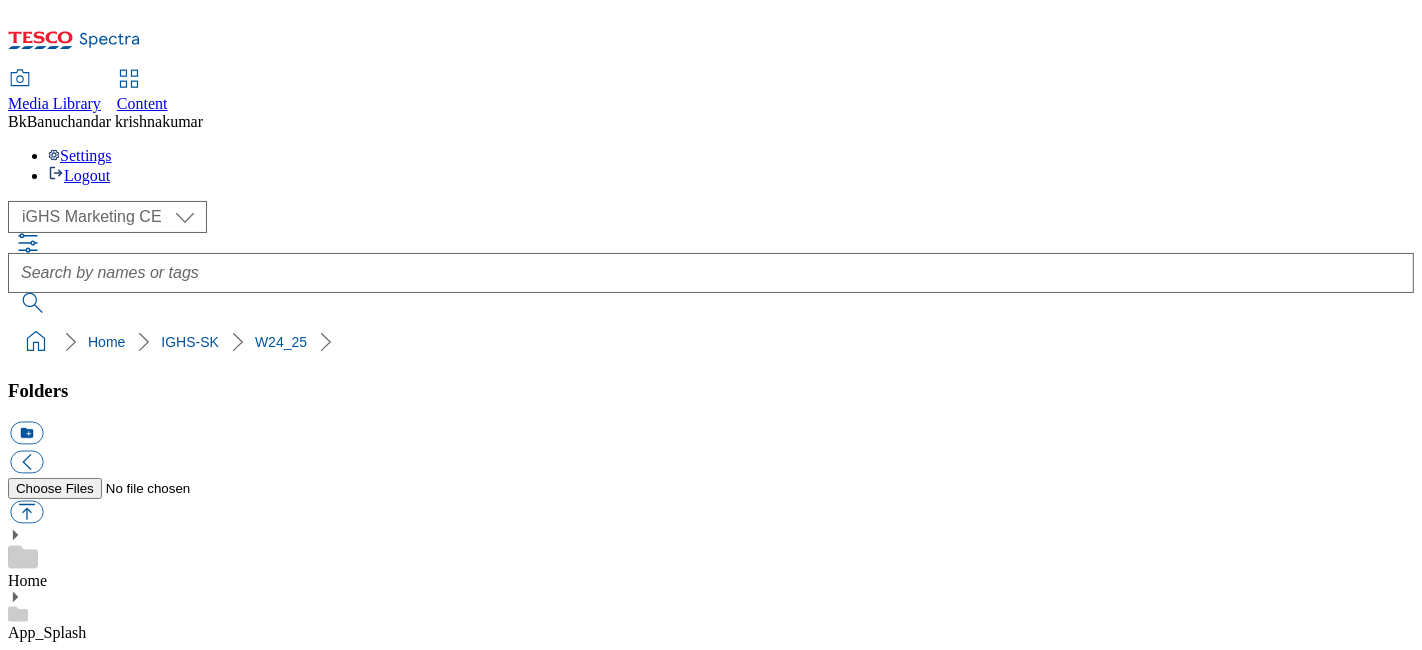 scroll, scrollTop: 425, scrollLeft: 0, axis: vertical 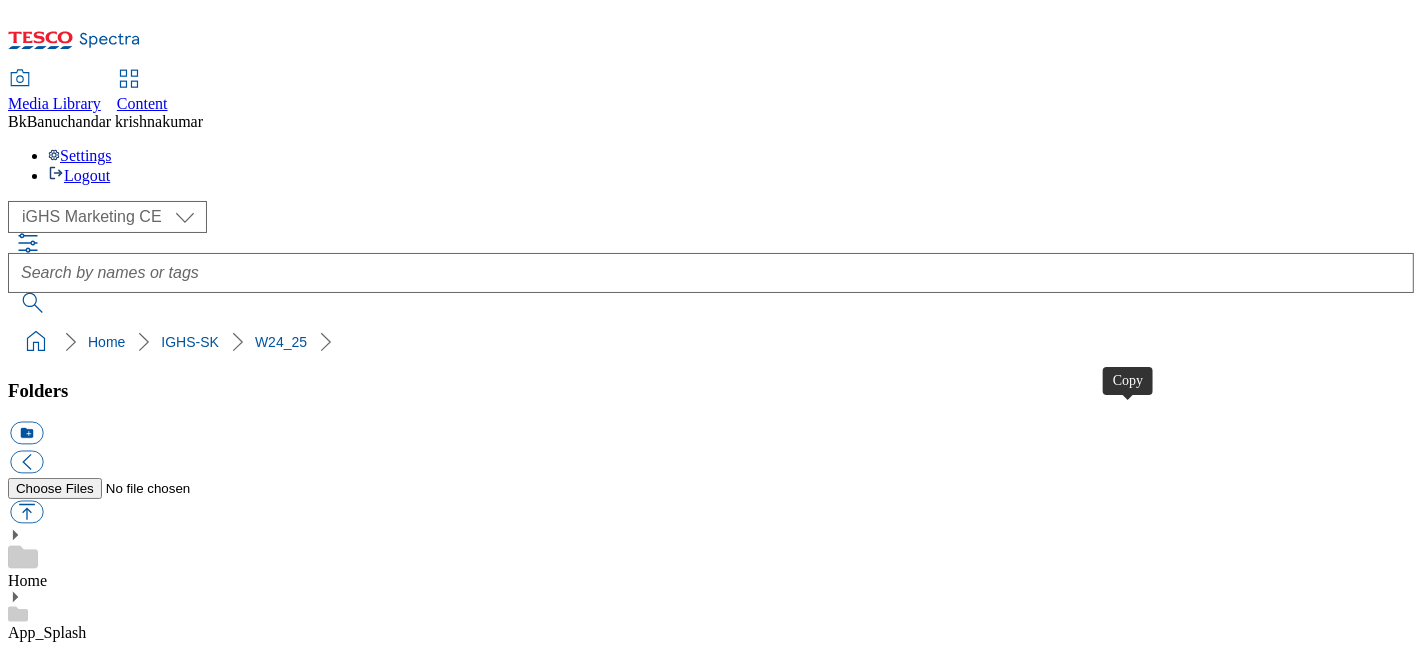 click at bounding box center [26, 28058] 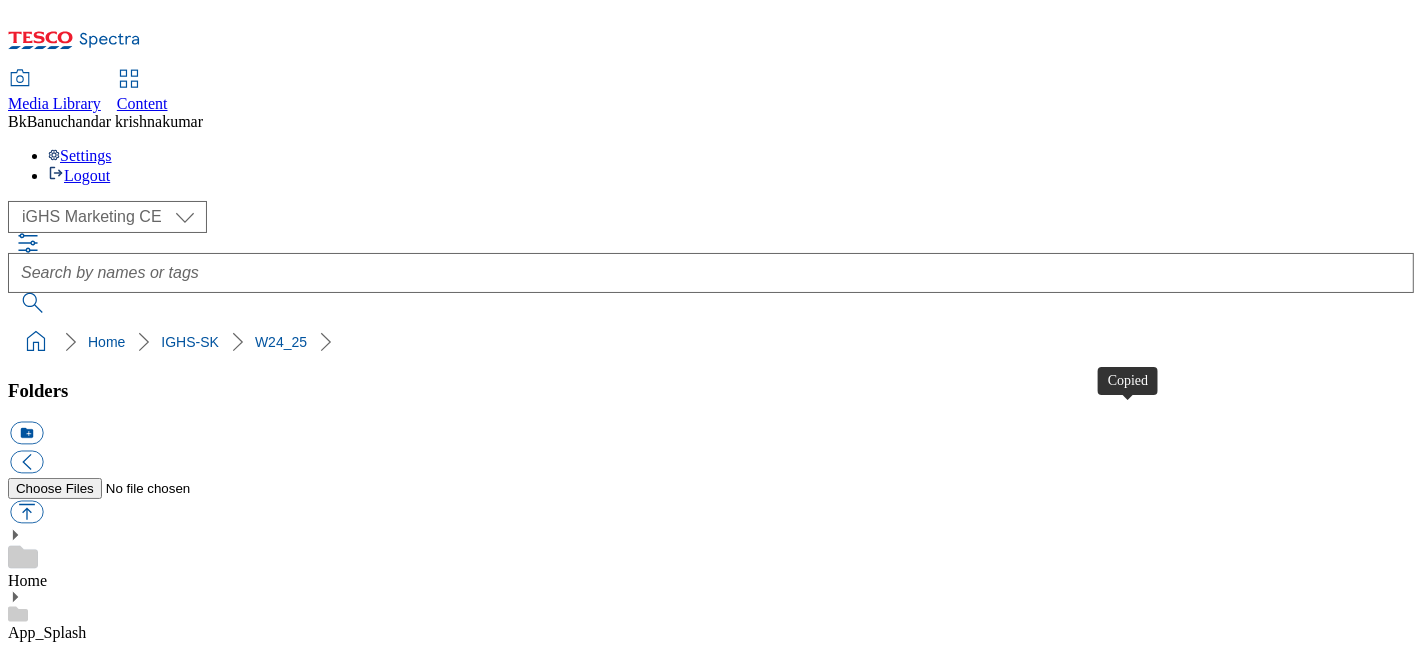 type 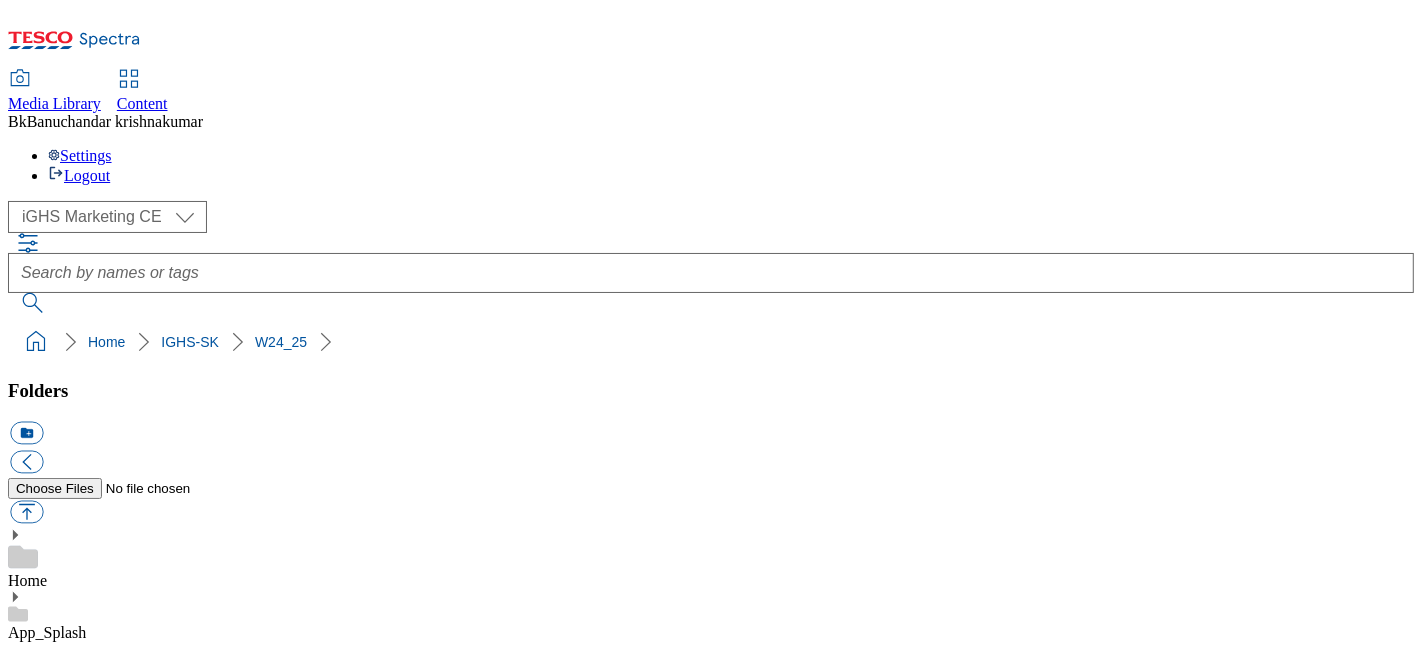 scroll, scrollTop: 92, scrollLeft: 0, axis: vertical 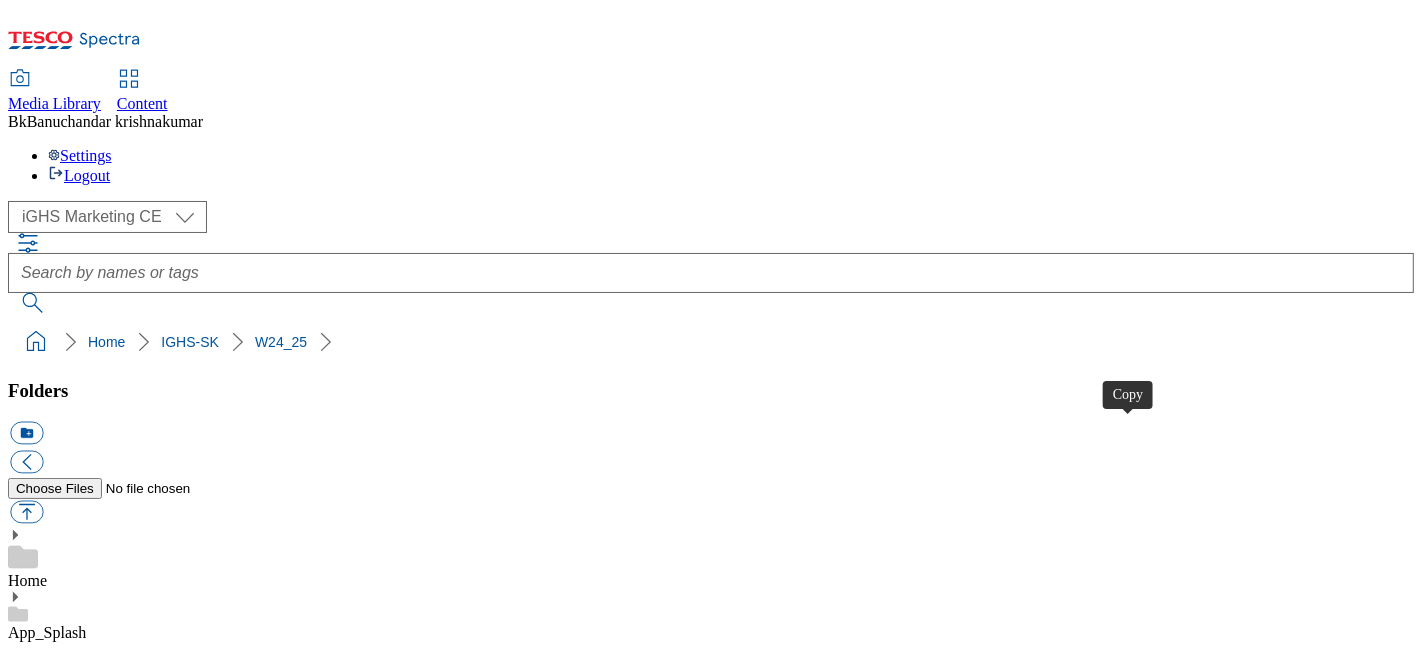 click at bounding box center (26, 26338) 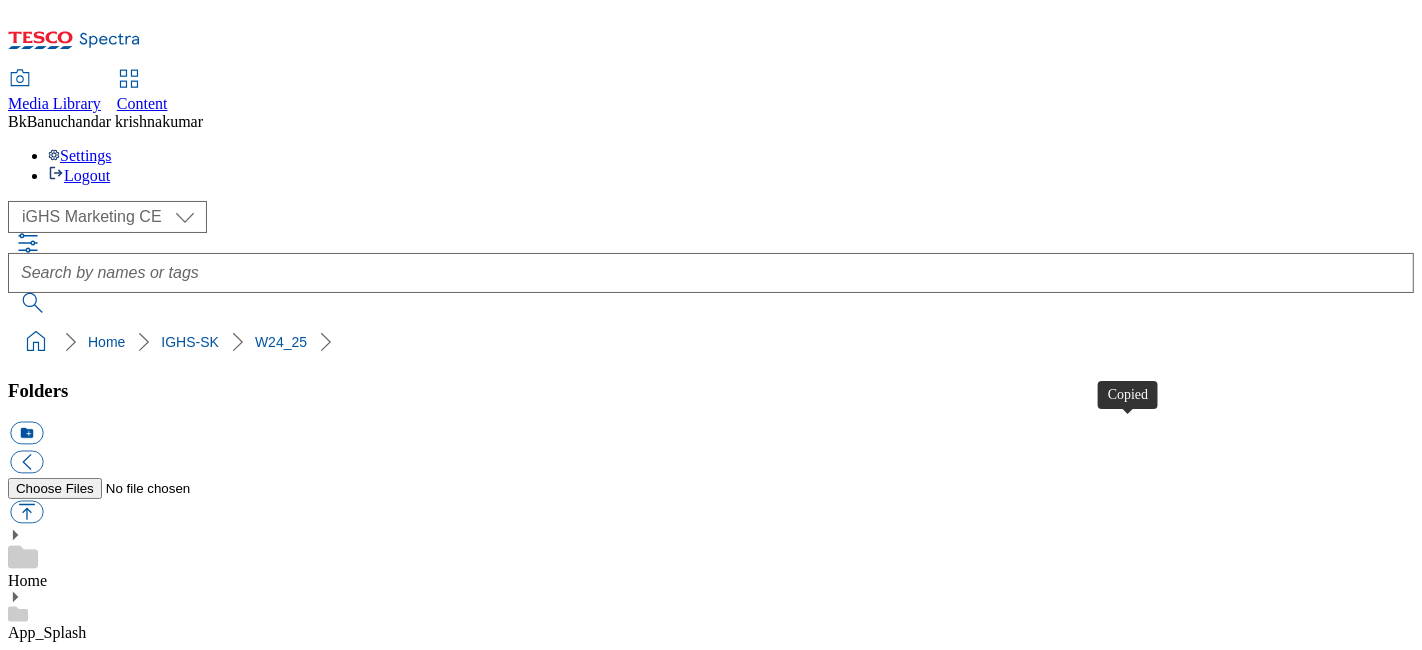 type 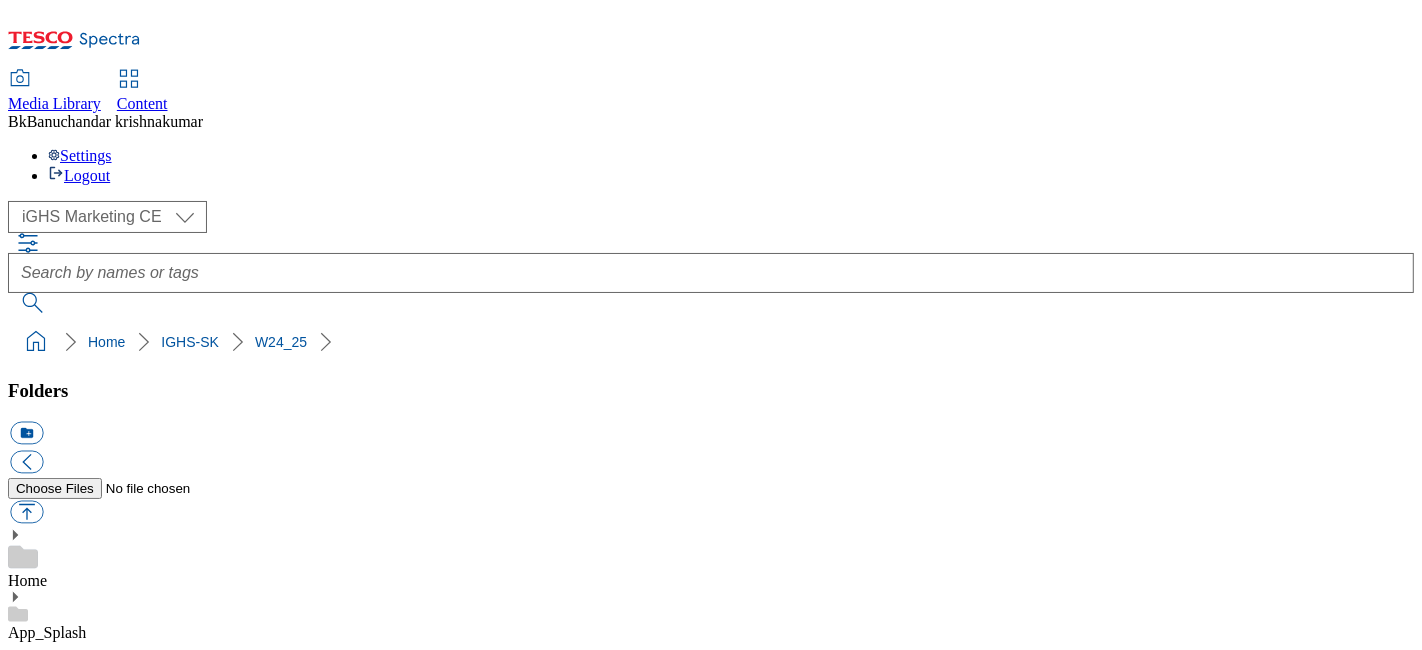scroll, scrollTop: 314, scrollLeft: 0, axis: vertical 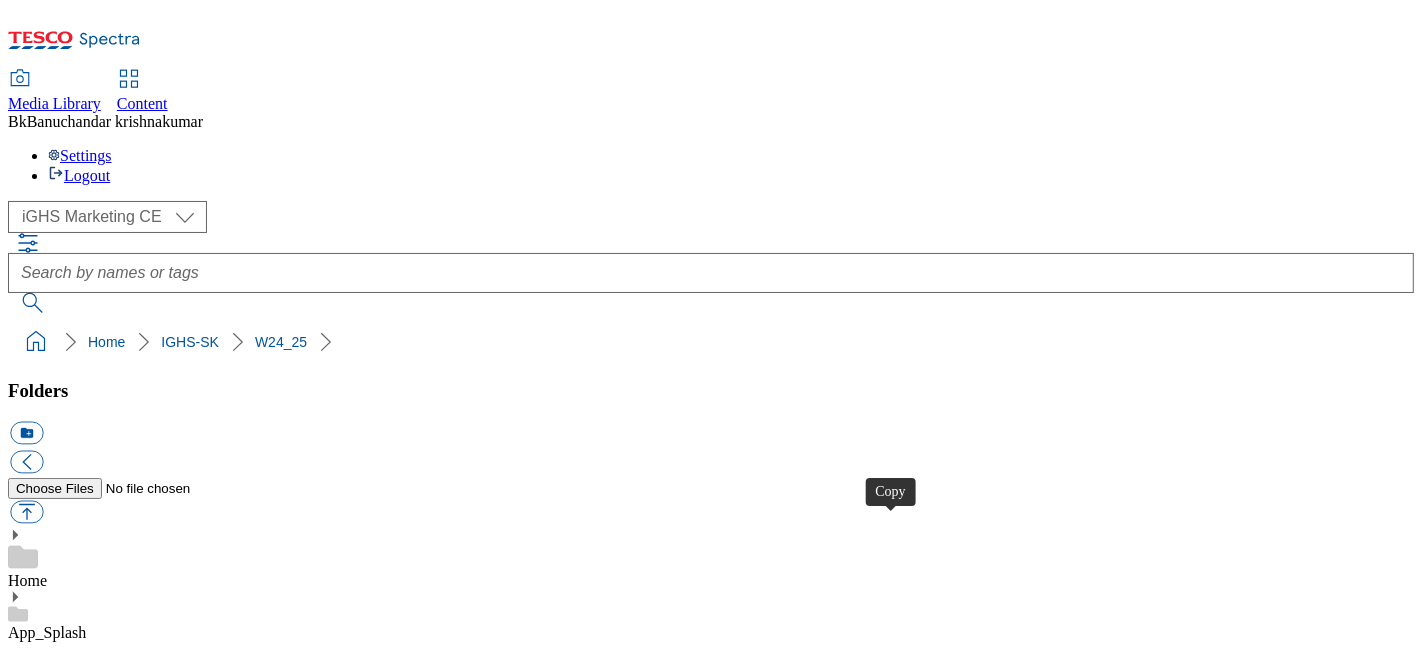 click at bounding box center (26, 27628) 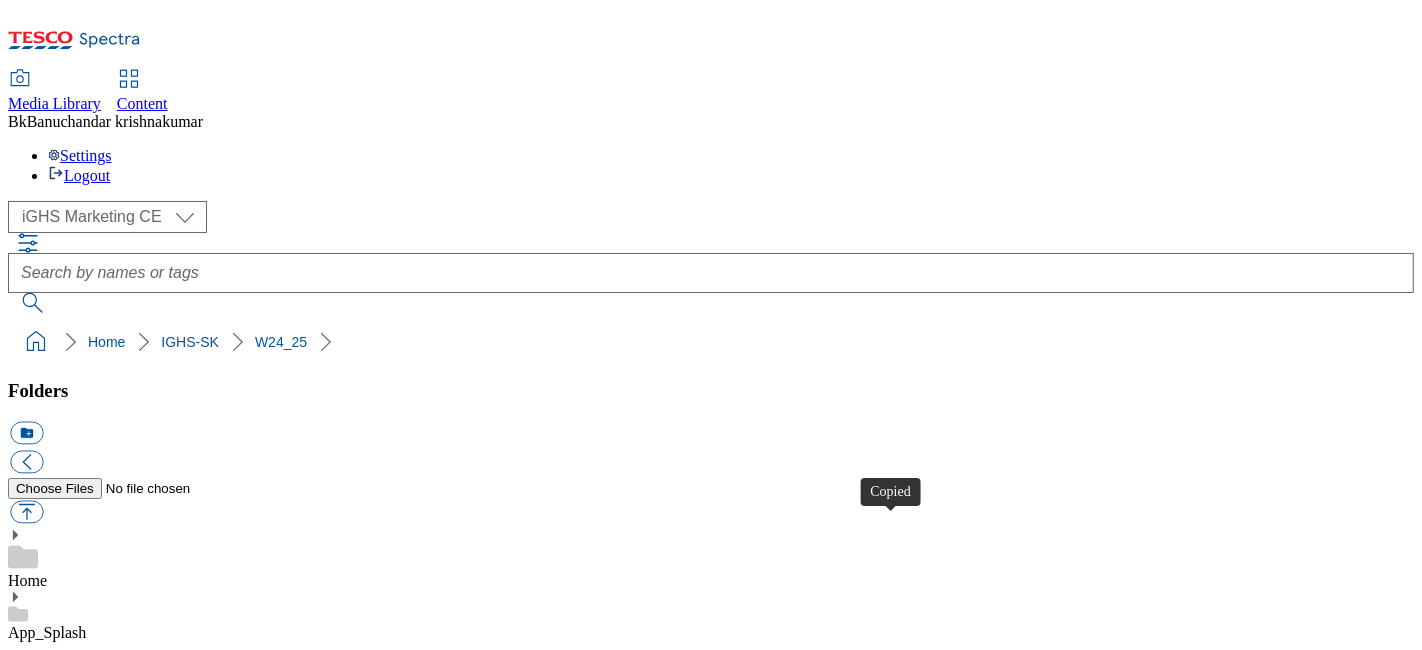 type 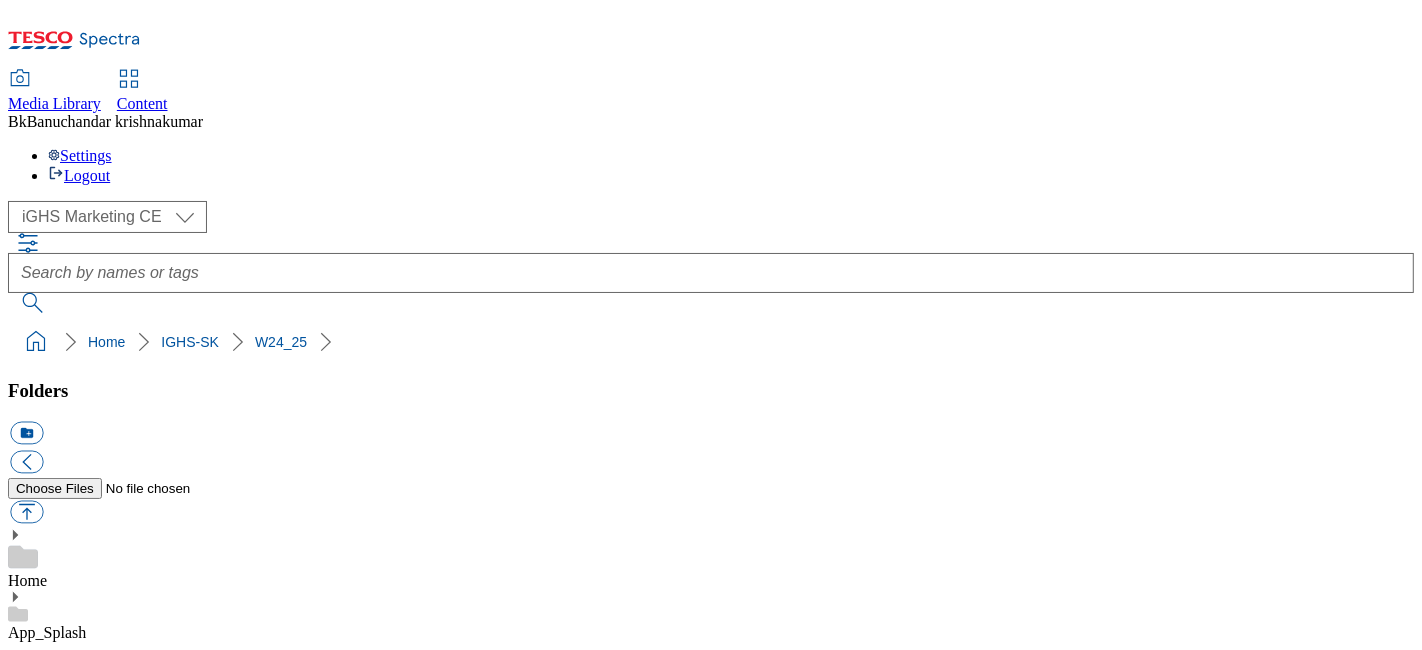 scroll, scrollTop: 92, scrollLeft: 0, axis: vertical 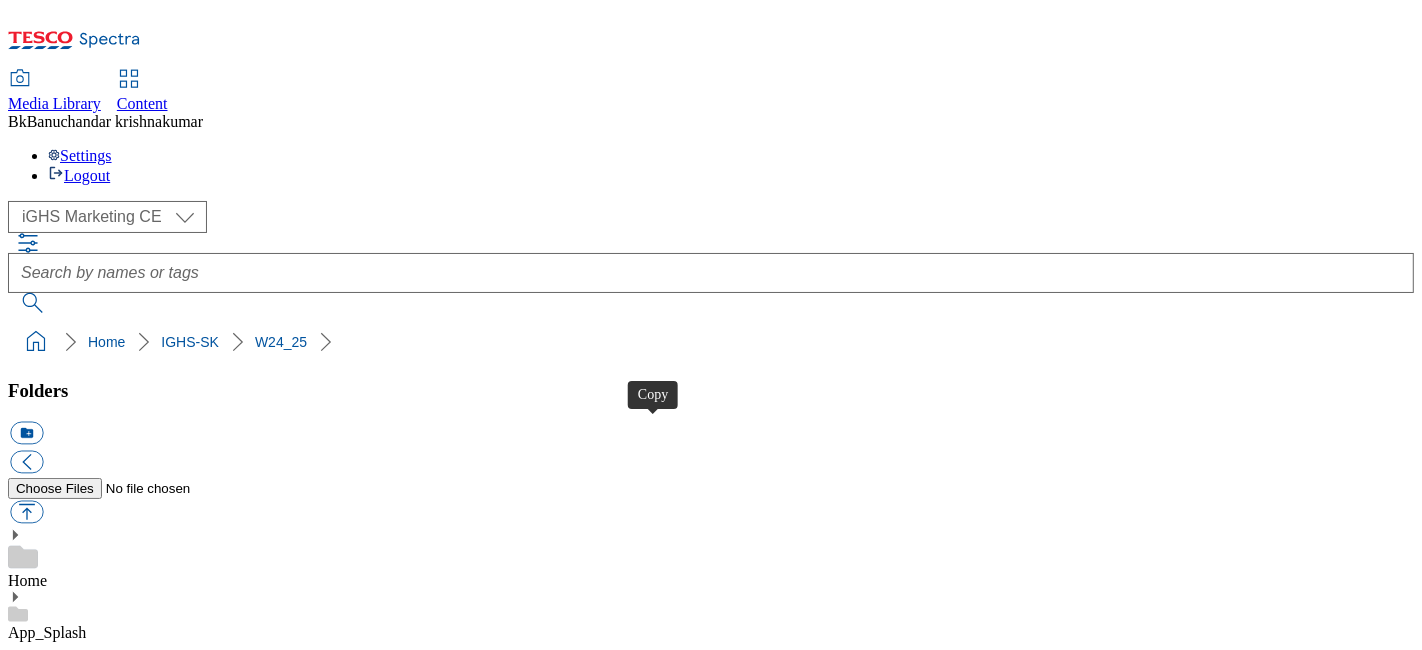 click at bounding box center (26, 25478) 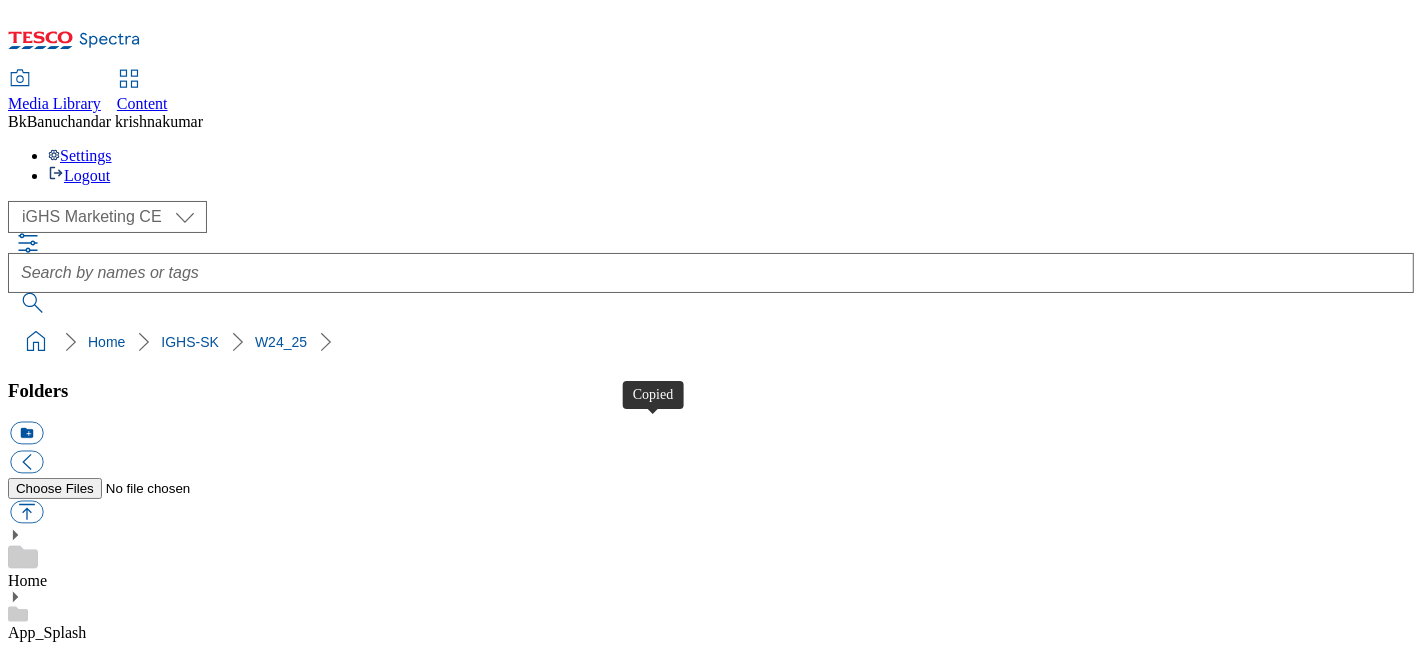 type 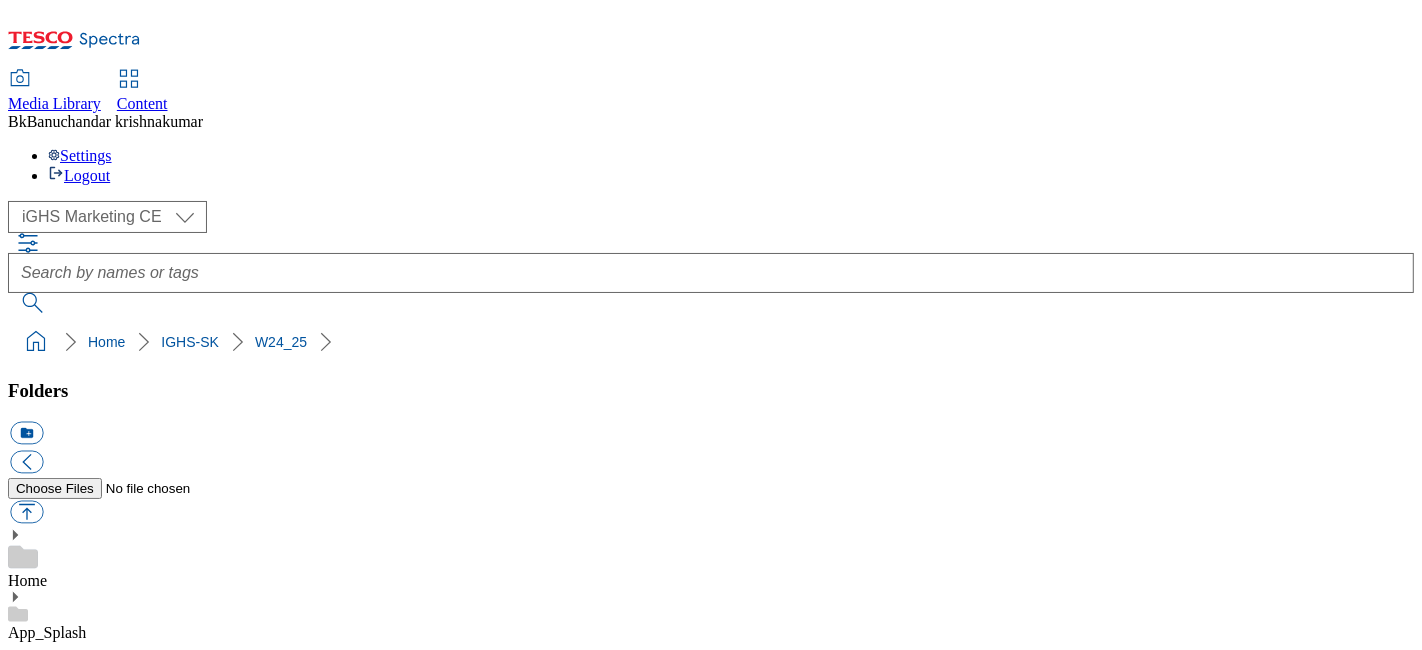 scroll, scrollTop: 314, scrollLeft: 0, axis: vertical 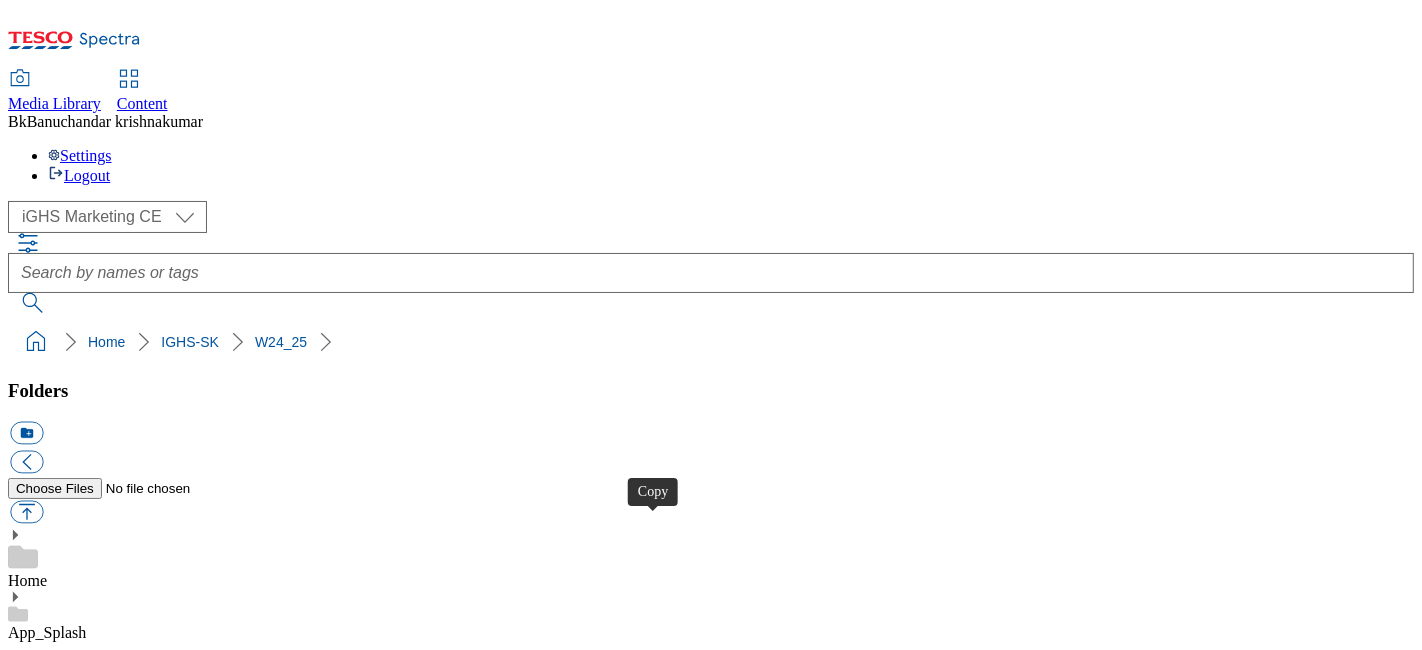 click at bounding box center [26, 27198] 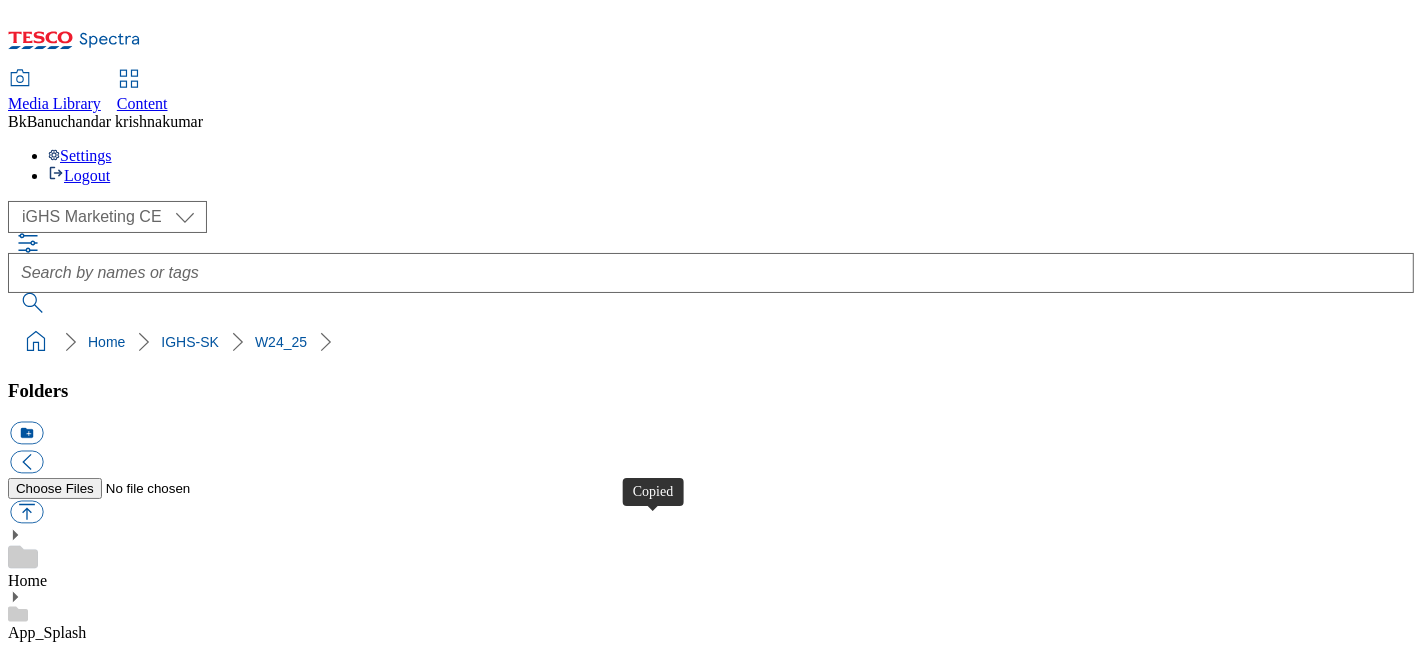 type 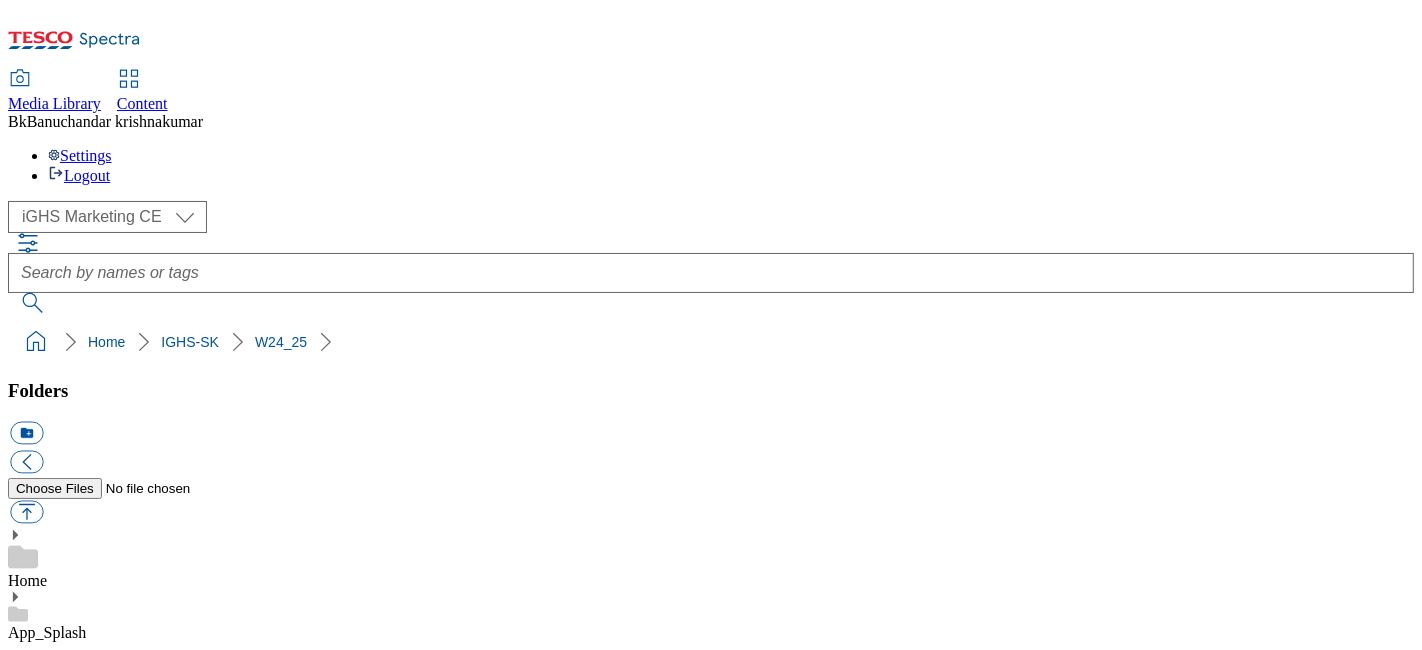 scroll, scrollTop: 92, scrollLeft: 0, axis: vertical 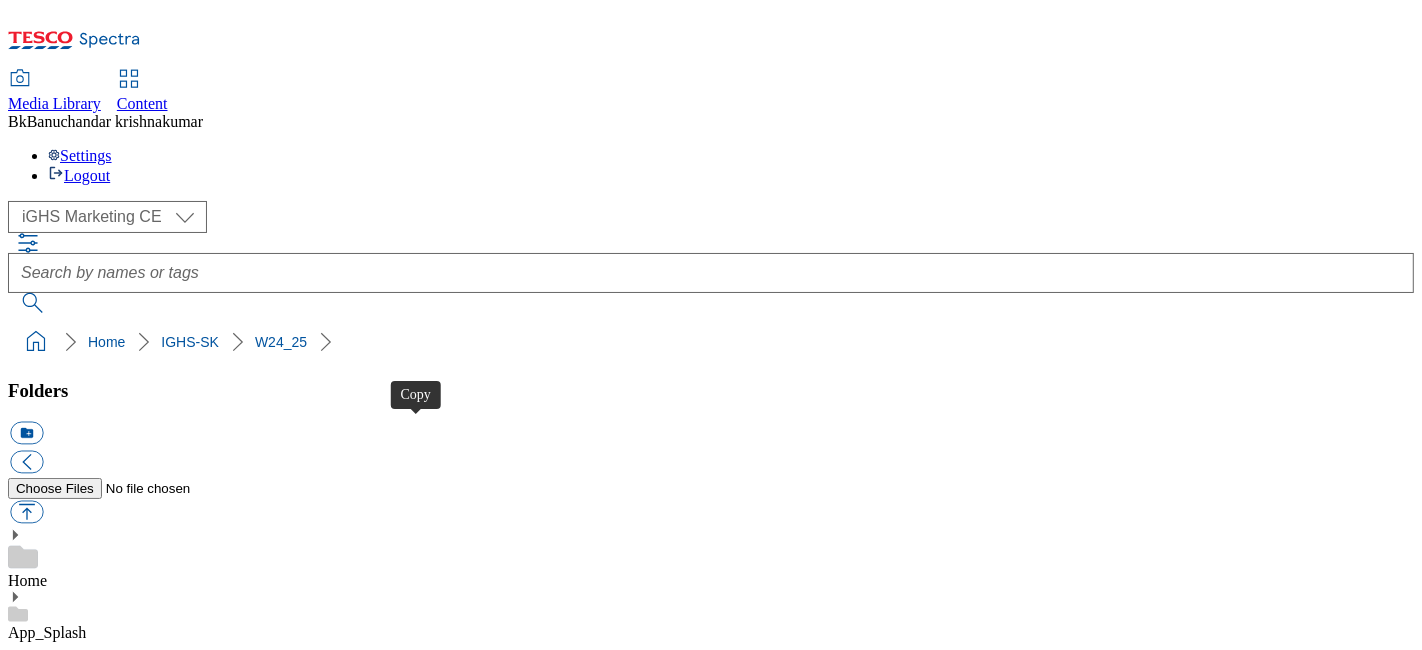 click at bounding box center (26, 25048) 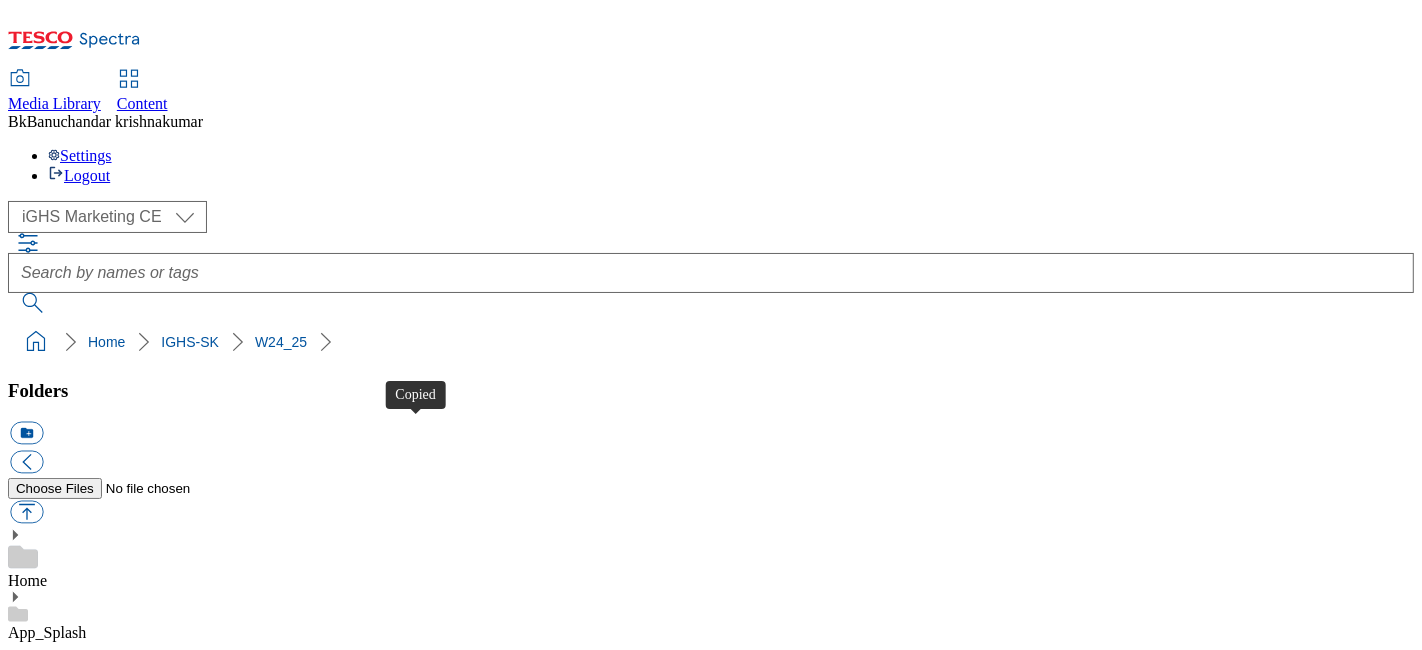 type 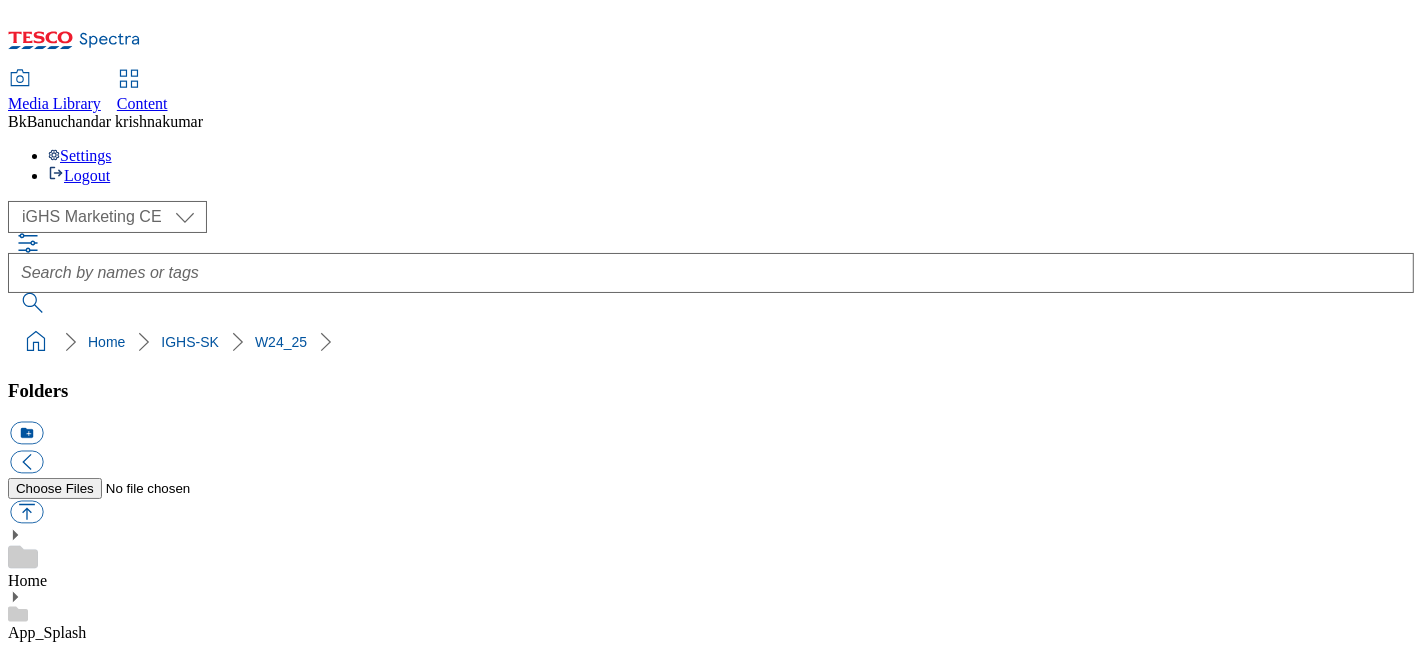 scroll, scrollTop: 314, scrollLeft: 0, axis: vertical 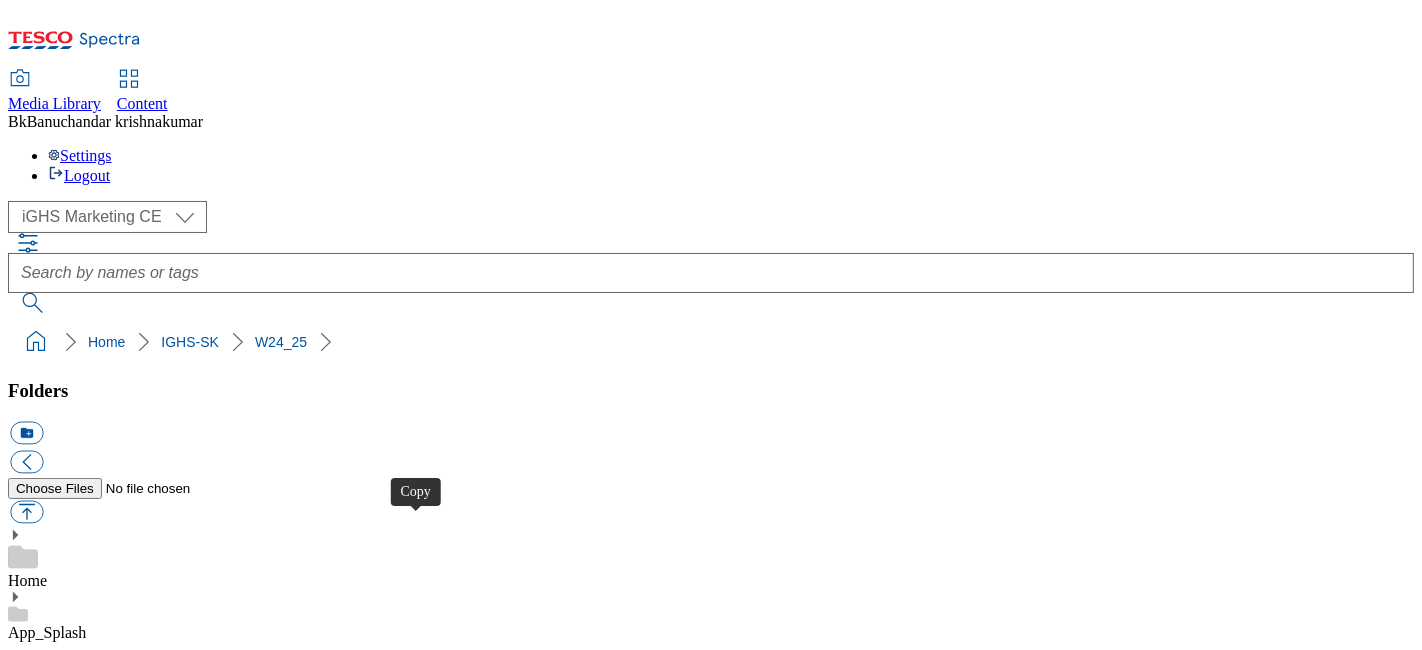 click at bounding box center [26, 26768] 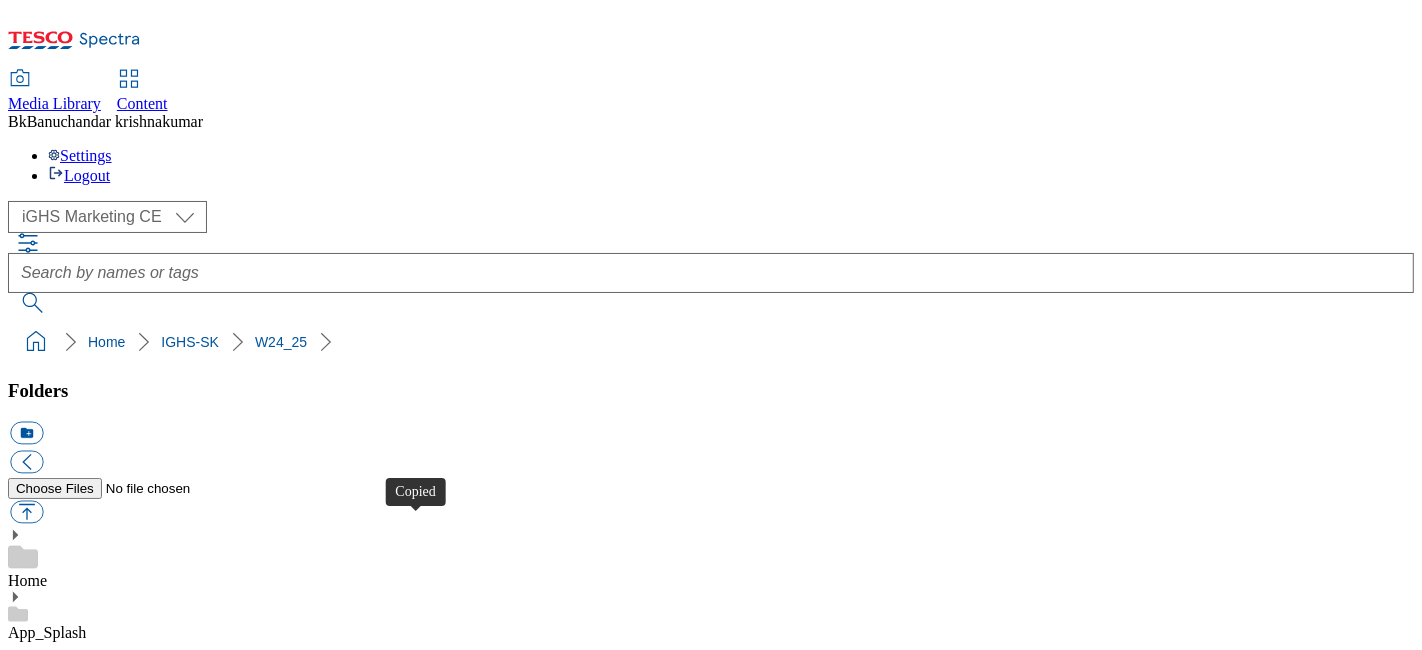 type 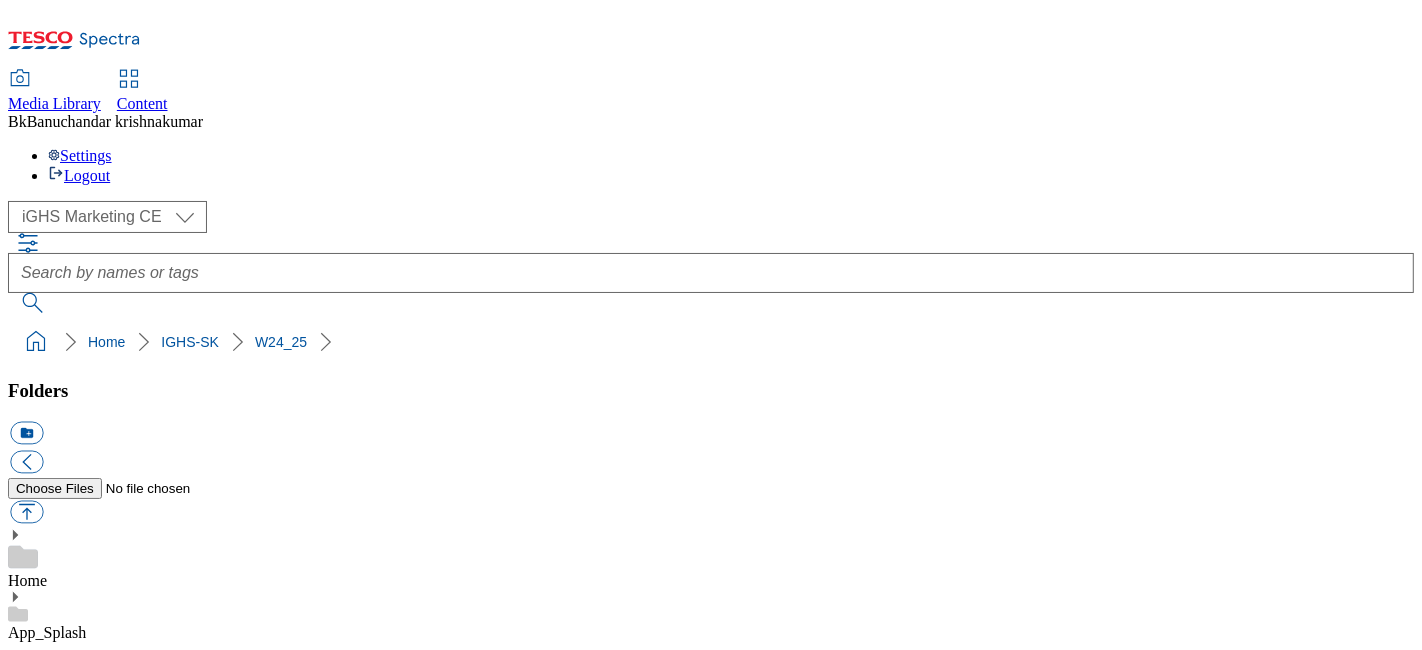 scroll, scrollTop: 92, scrollLeft: 0, axis: vertical 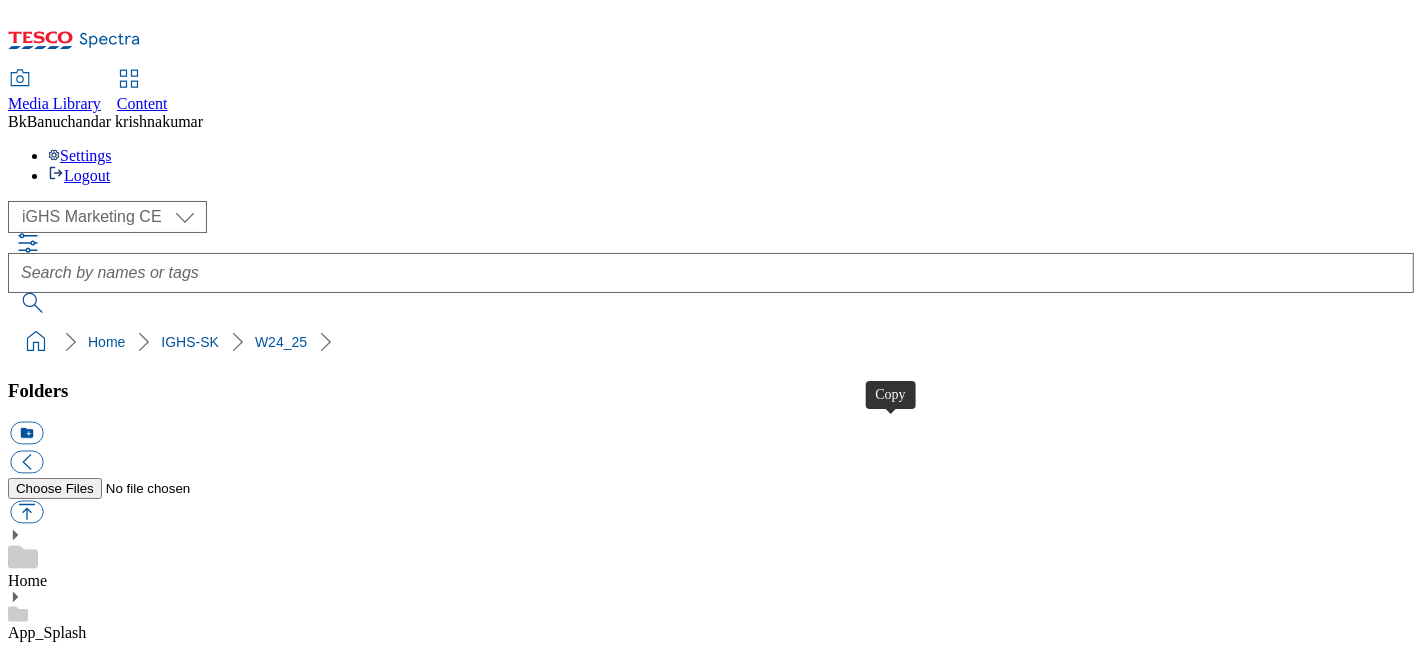 click at bounding box center (26, 25908) 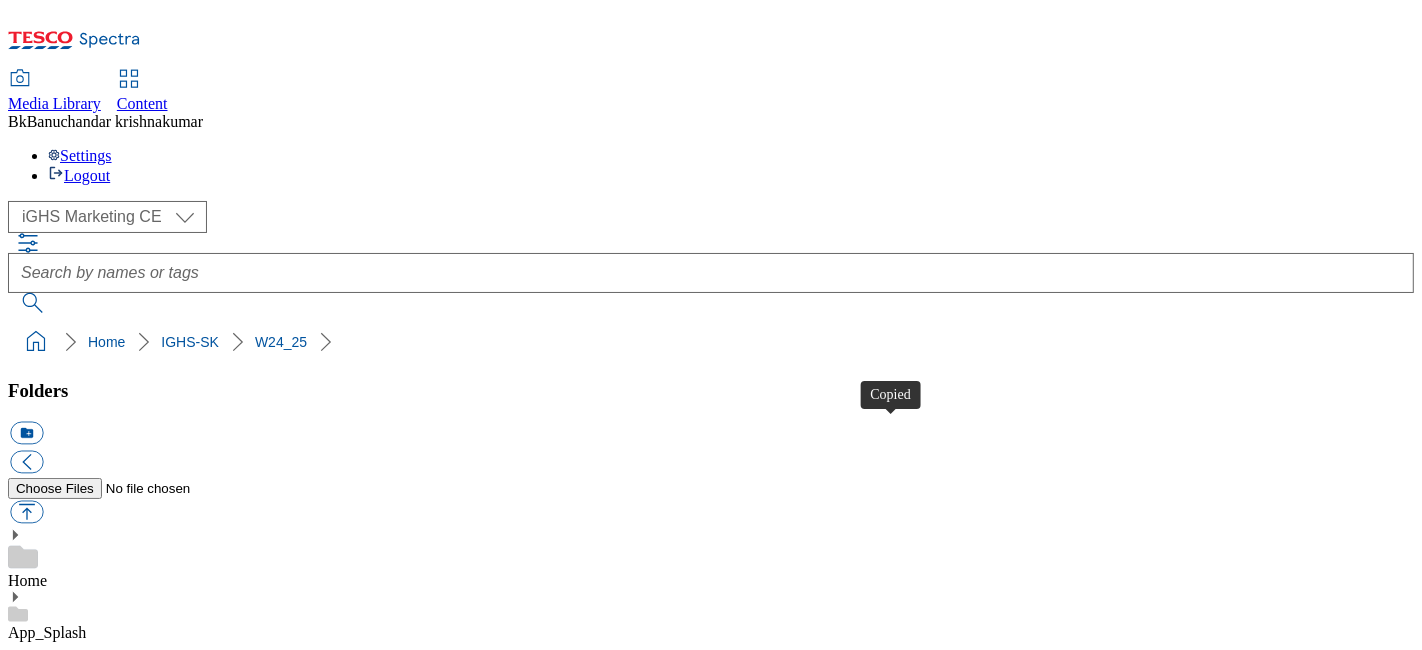 type 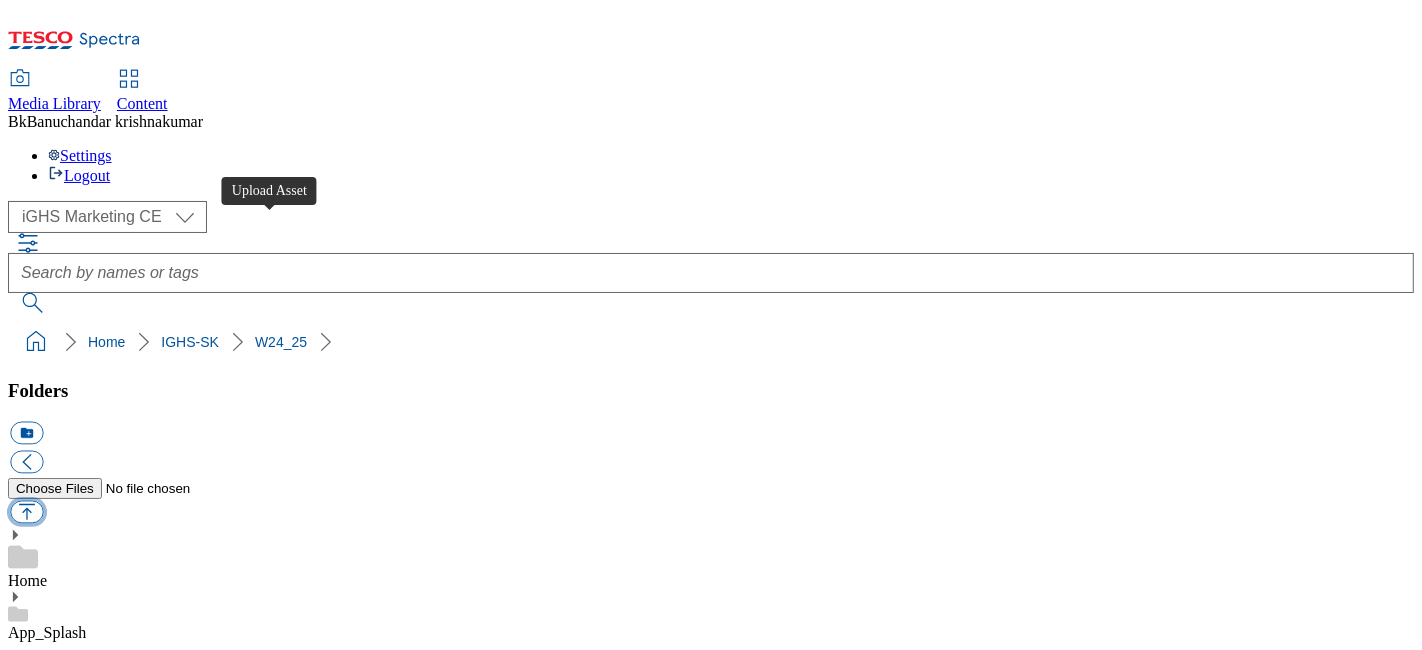 click at bounding box center [26, 512] 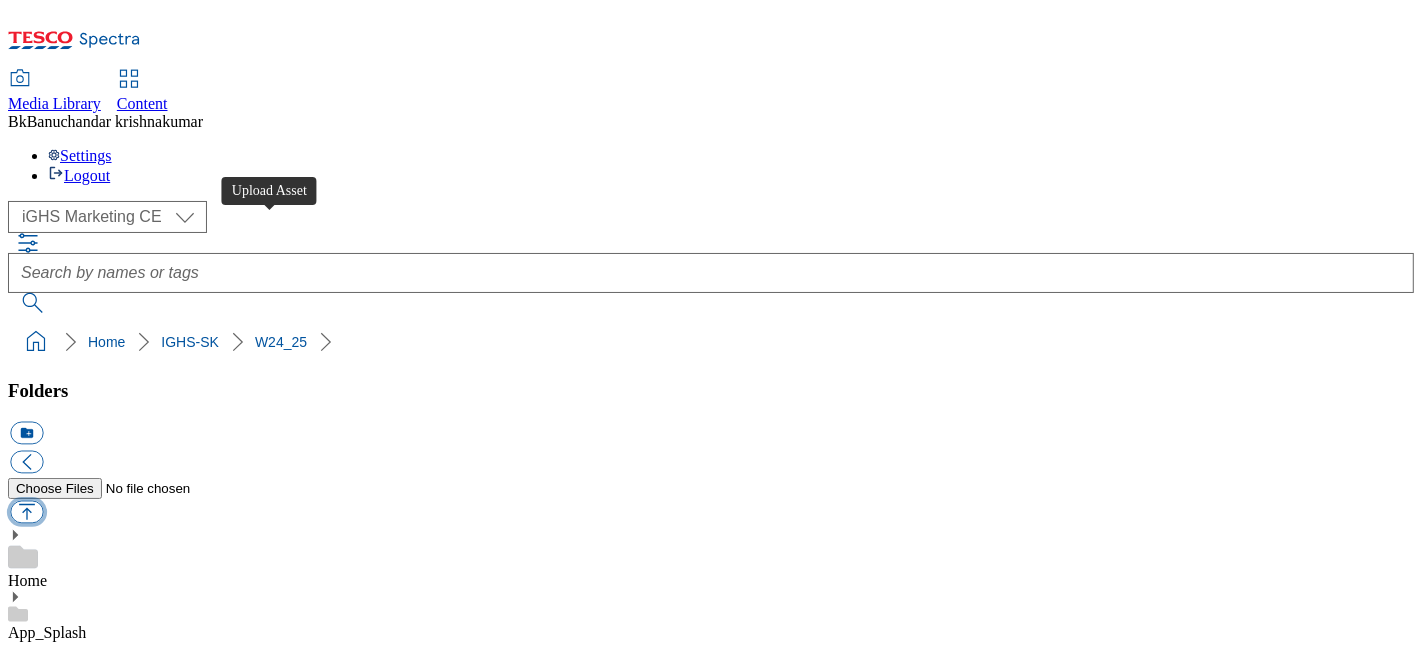 type on "C:\fakepath\[FILENAME].jpg" 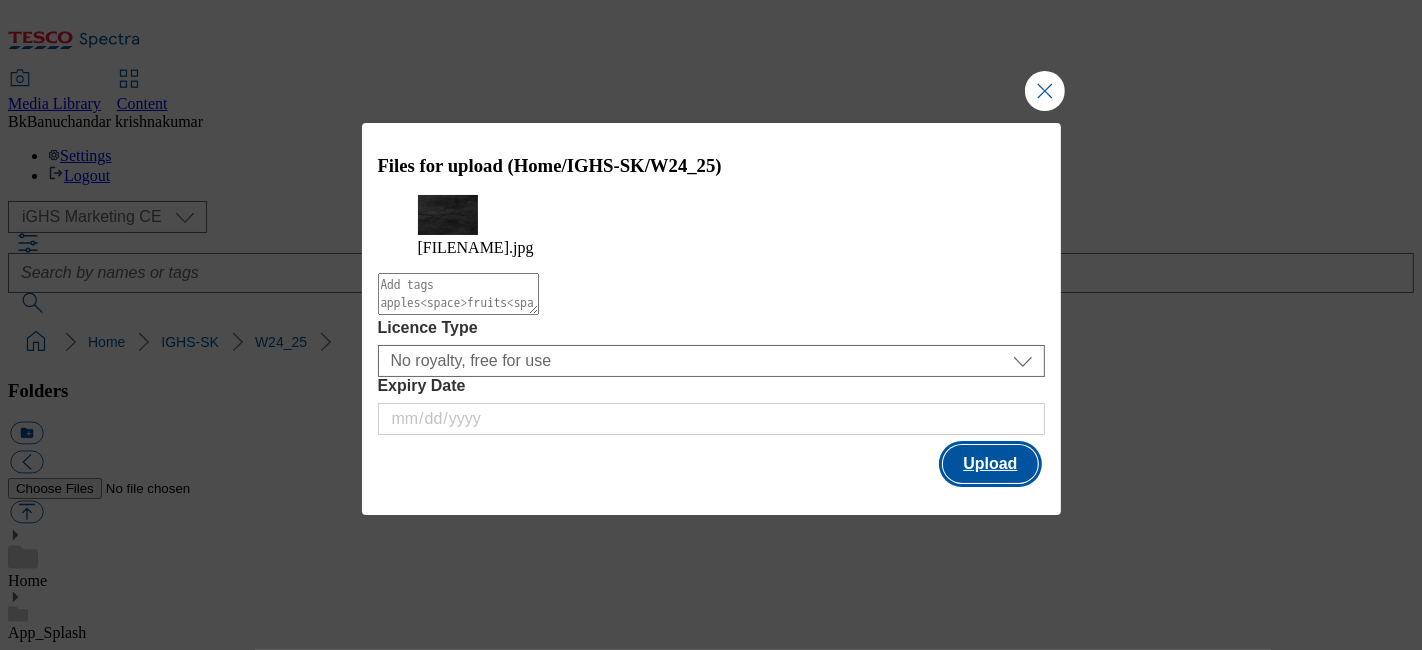 click on "Upload" at bounding box center (990, 464) 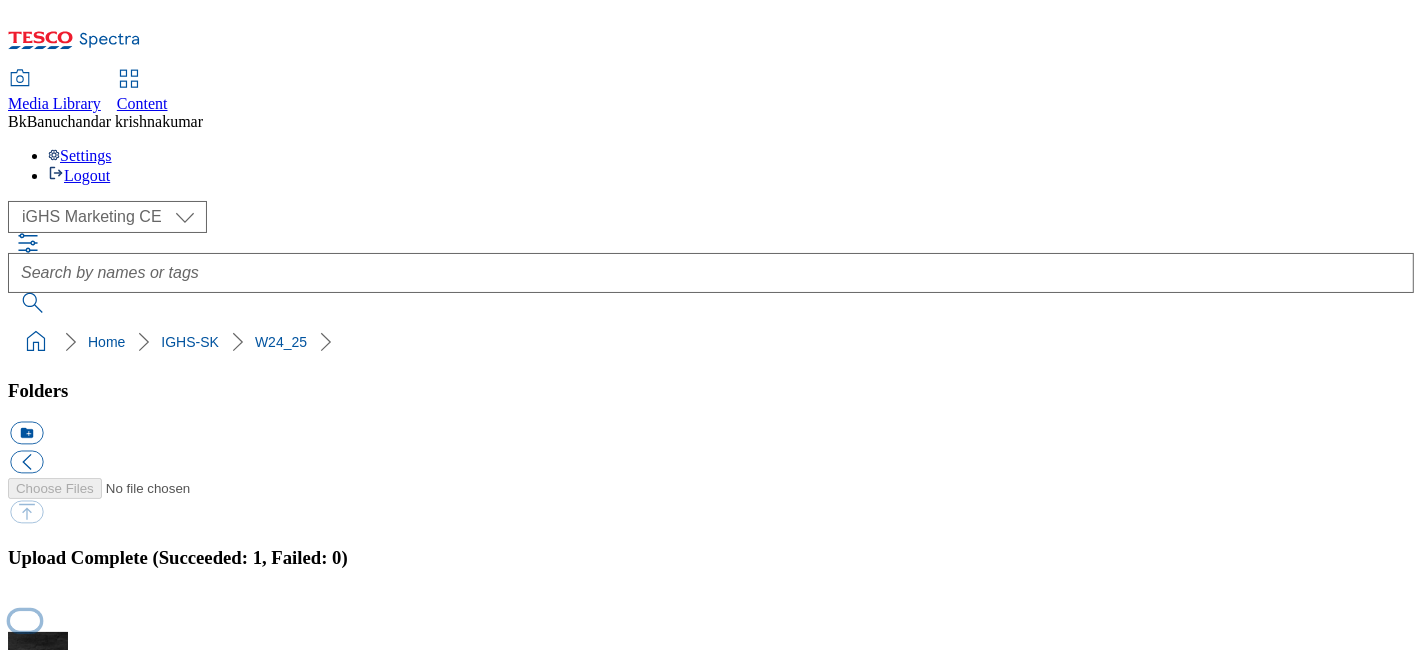 click at bounding box center (25, 620) 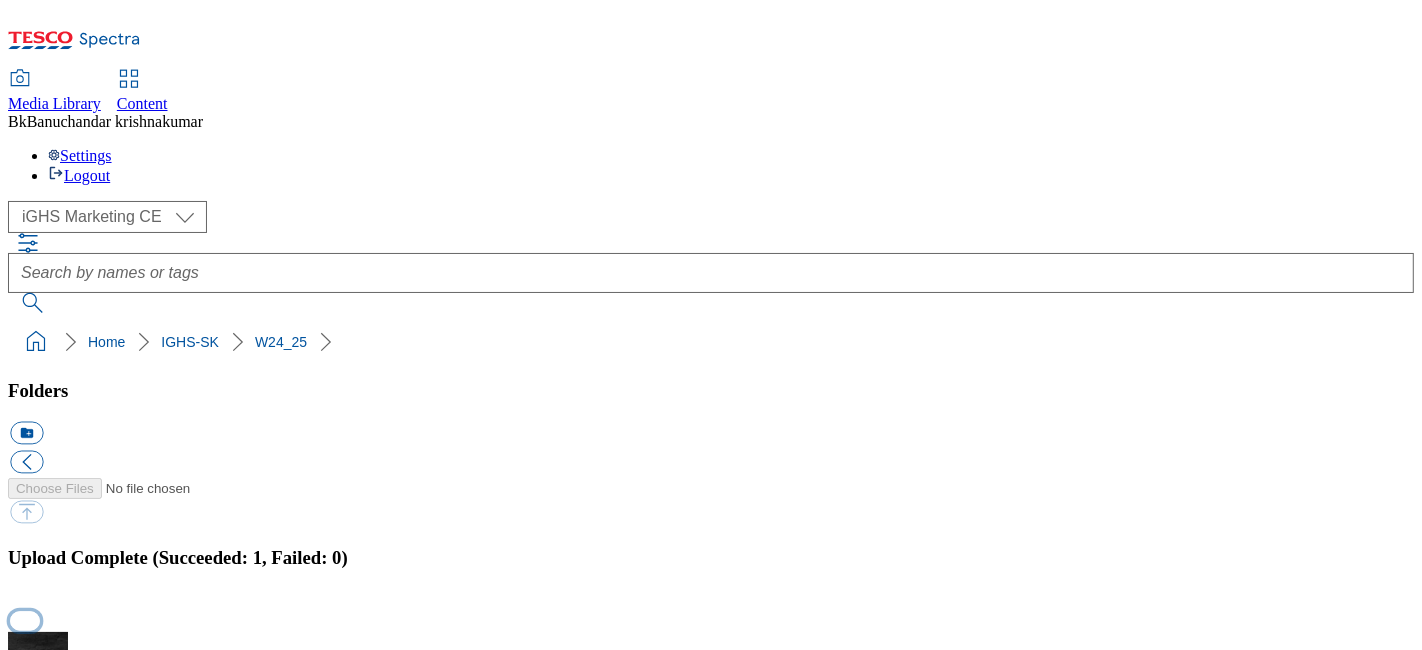 type 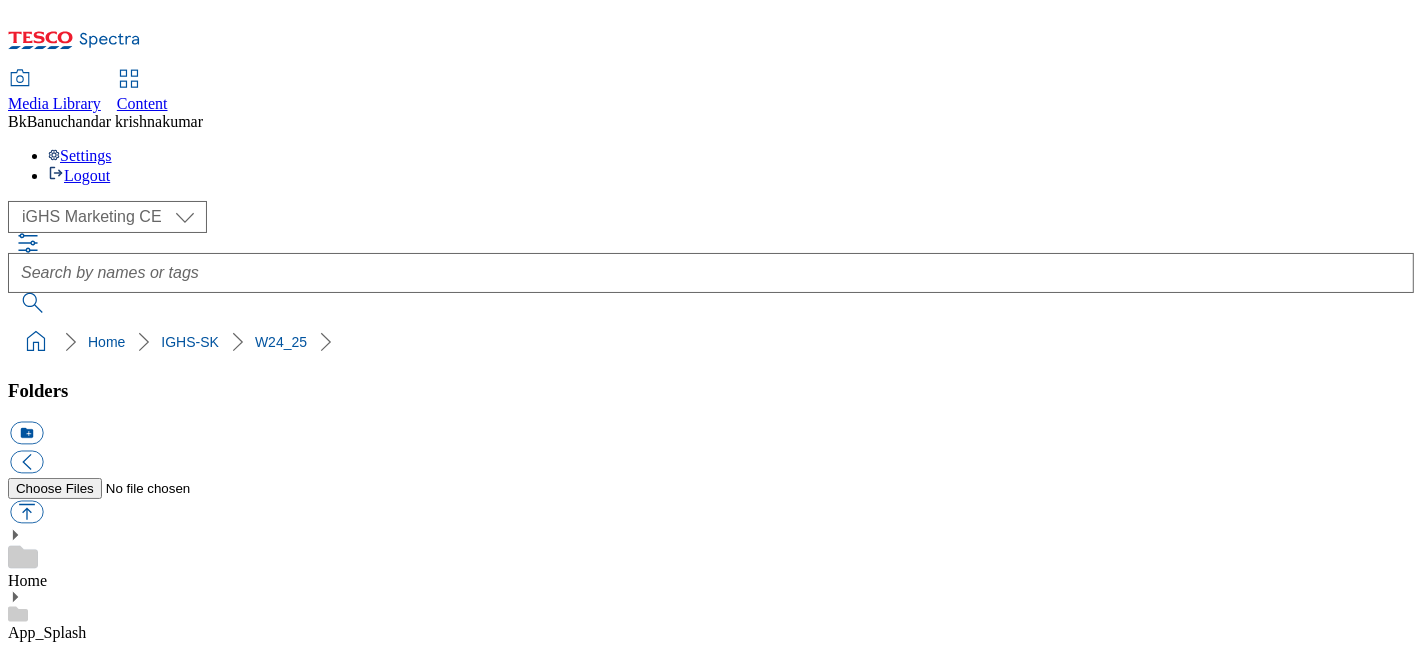 click on "W24_25" at bounding box center [35, 16144] 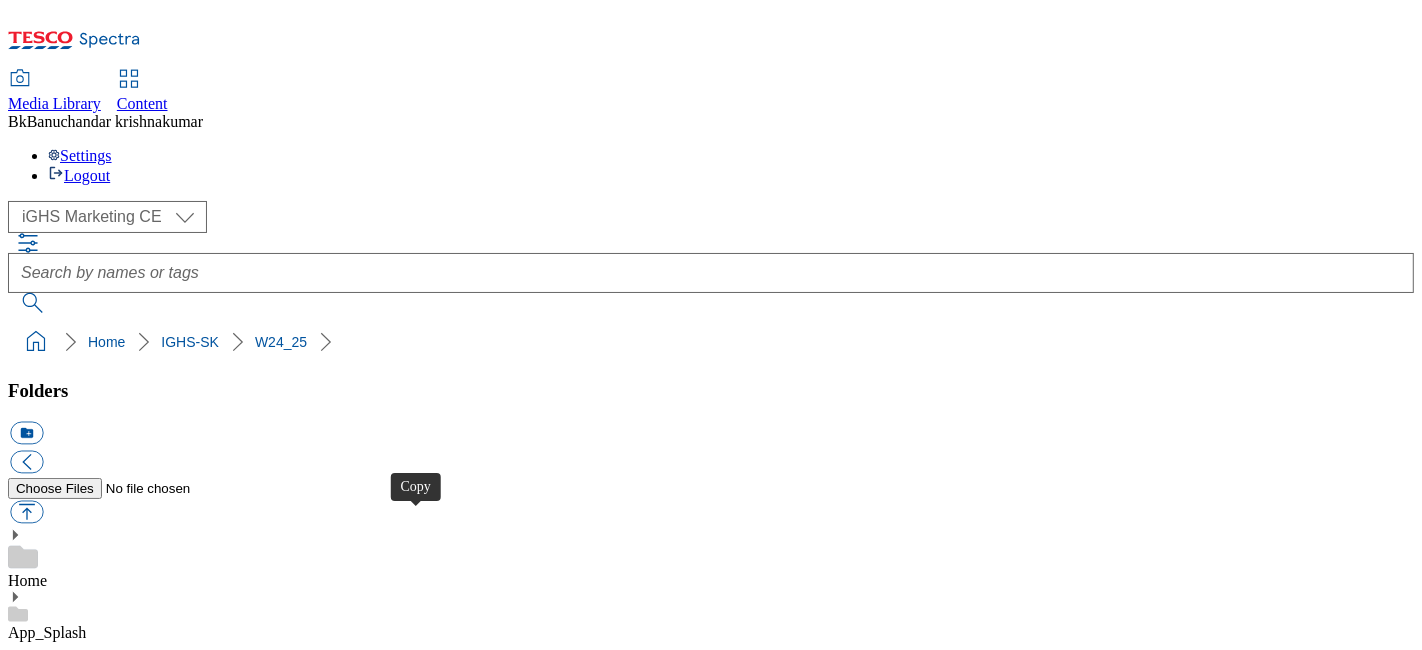 click at bounding box center [26, 25048] 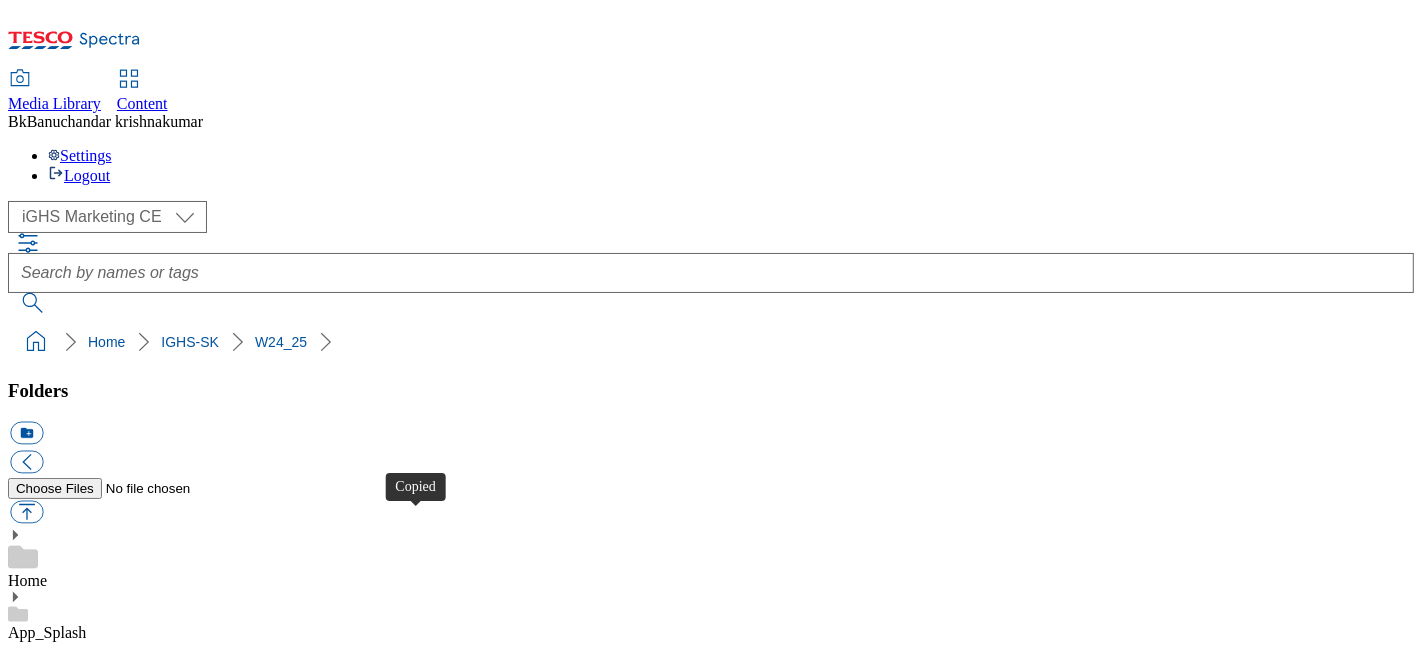 type 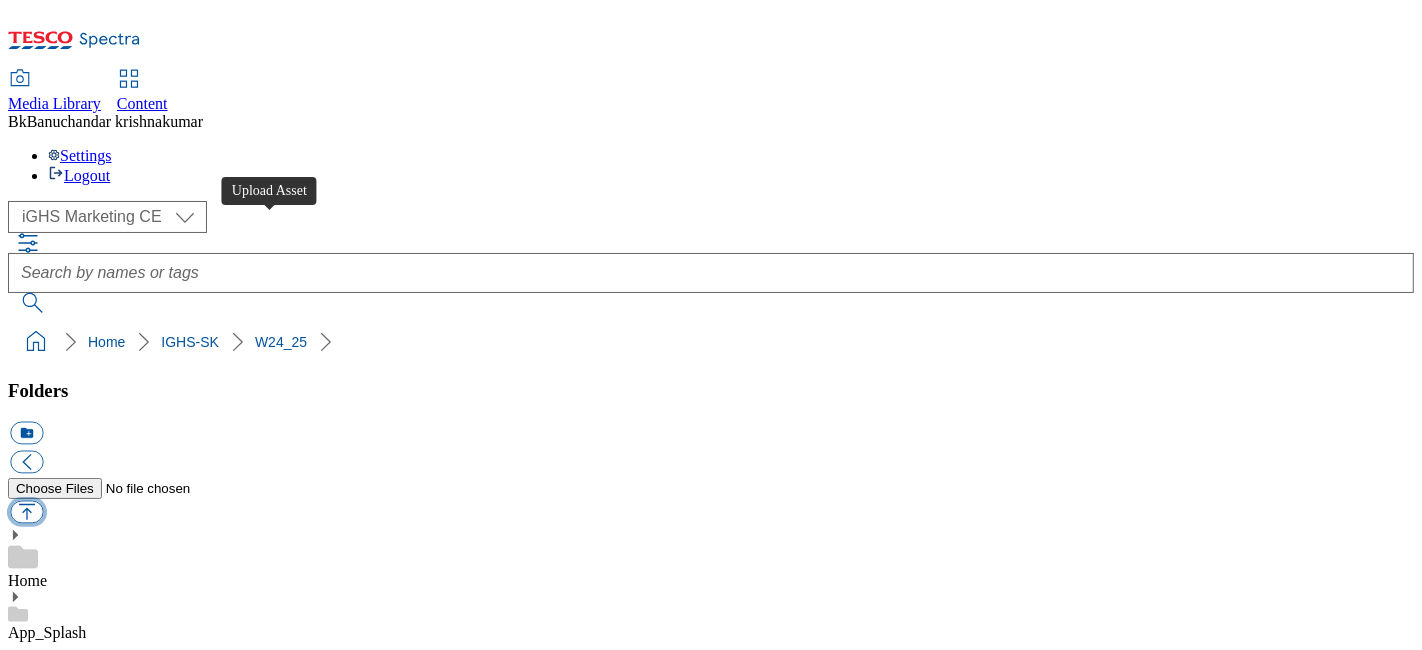 click at bounding box center (26, 512) 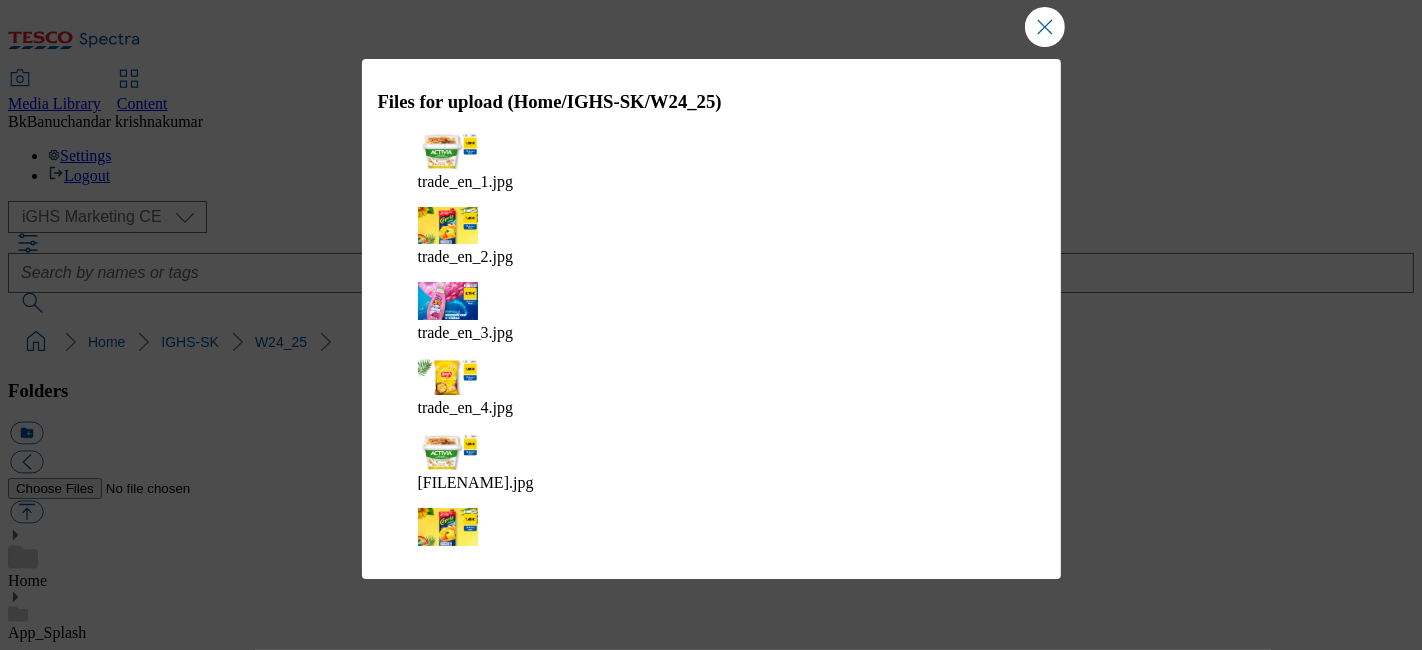 scroll, scrollTop: 48, scrollLeft: 0, axis: vertical 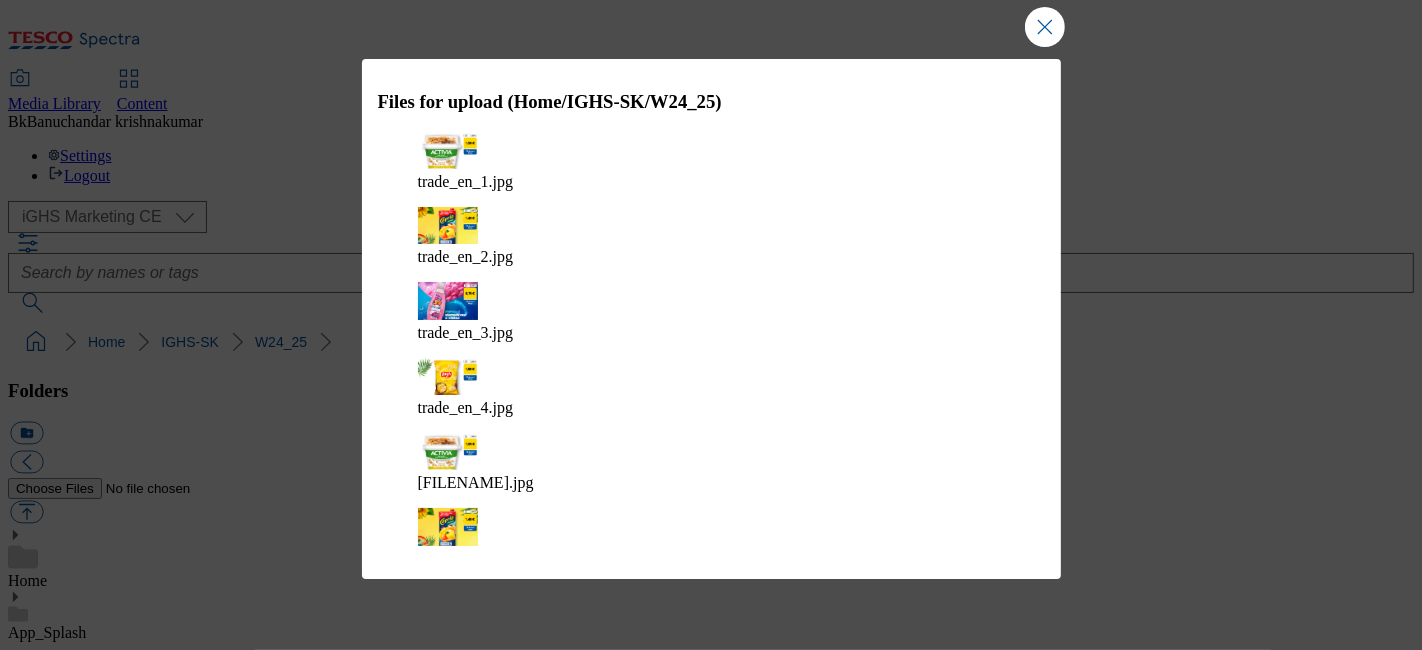click on "Upload" at bounding box center (990, 925) 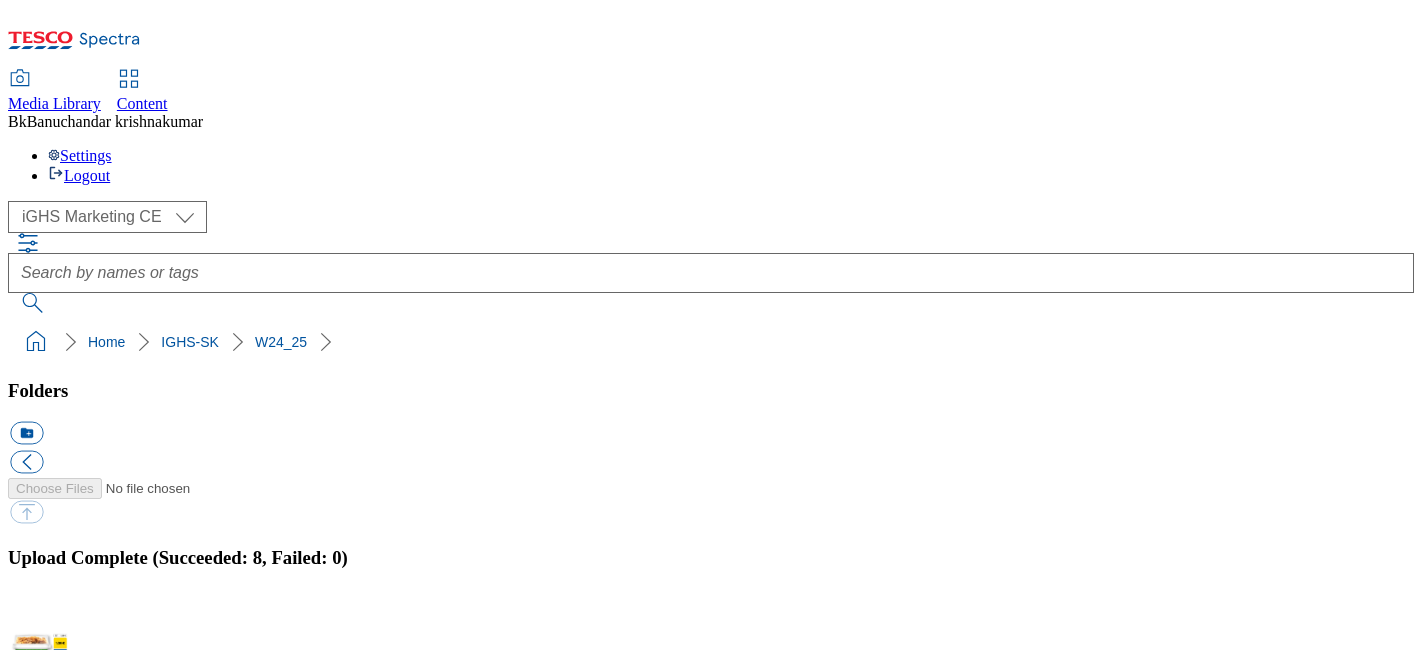 select on "flare-ighs-ce-mktg" 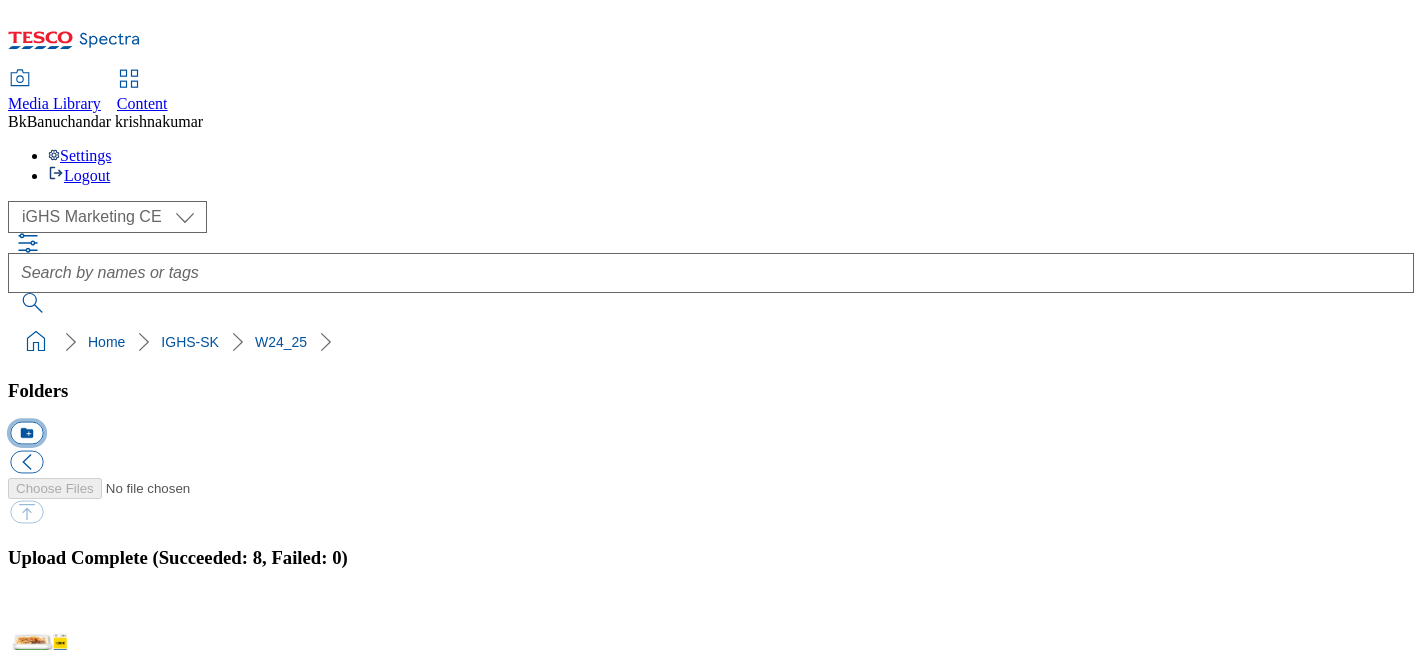 scroll, scrollTop: 0, scrollLeft: 0, axis: both 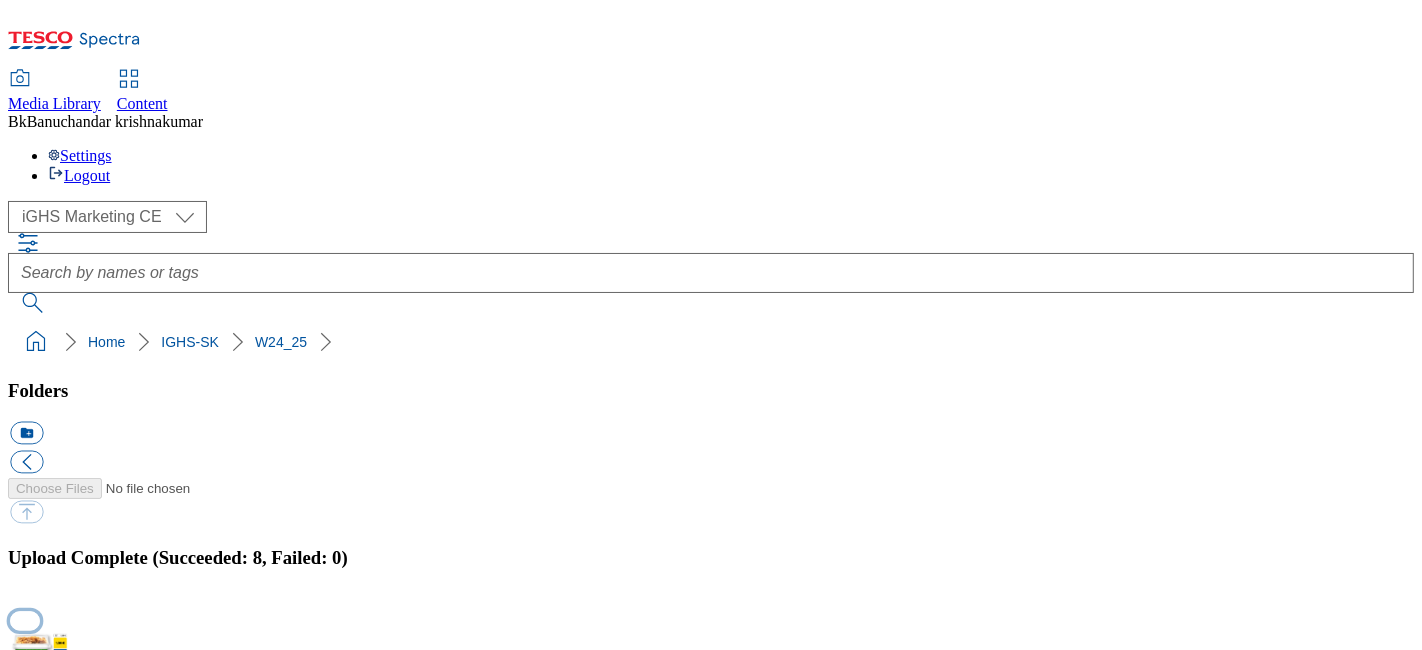 click at bounding box center [25, 620] 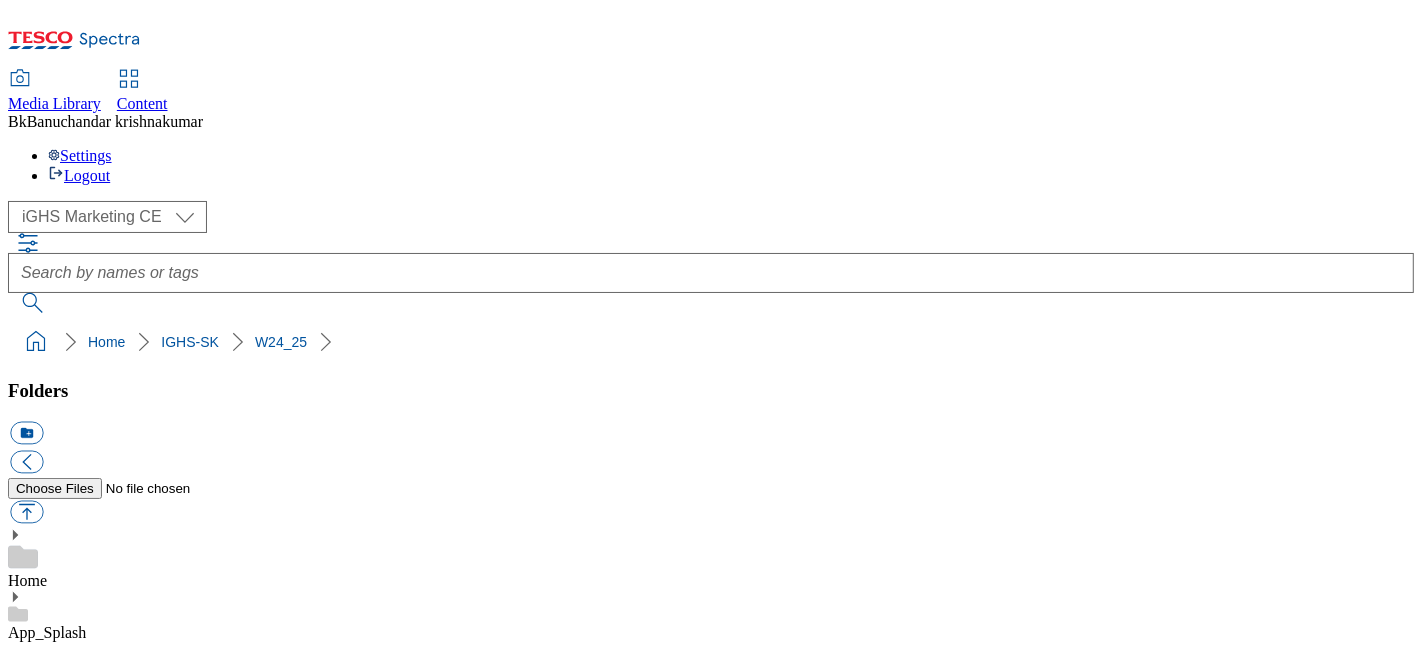 click on "W24_25" at bounding box center [35, 16144] 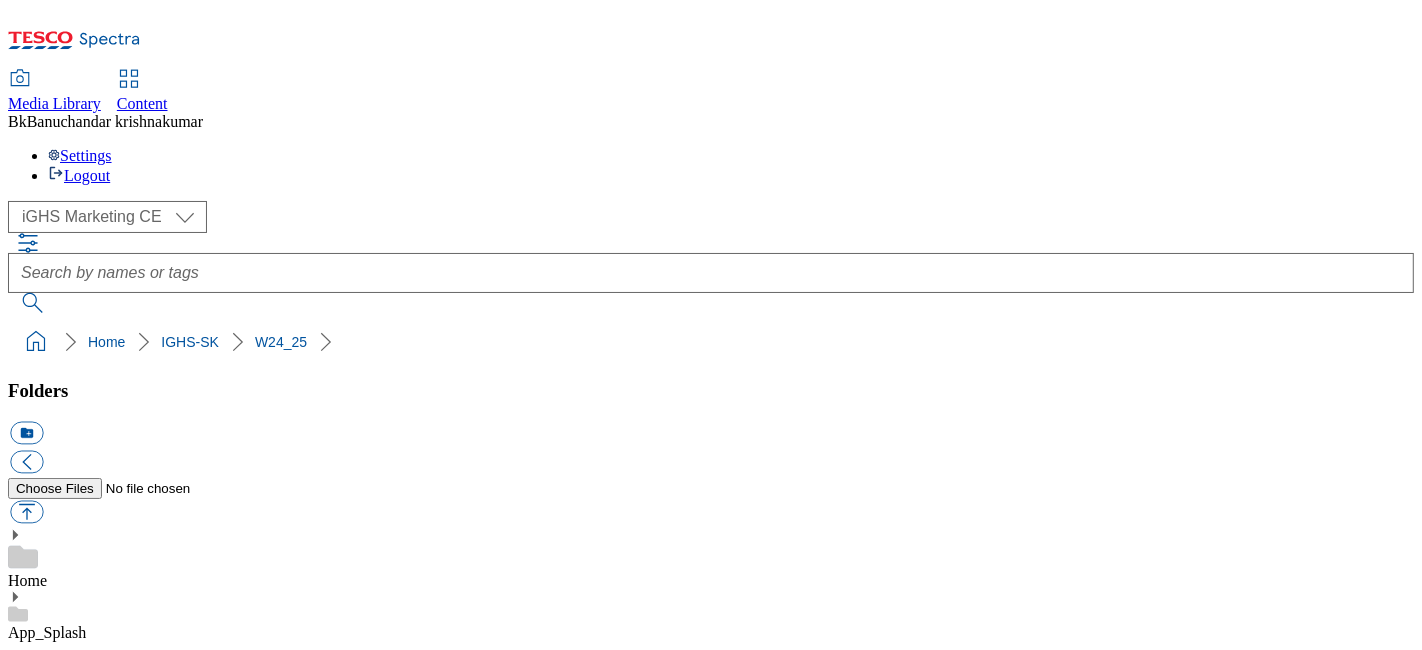 scroll, scrollTop: 222, scrollLeft: 0, axis: vertical 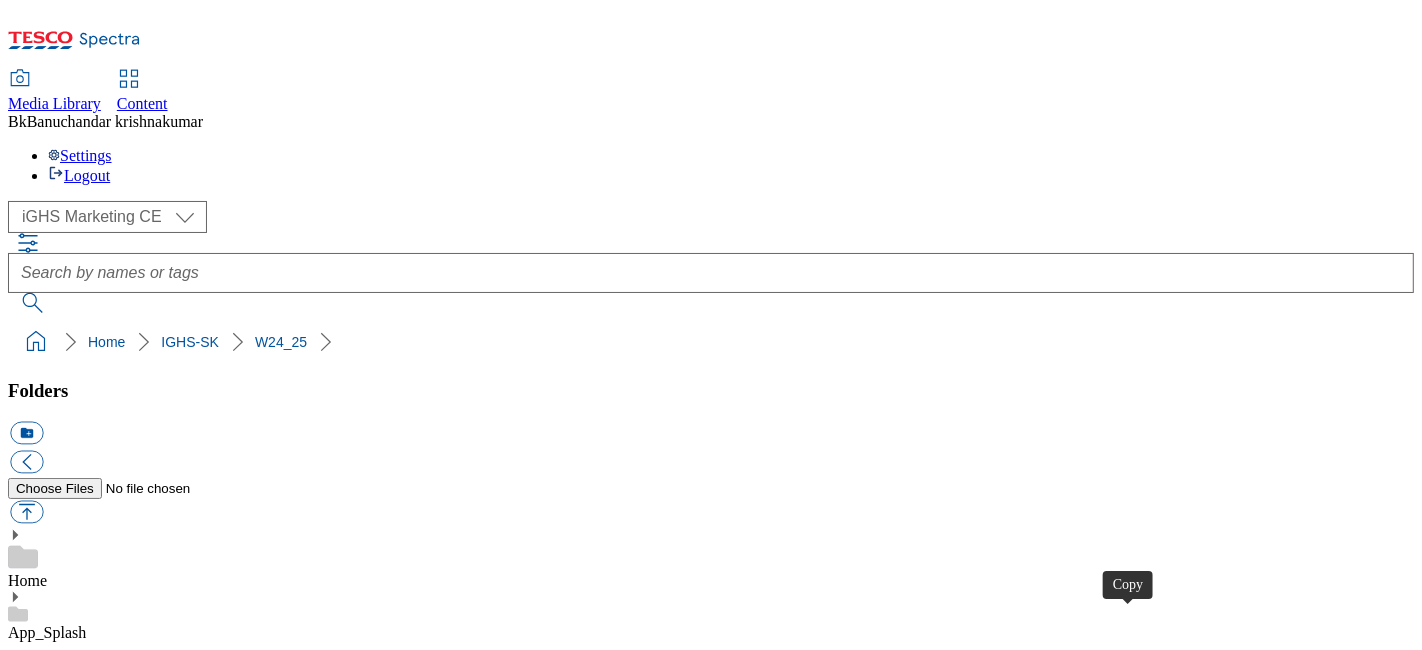 click at bounding box center (26, 28058) 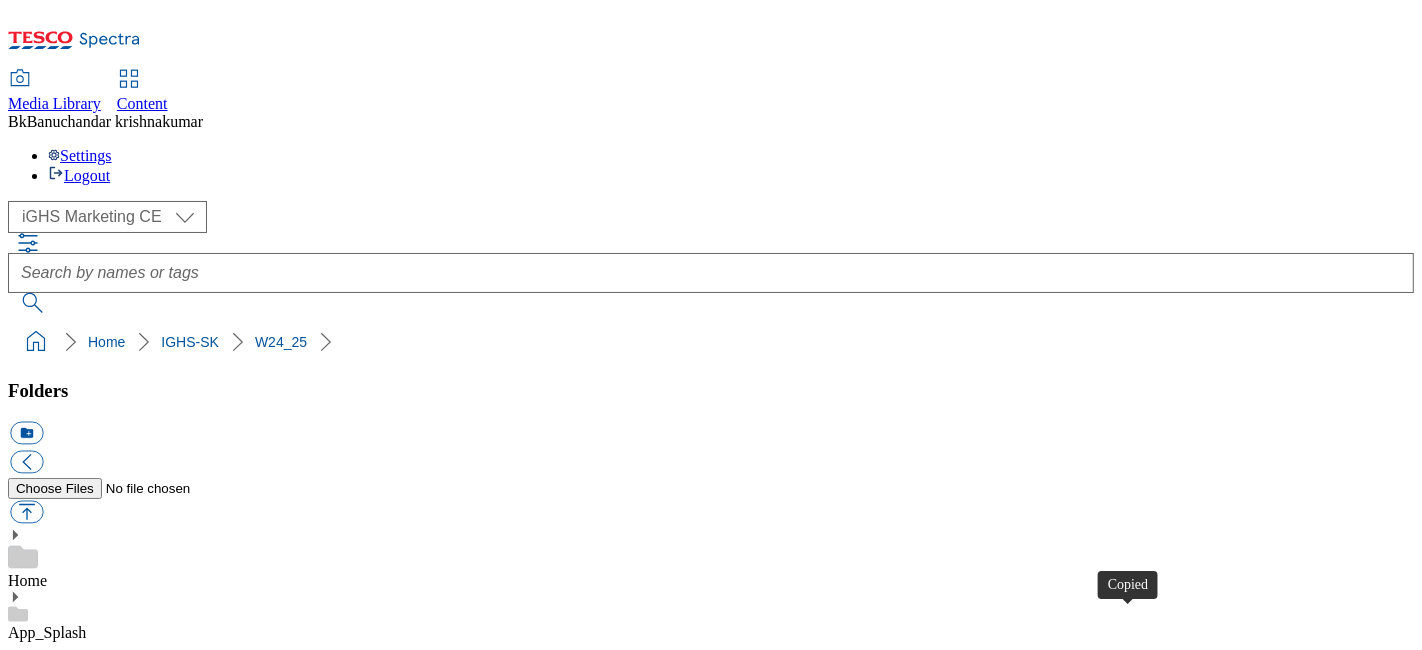type 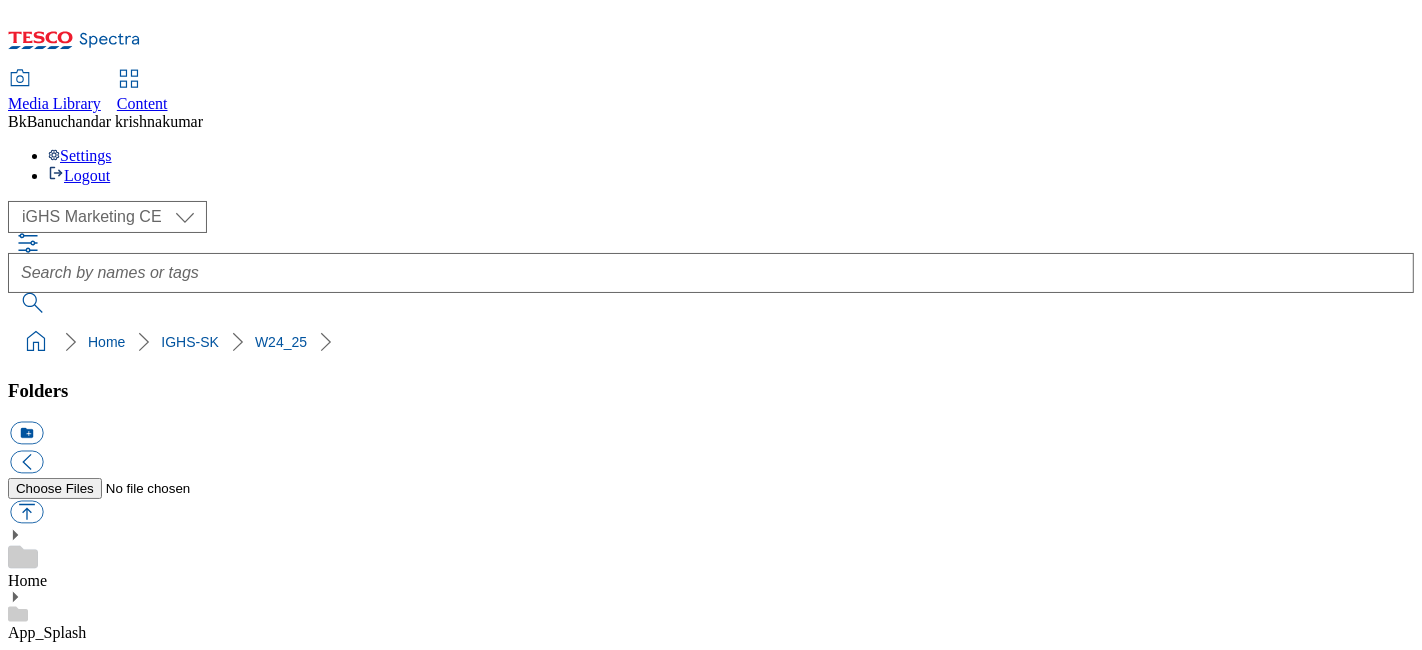scroll, scrollTop: 111, scrollLeft: 0, axis: vertical 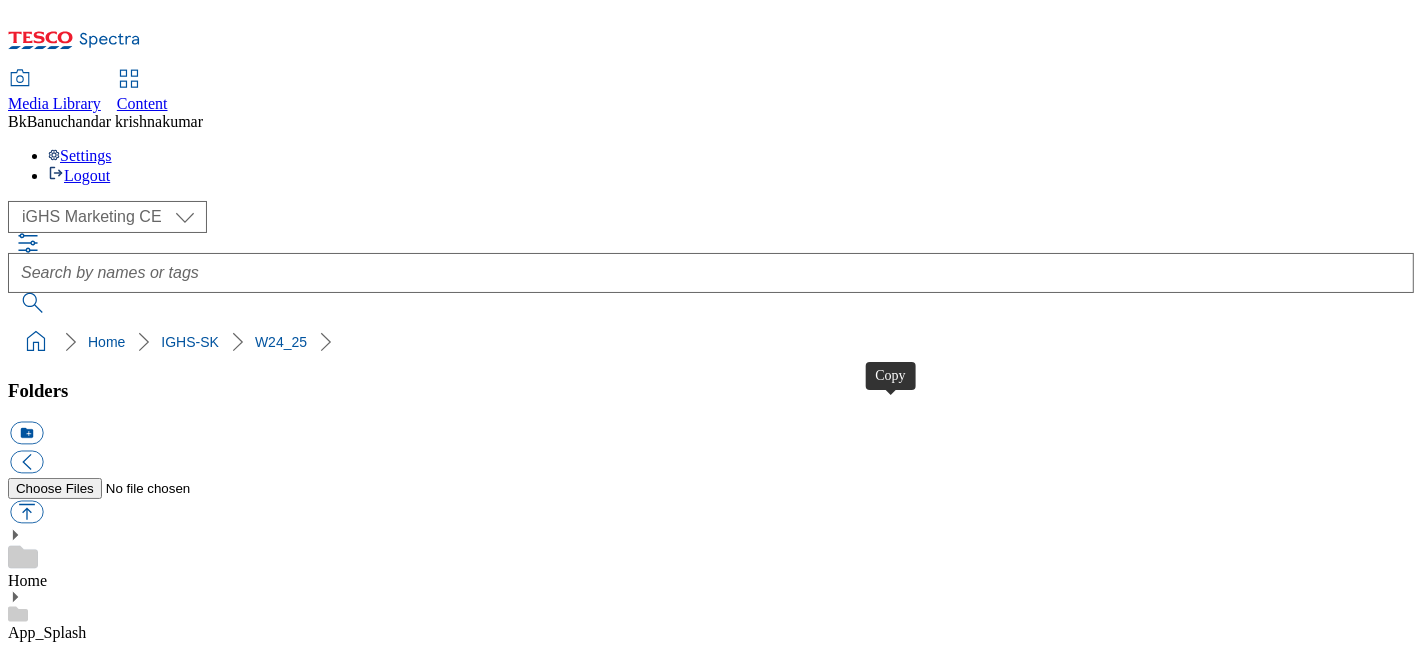 click at bounding box center (26, 25908) 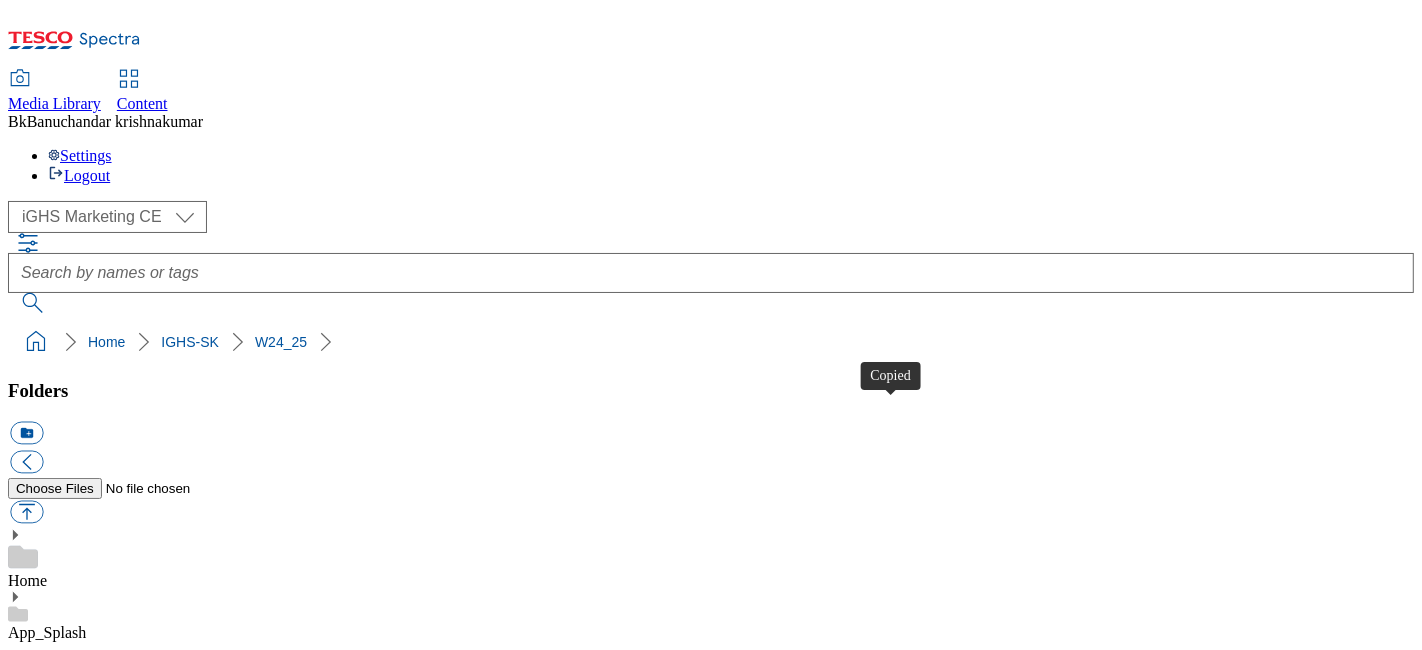 type 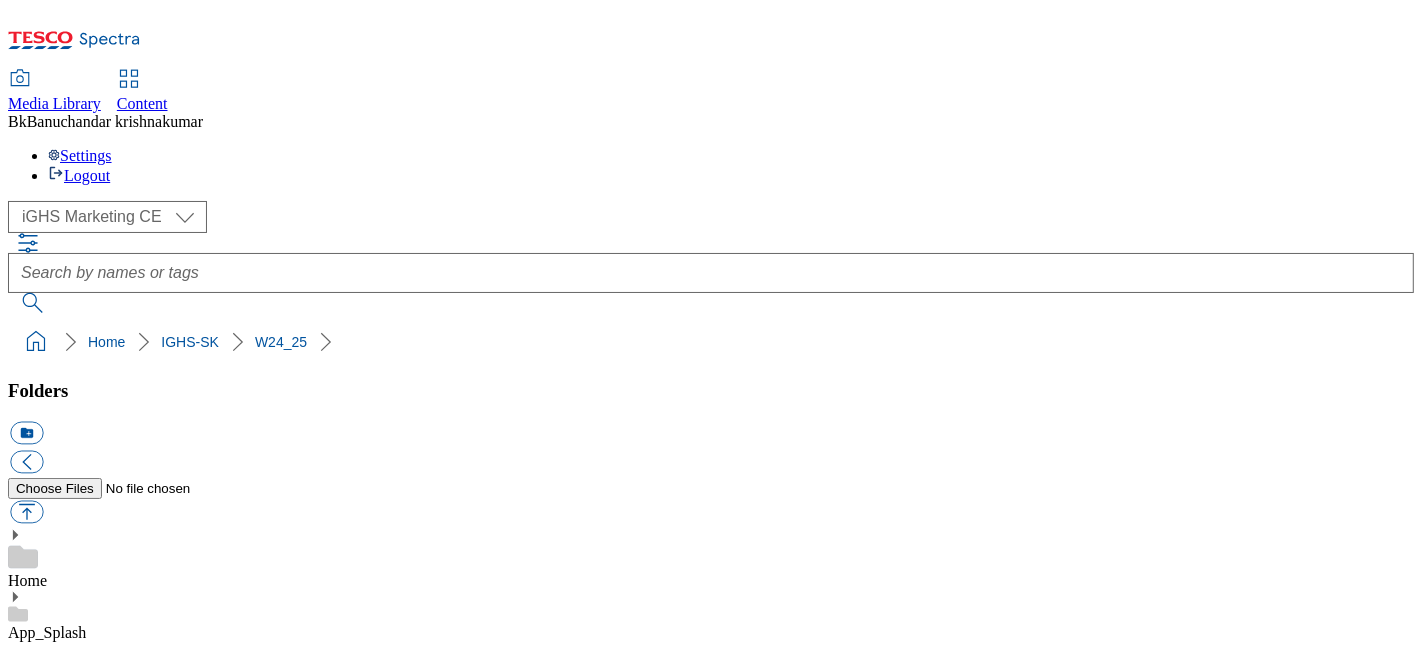scroll, scrollTop: 333, scrollLeft: 0, axis: vertical 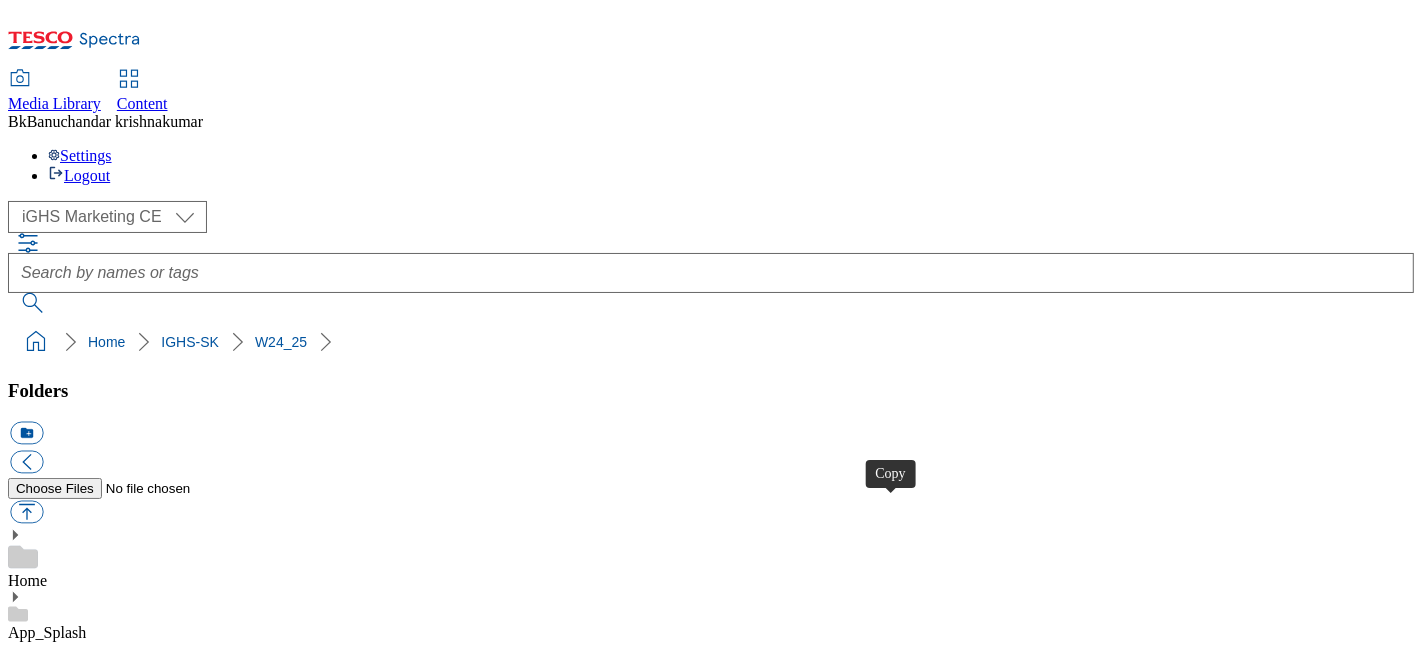 click at bounding box center [26, 27628] 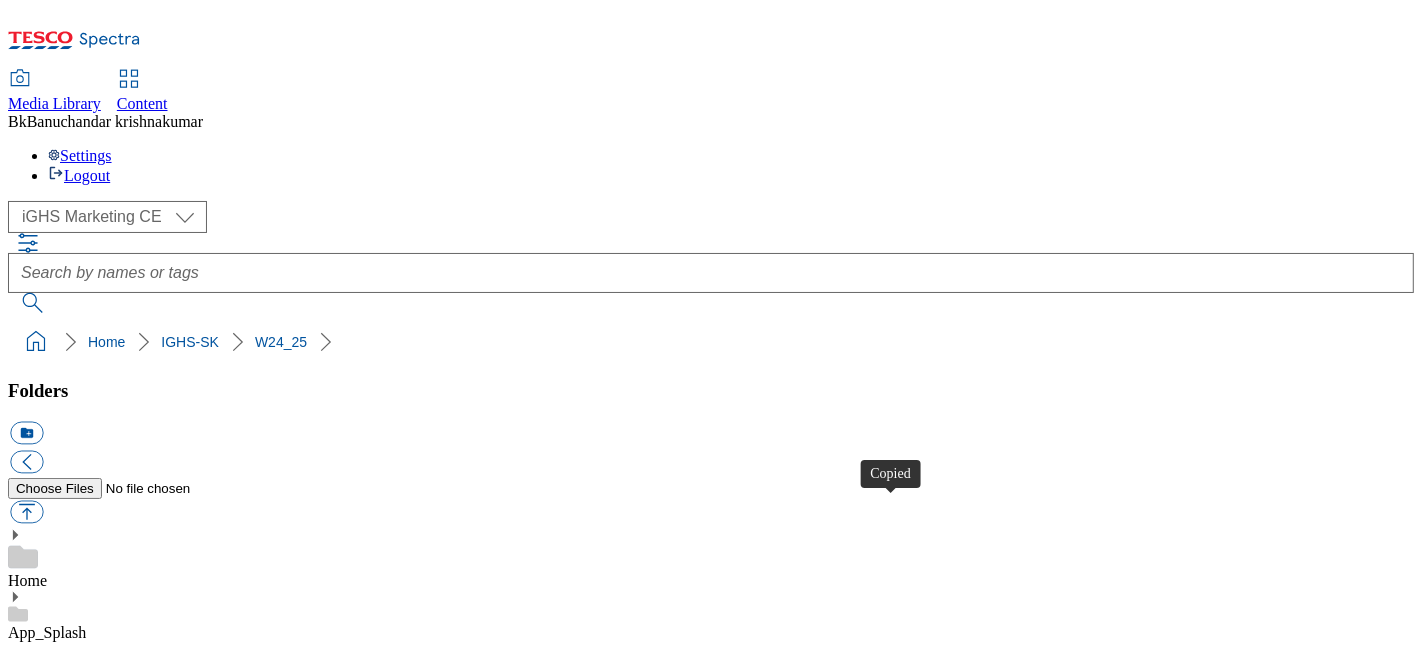 type 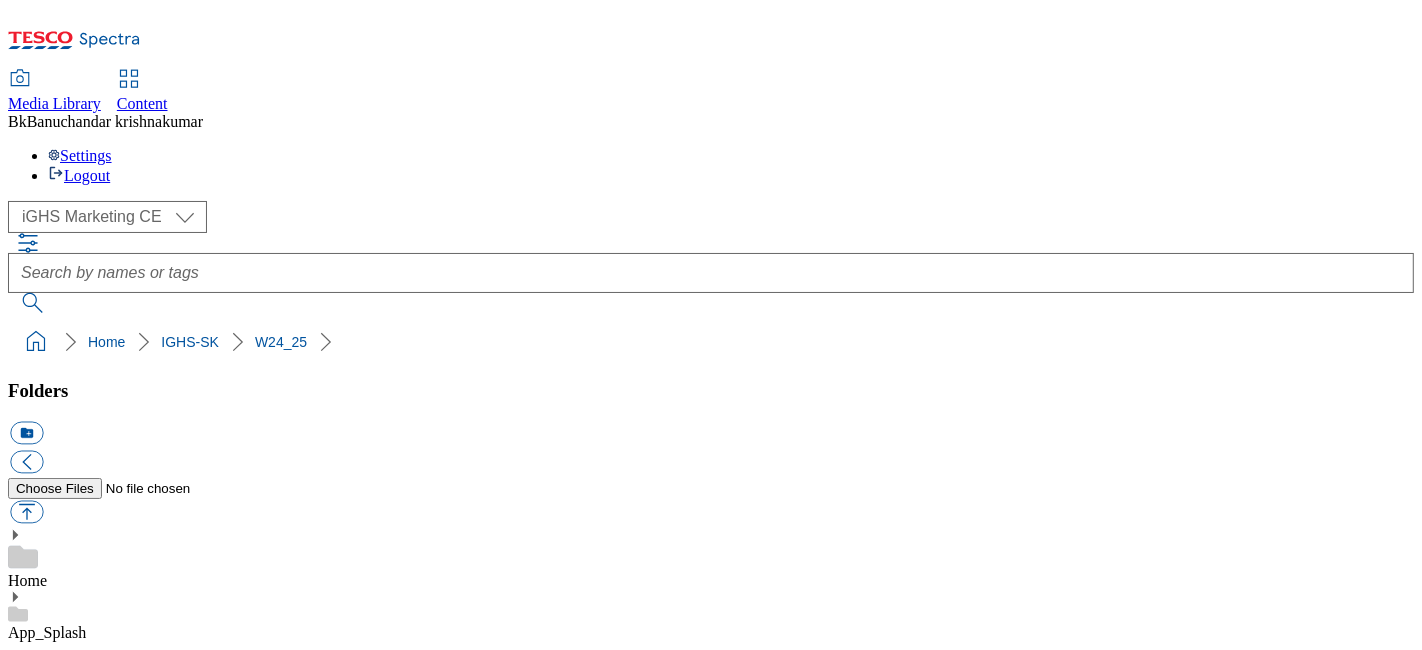 scroll, scrollTop: 111, scrollLeft: 0, axis: vertical 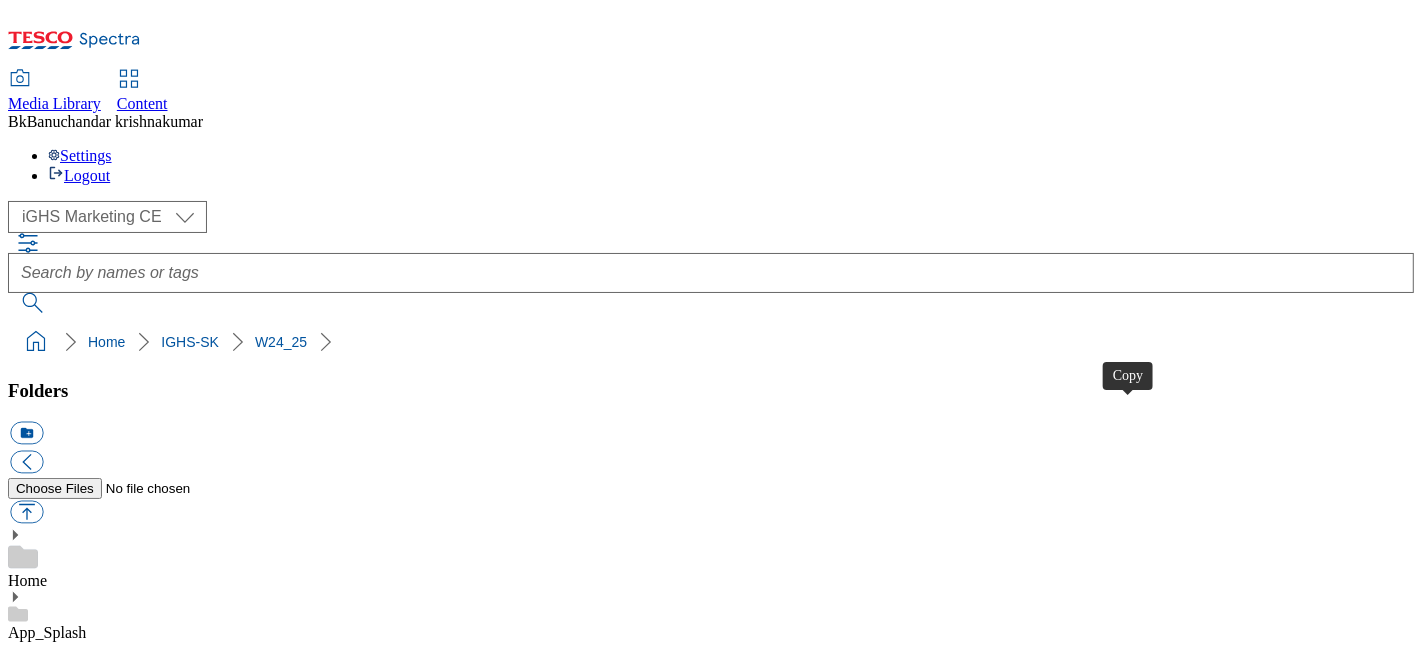 click at bounding box center (26, 26338) 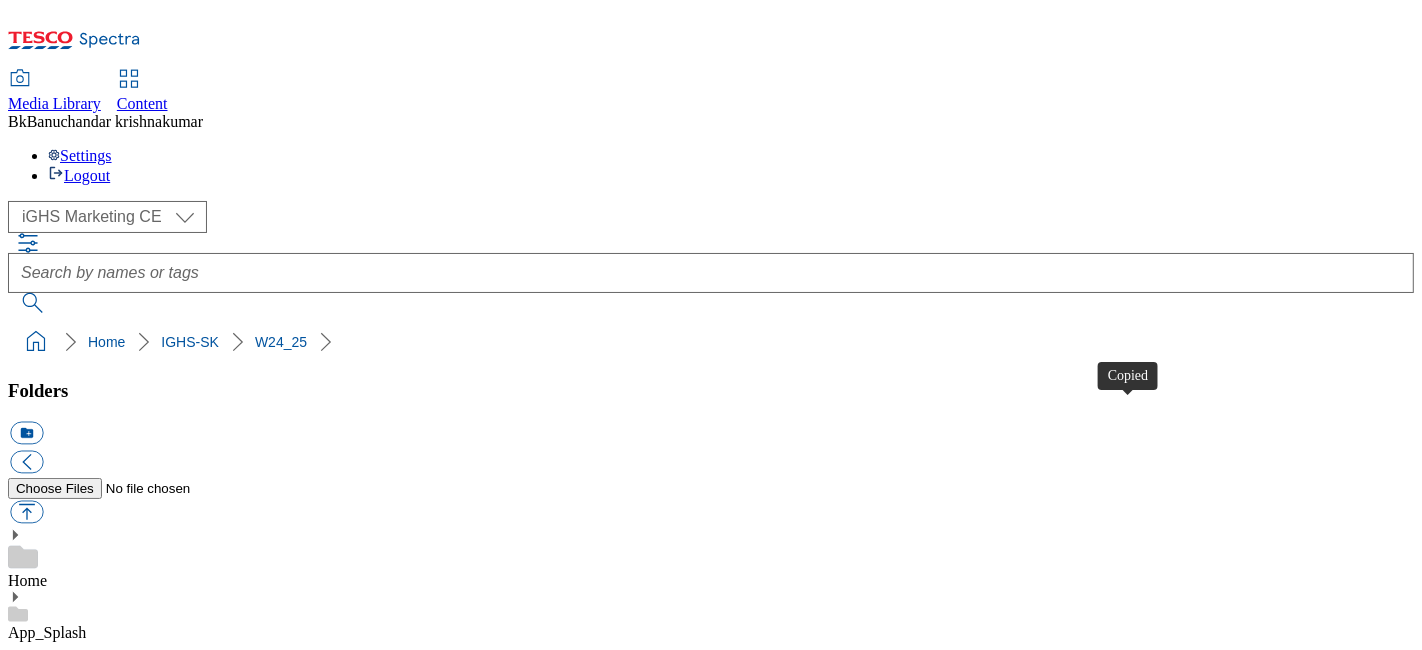 type 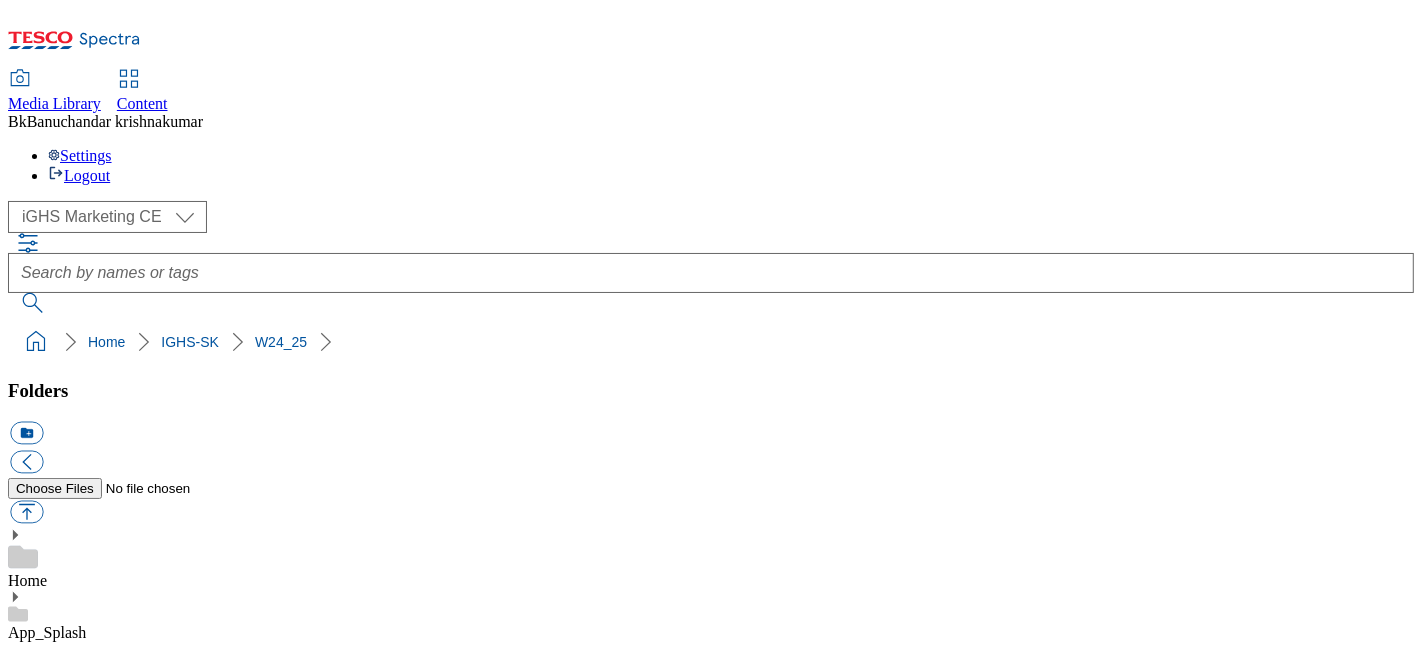 scroll, scrollTop: 444, scrollLeft: 0, axis: vertical 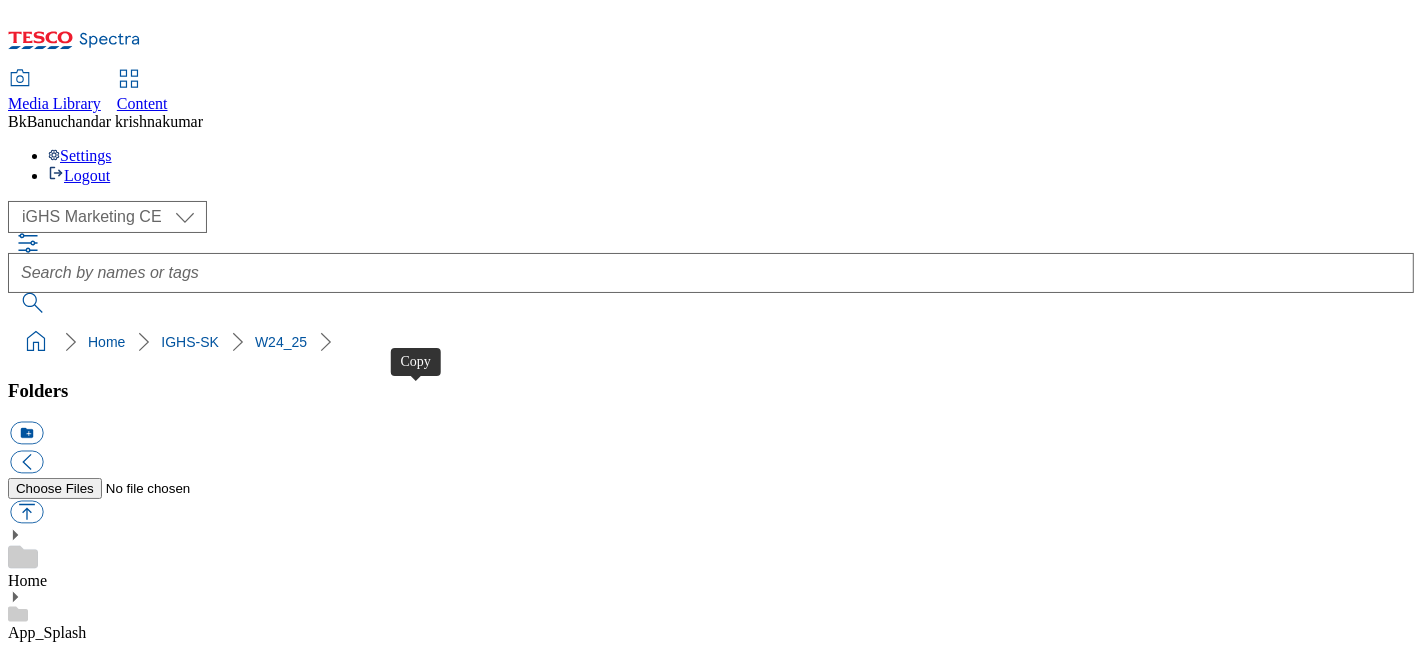 click at bounding box center (26, 26768) 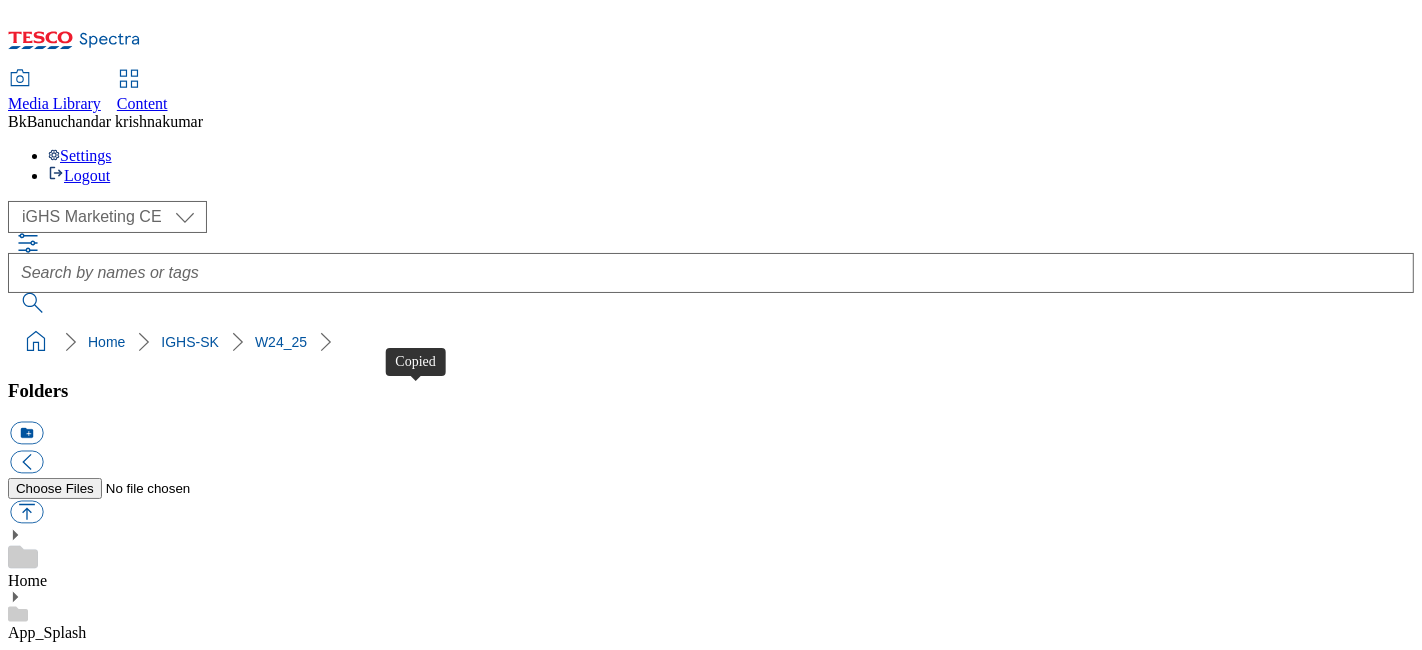 type 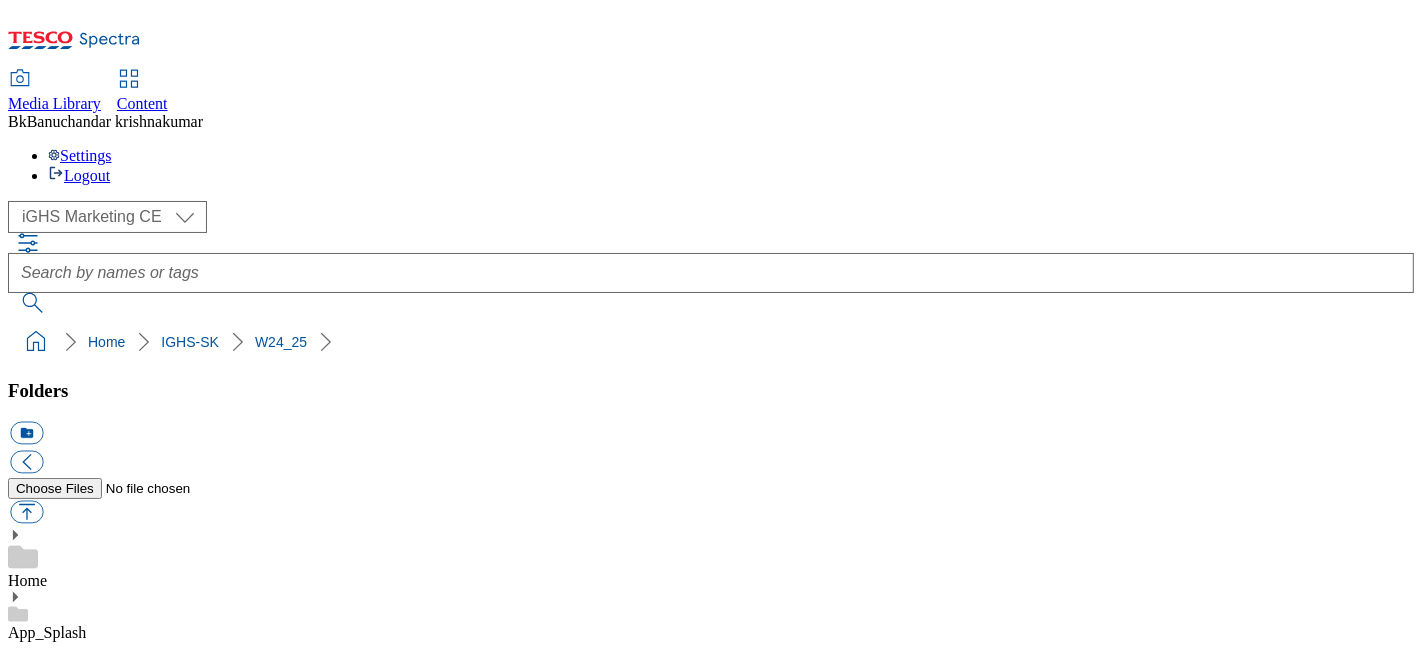 scroll, scrollTop: 0, scrollLeft: 0, axis: both 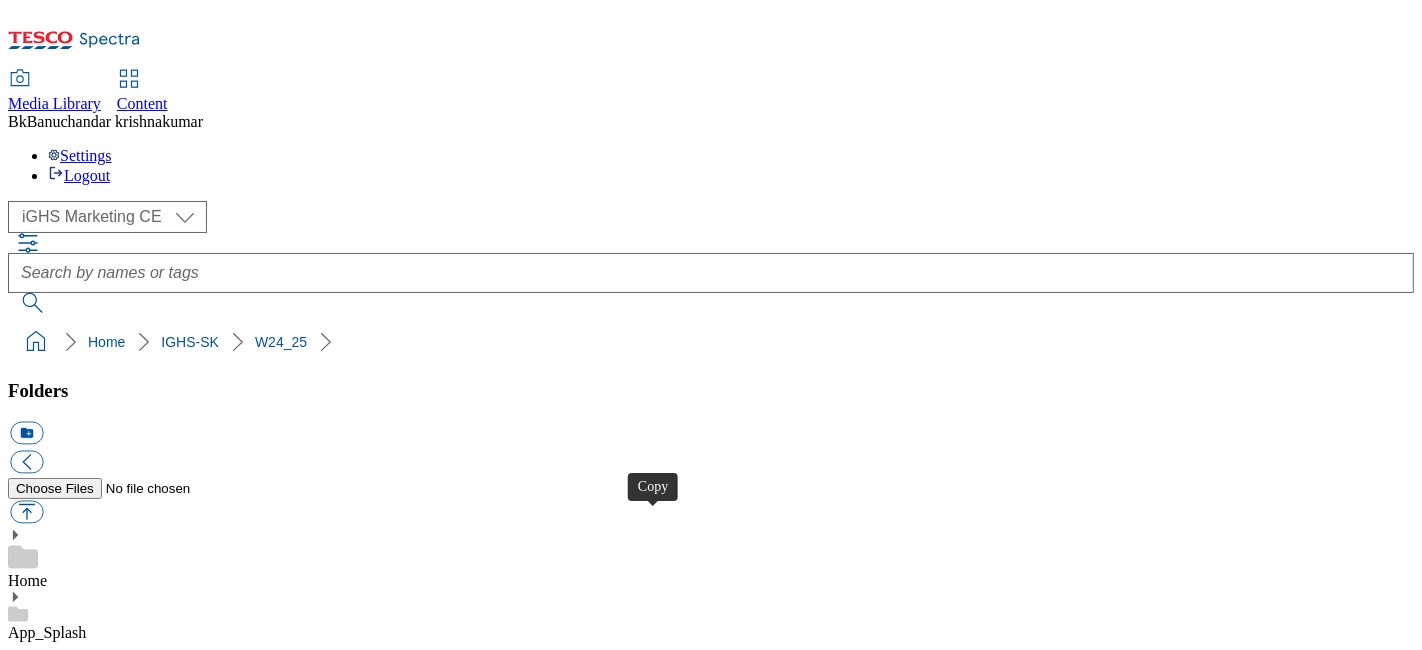 click at bounding box center [26, 25478] 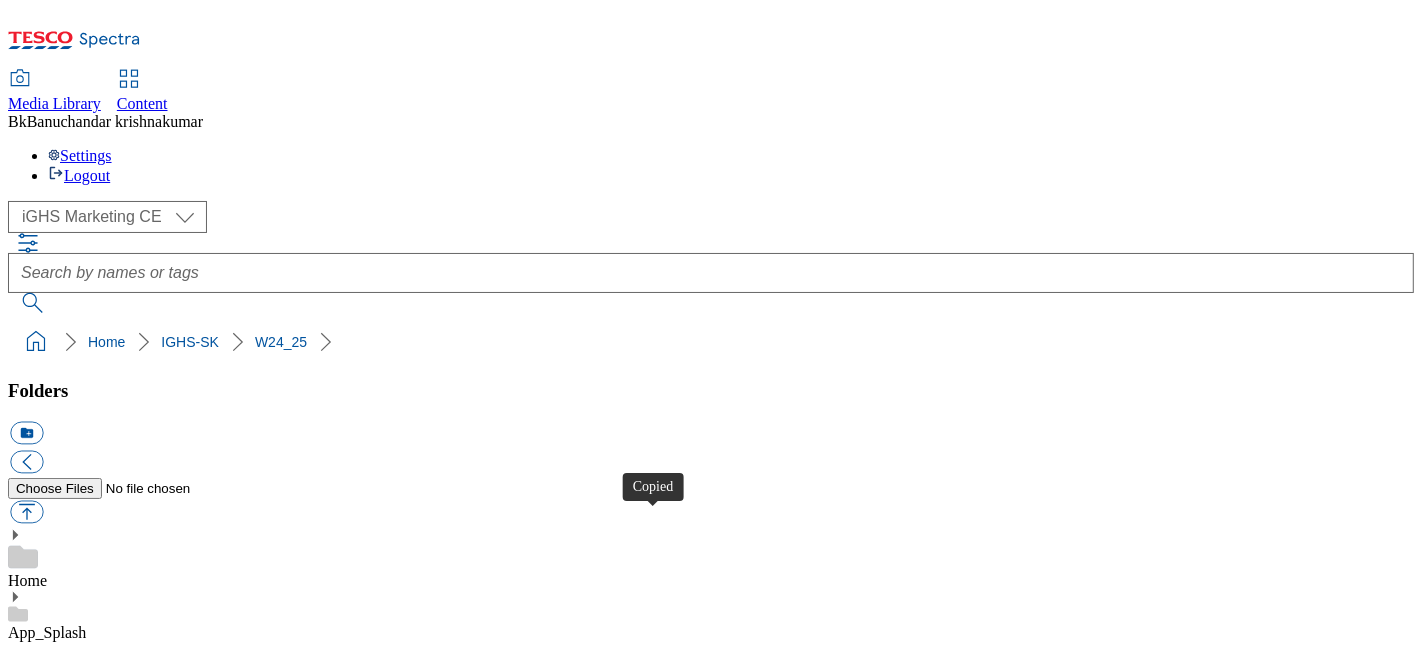 type 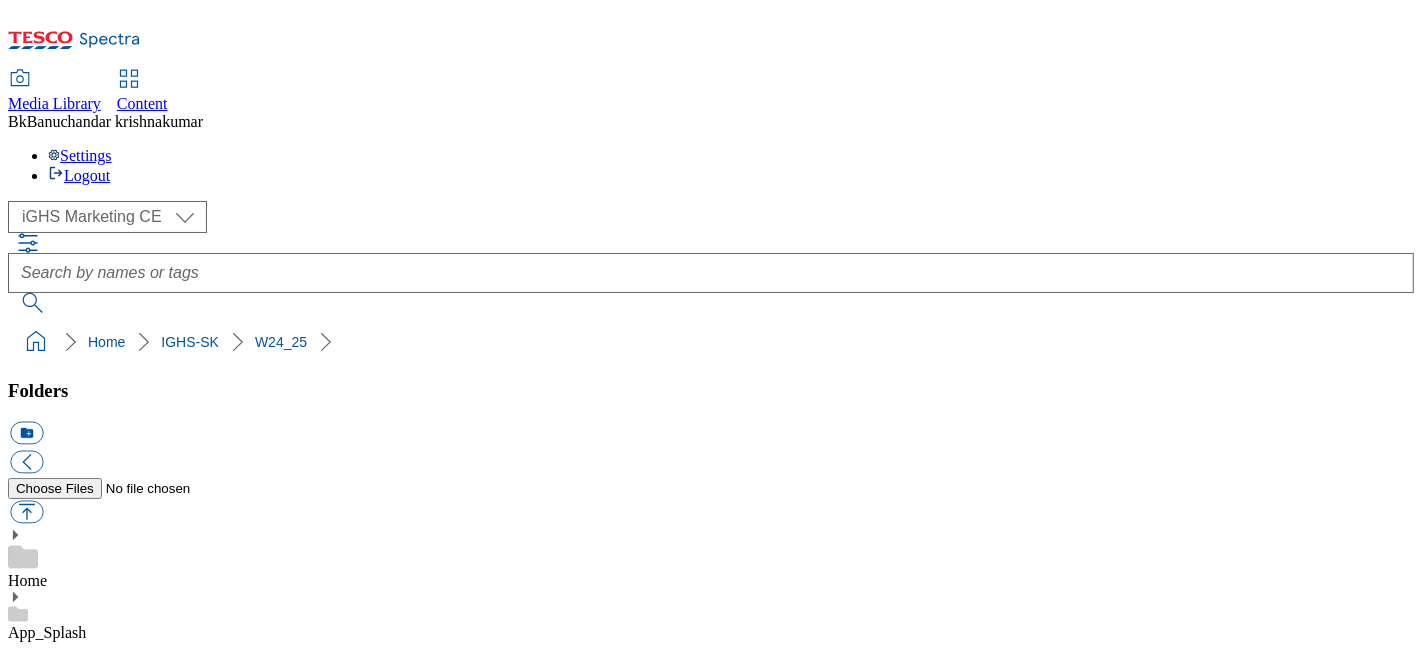 scroll, scrollTop: 222, scrollLeft: 0, axis: vertical 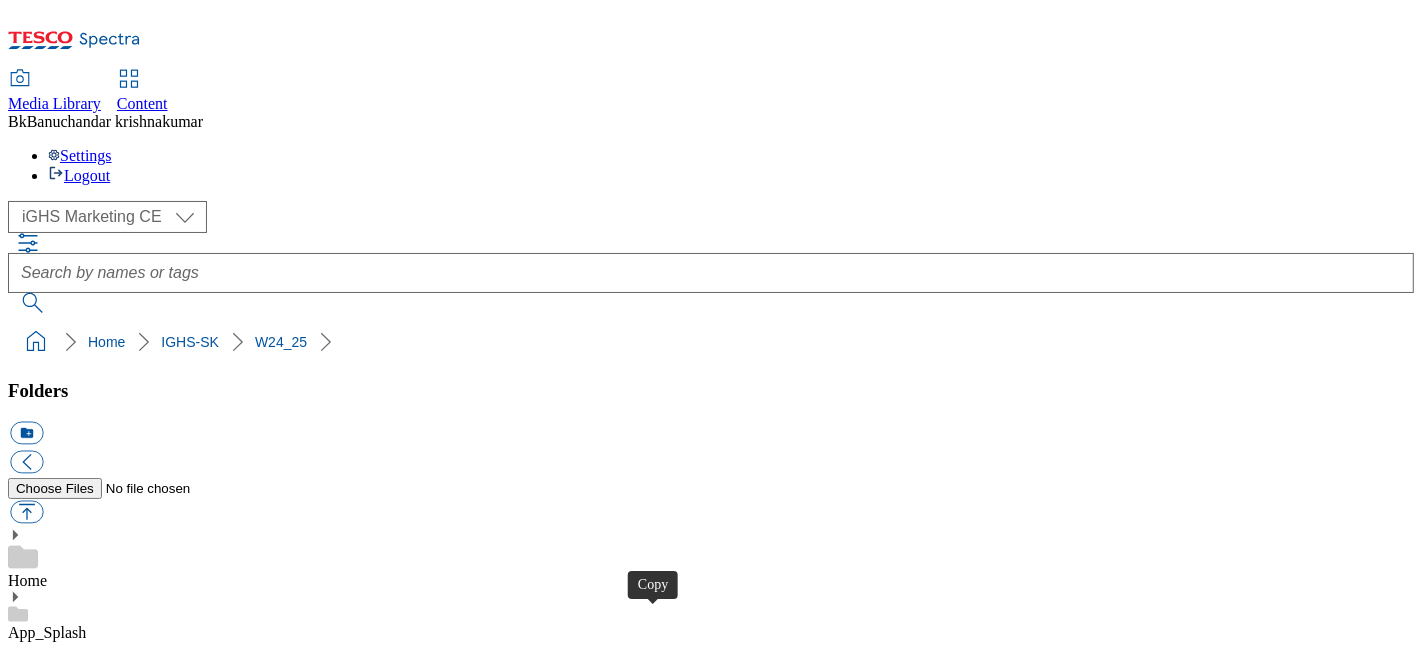 click at bounding box center (26, 27198) 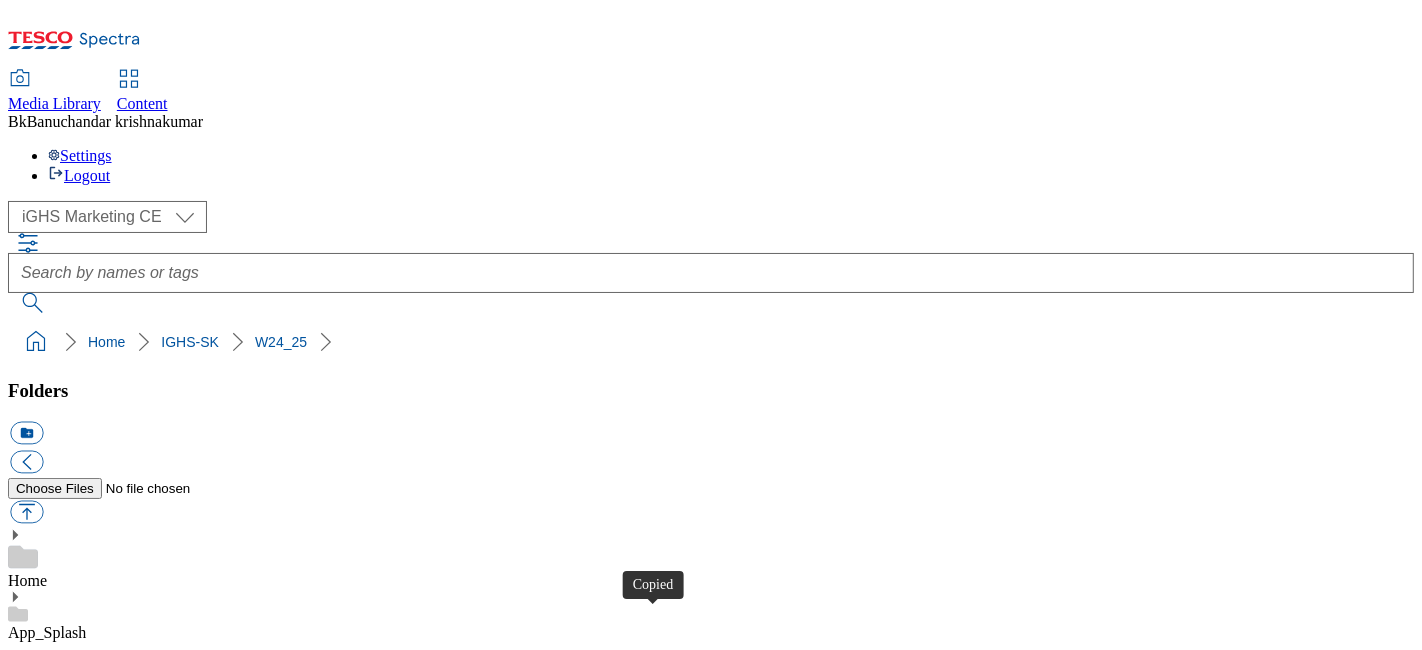 type 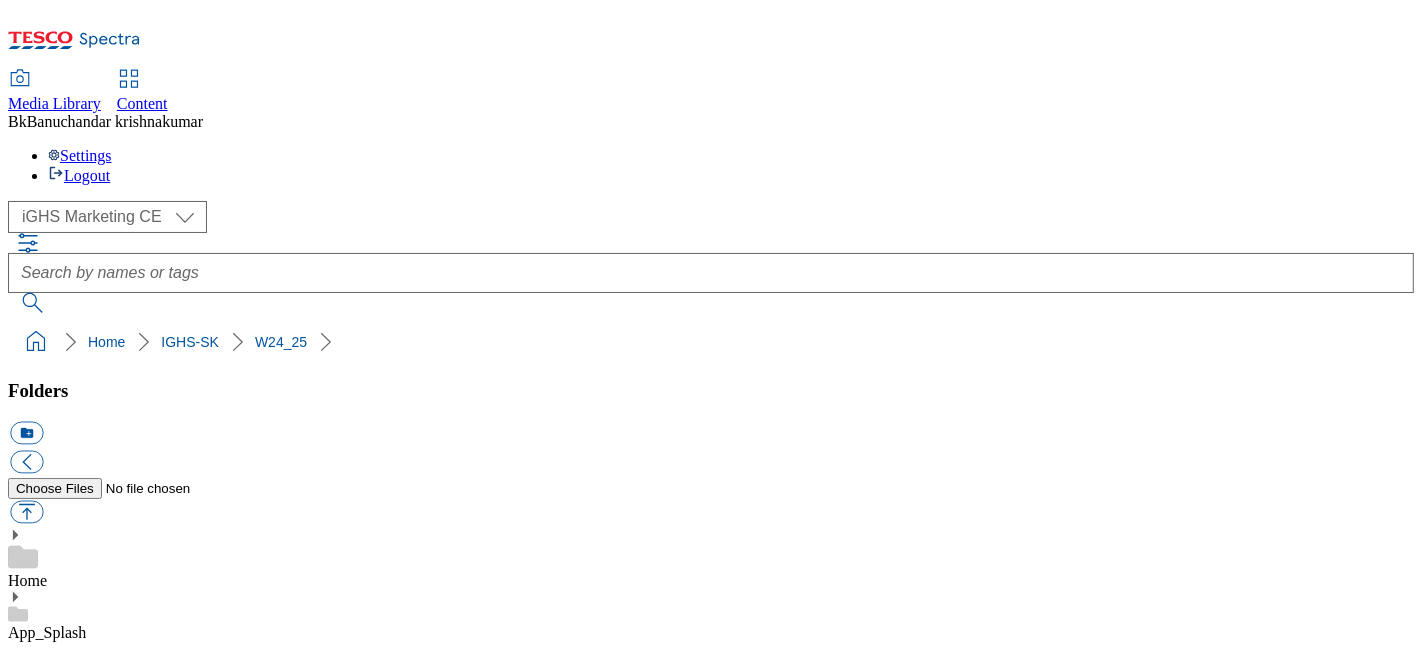 scroll, scrollTop: 111, scrollLeft: 0, axis: vertical 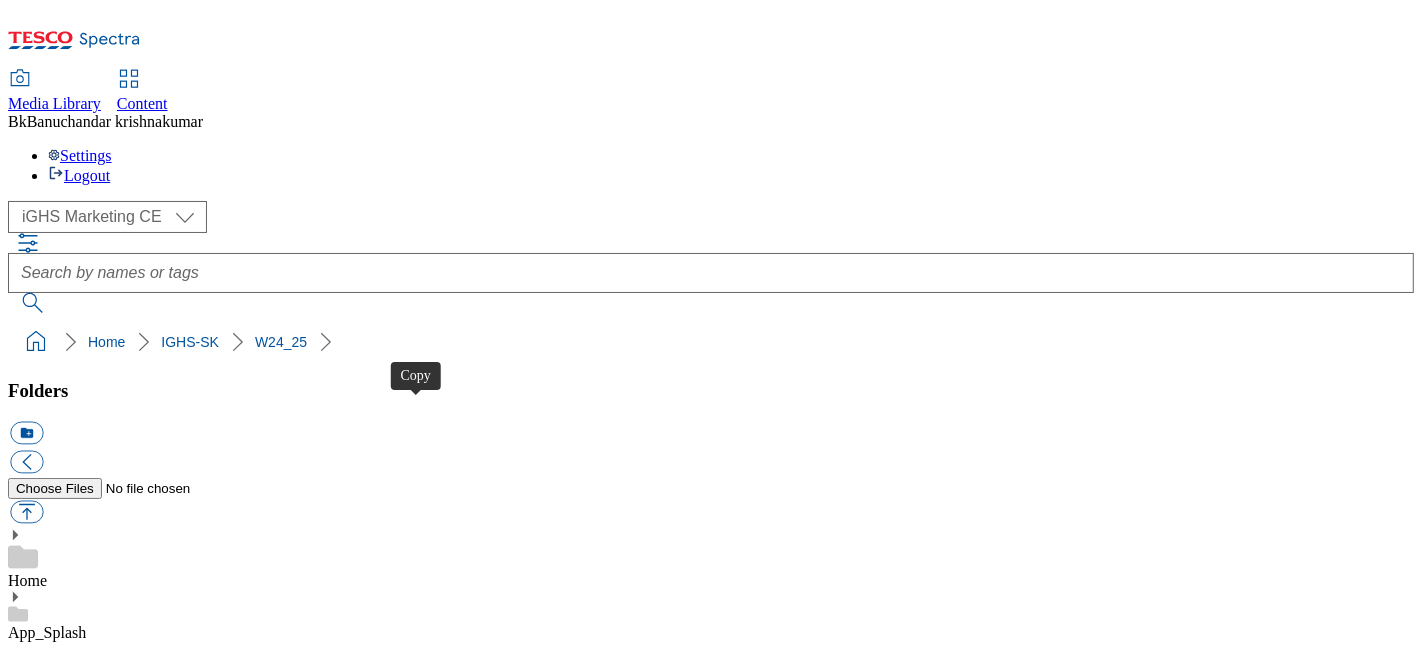 click at bounding box center [26, 25048] 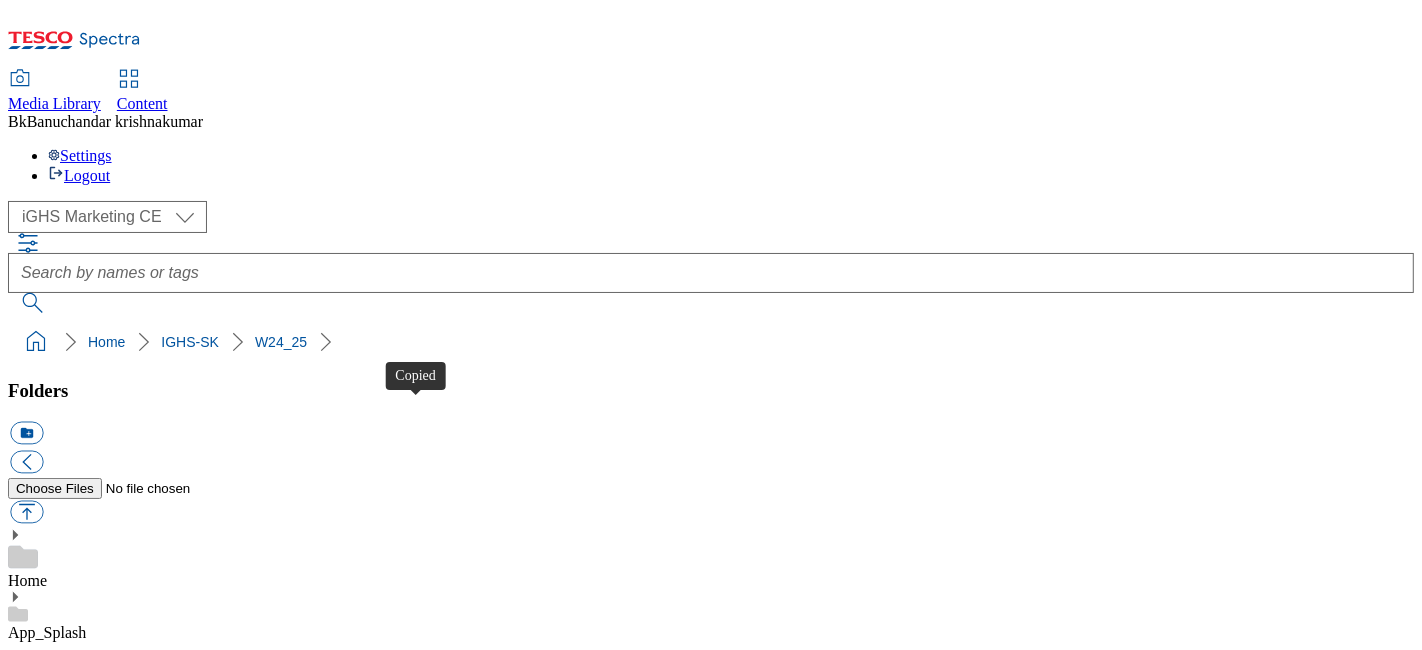 type 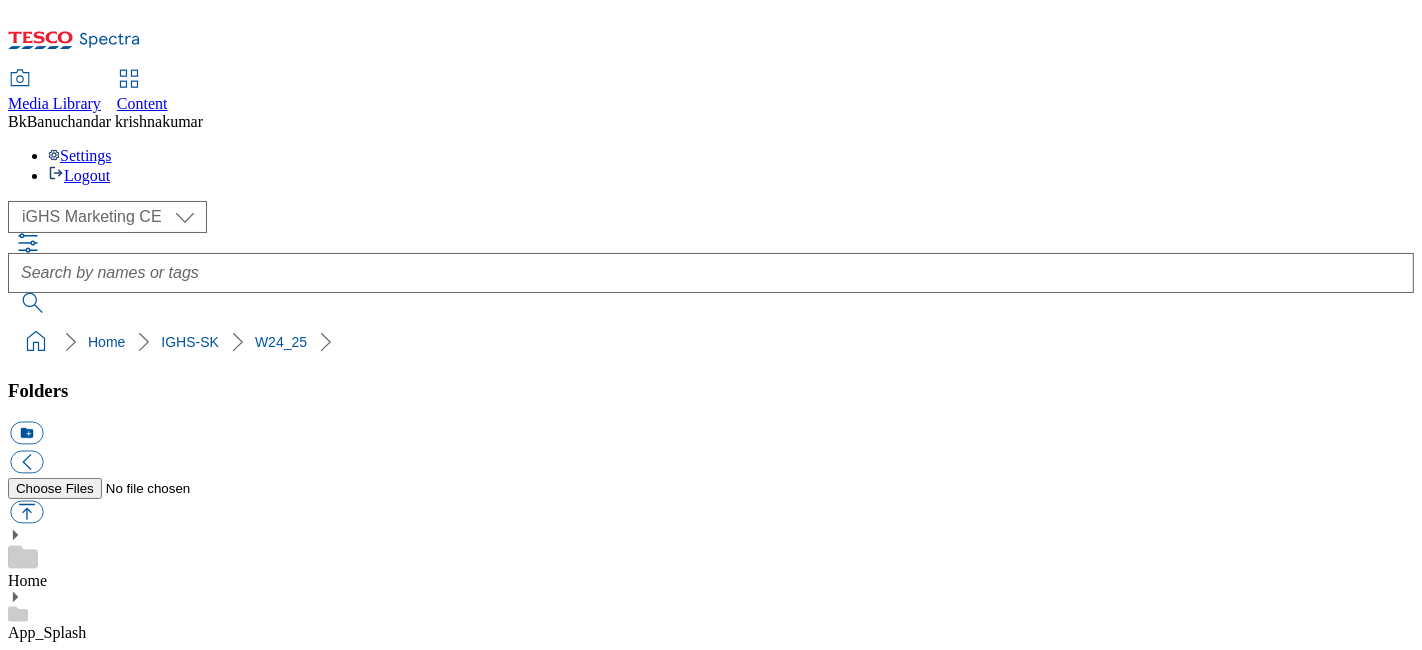 scroll, scrollTop: 0, scrollLeft: 0, axis: both 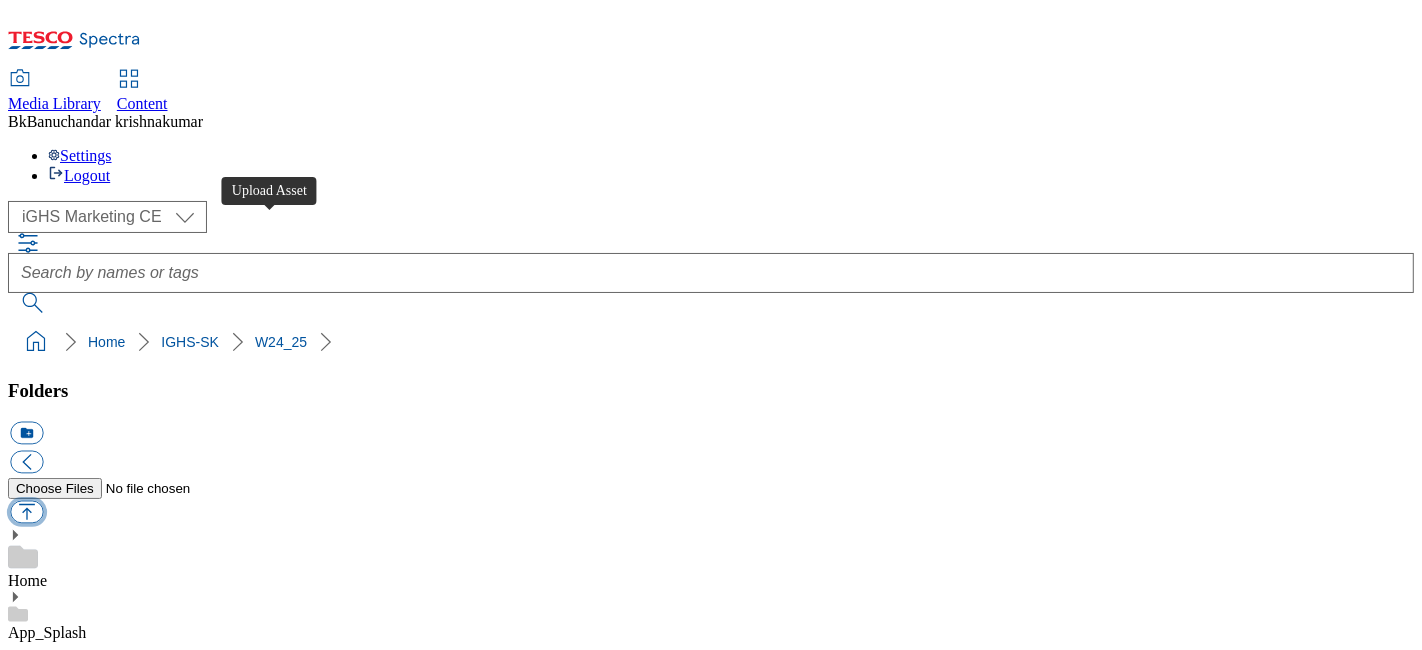 click at bounding box center [26, 512] 